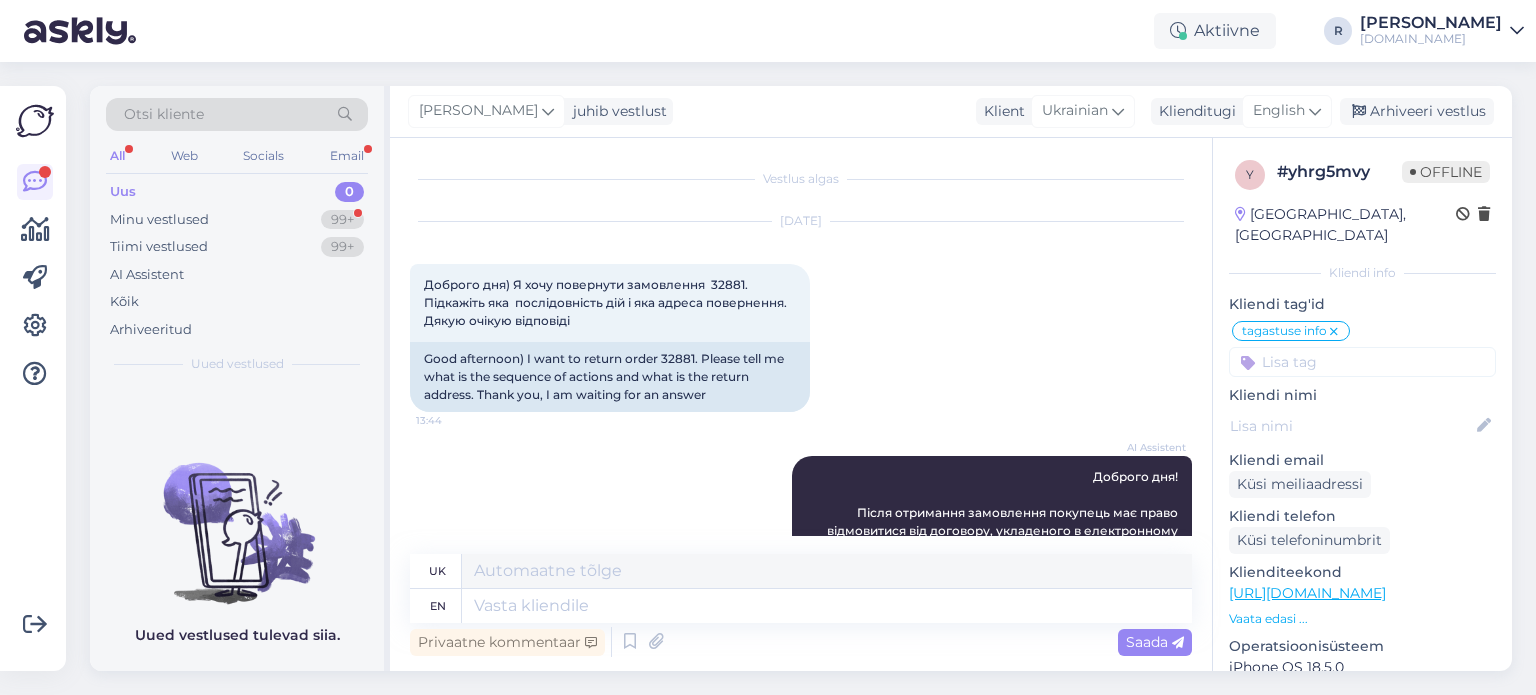 scroll, scrollTop: 0, scrollLeft: 0, axis: both 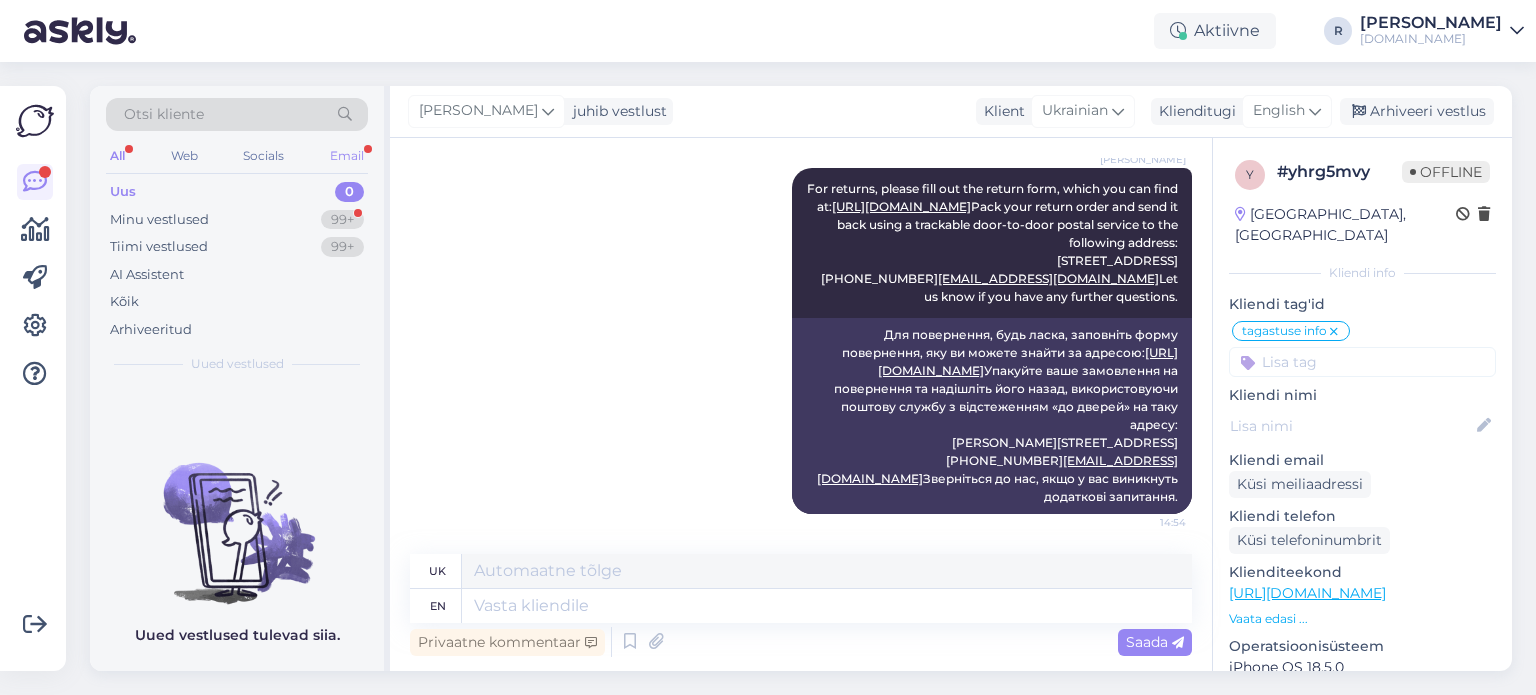 click on "Email" at bounding box center (347, 156) 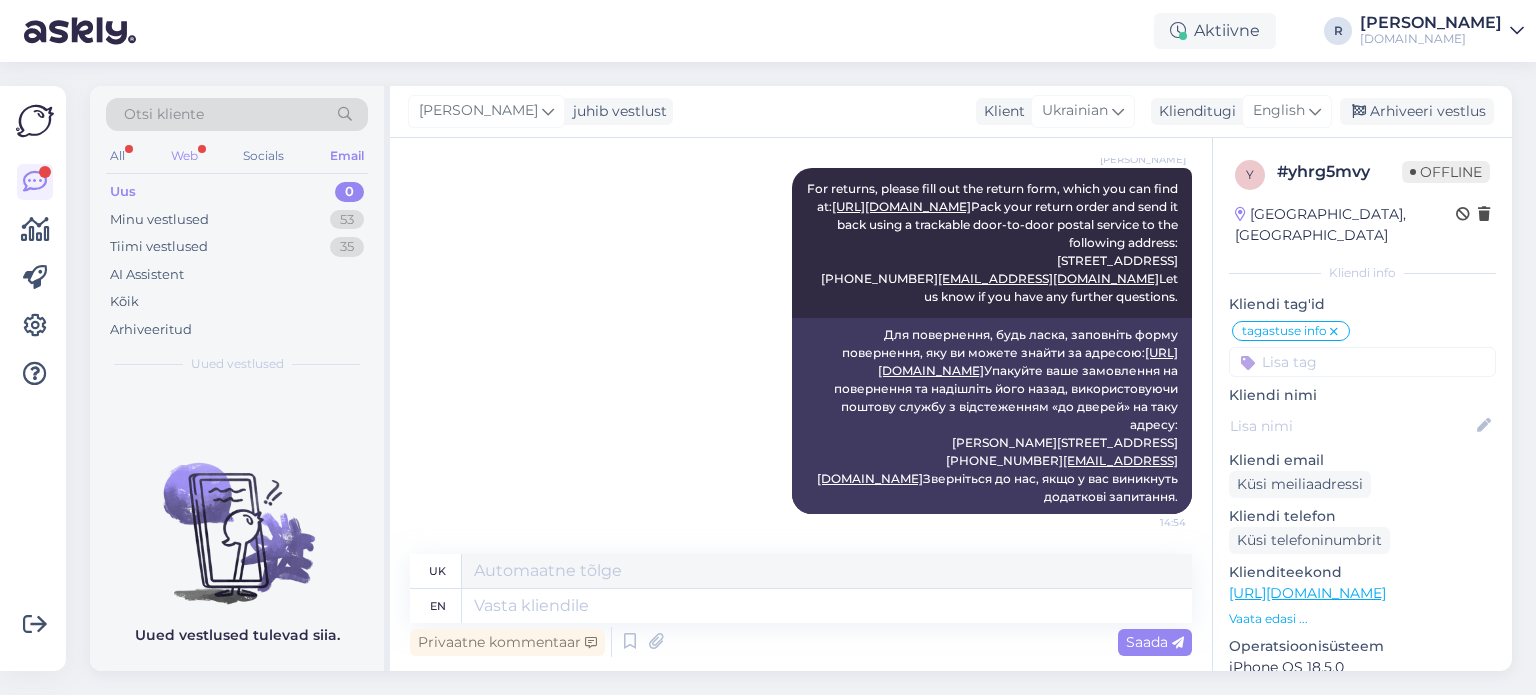 click on "Web" at bounding box center [184, 156] 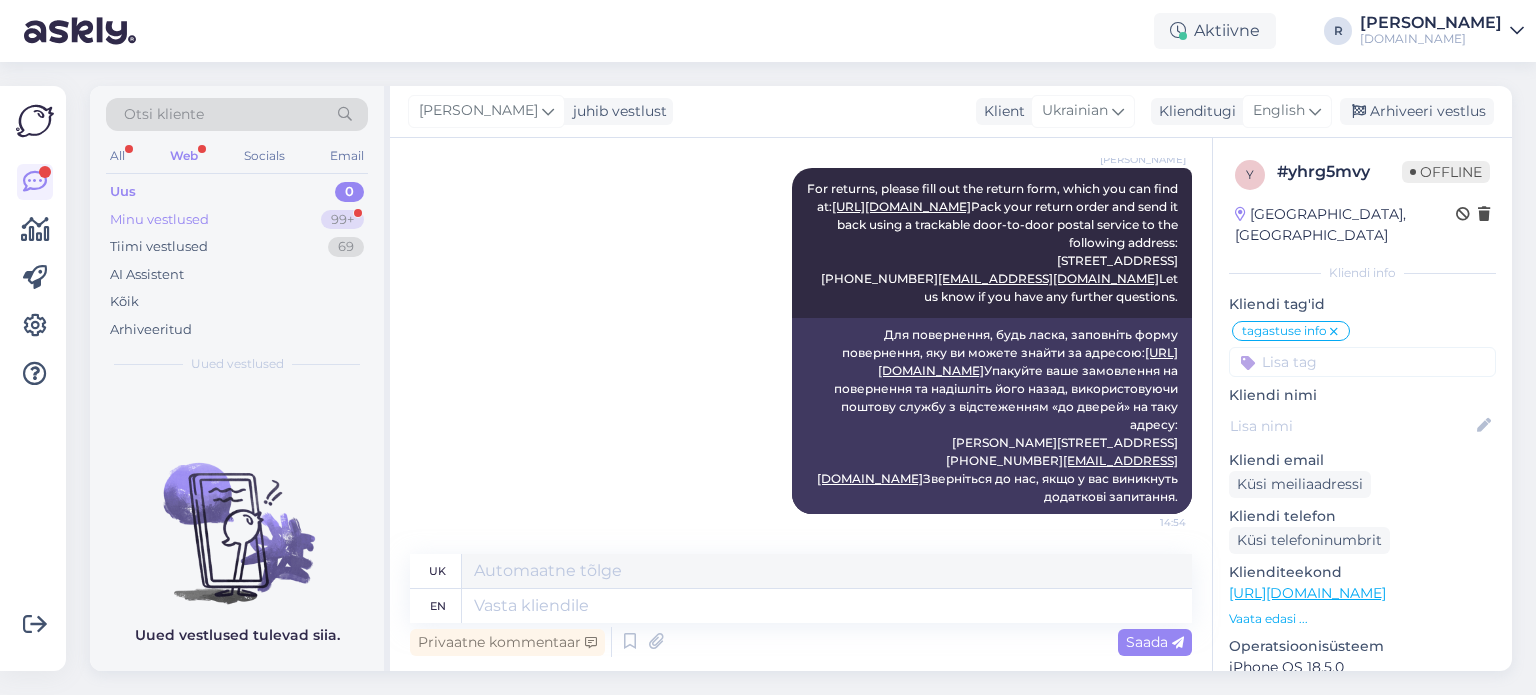 click on "Minu vestlused" at bounding box center [159, 220] 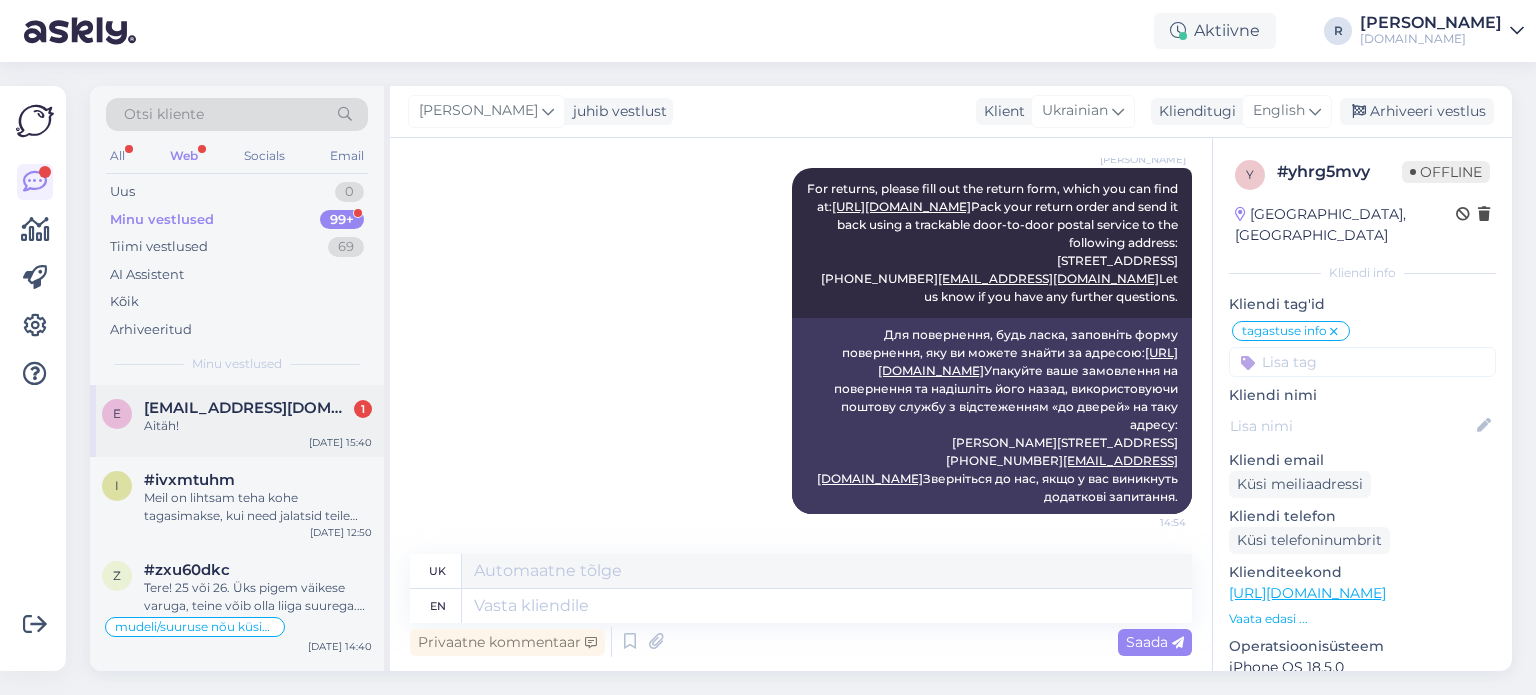 click on "Aitäh!" at bounding box center (258, 426) 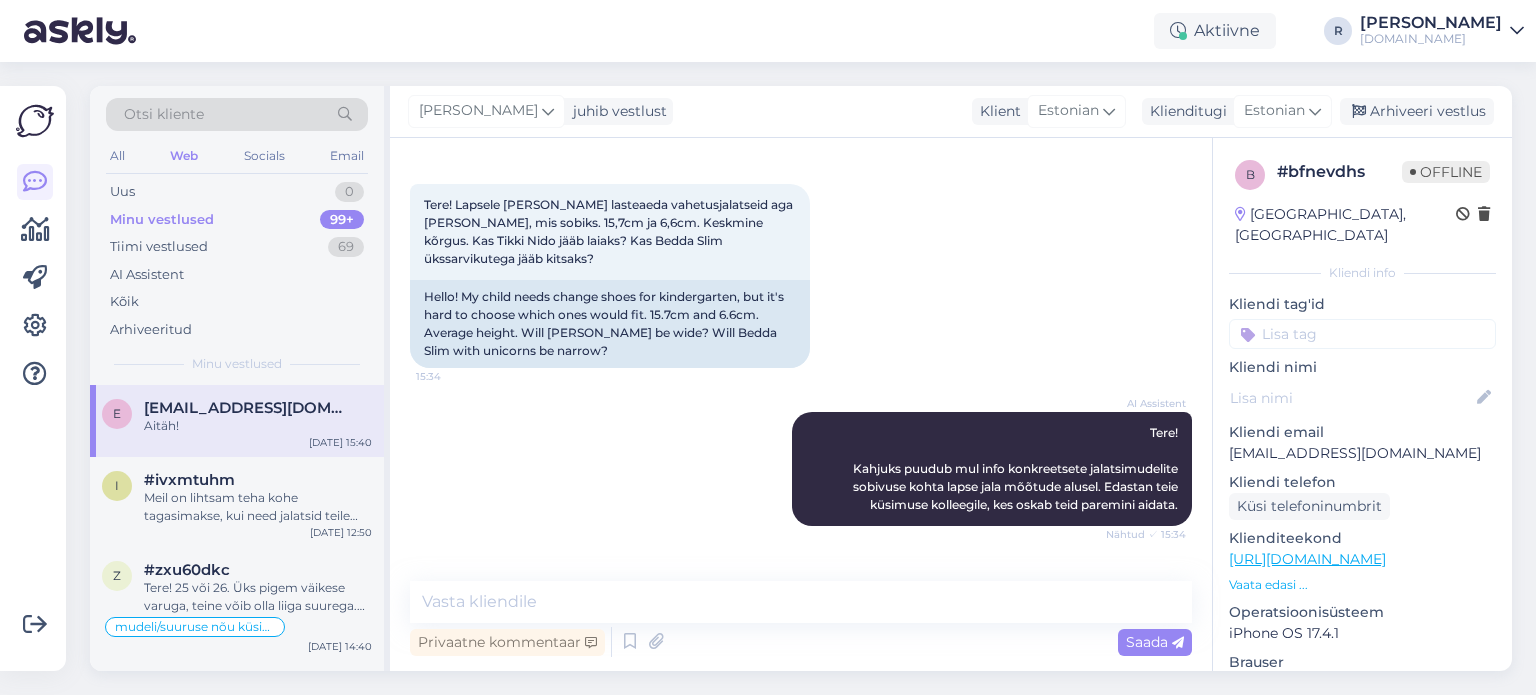 scroll, scrollTop: 50, scrollLeft: 0, axis: vertical 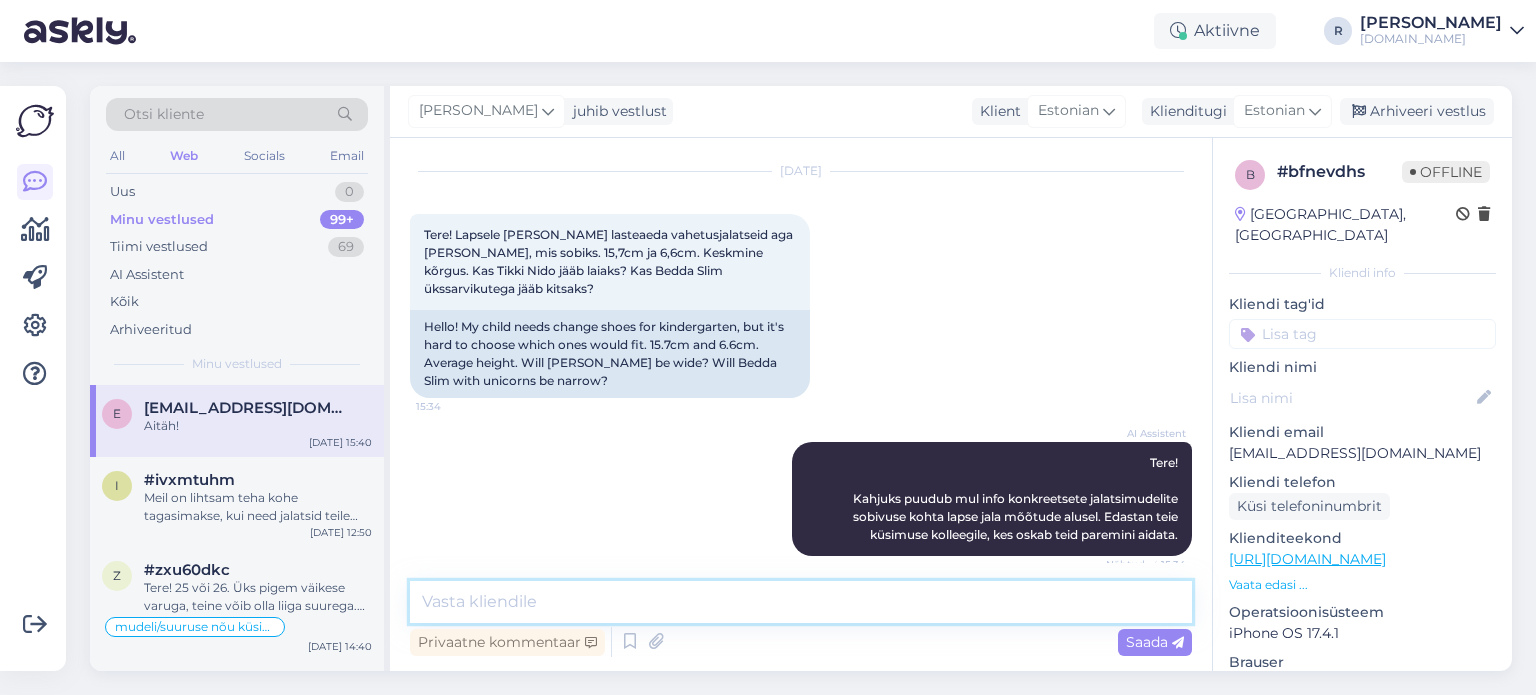 click at bounding box center [801, 602] 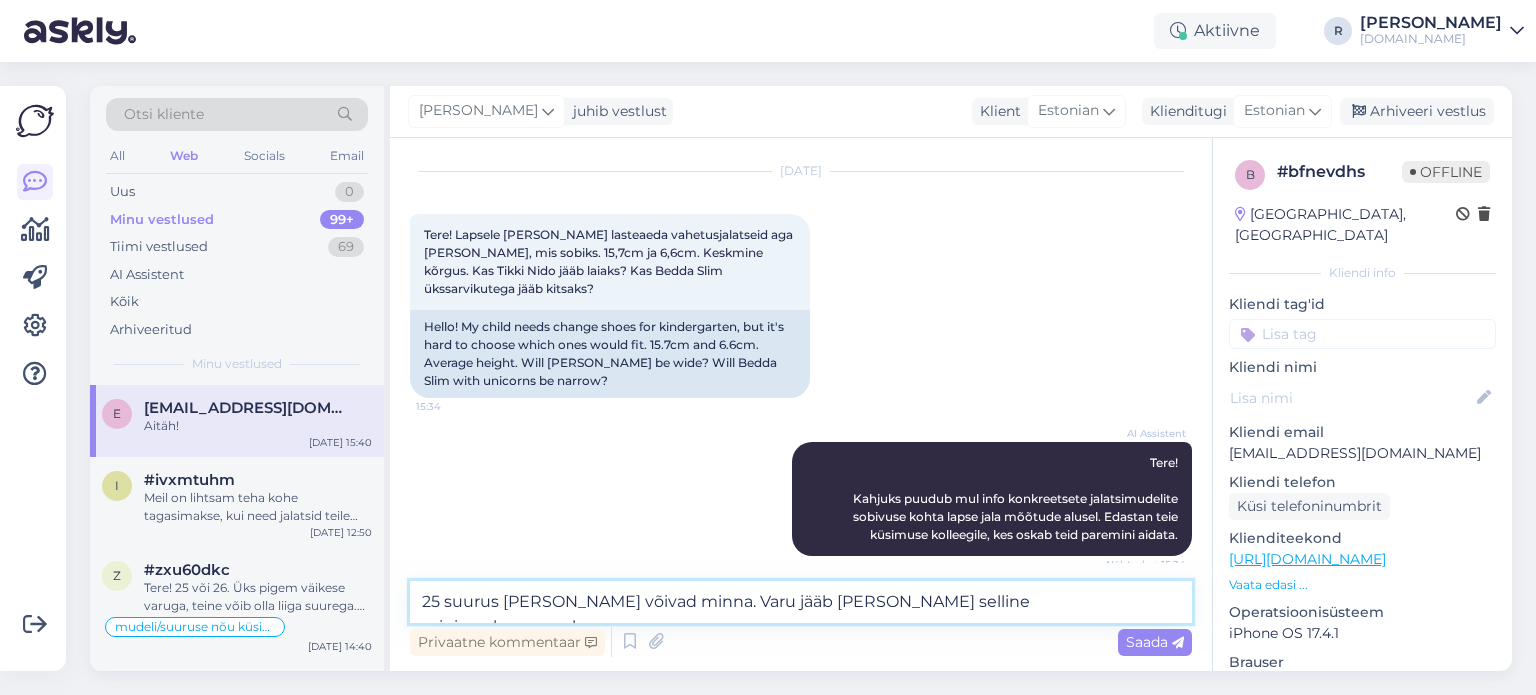 type on "25 suurus [PERSON_NAME] võivad minna. Varu jääb [PERSON_NAME] selline minimaalsemapoolne." 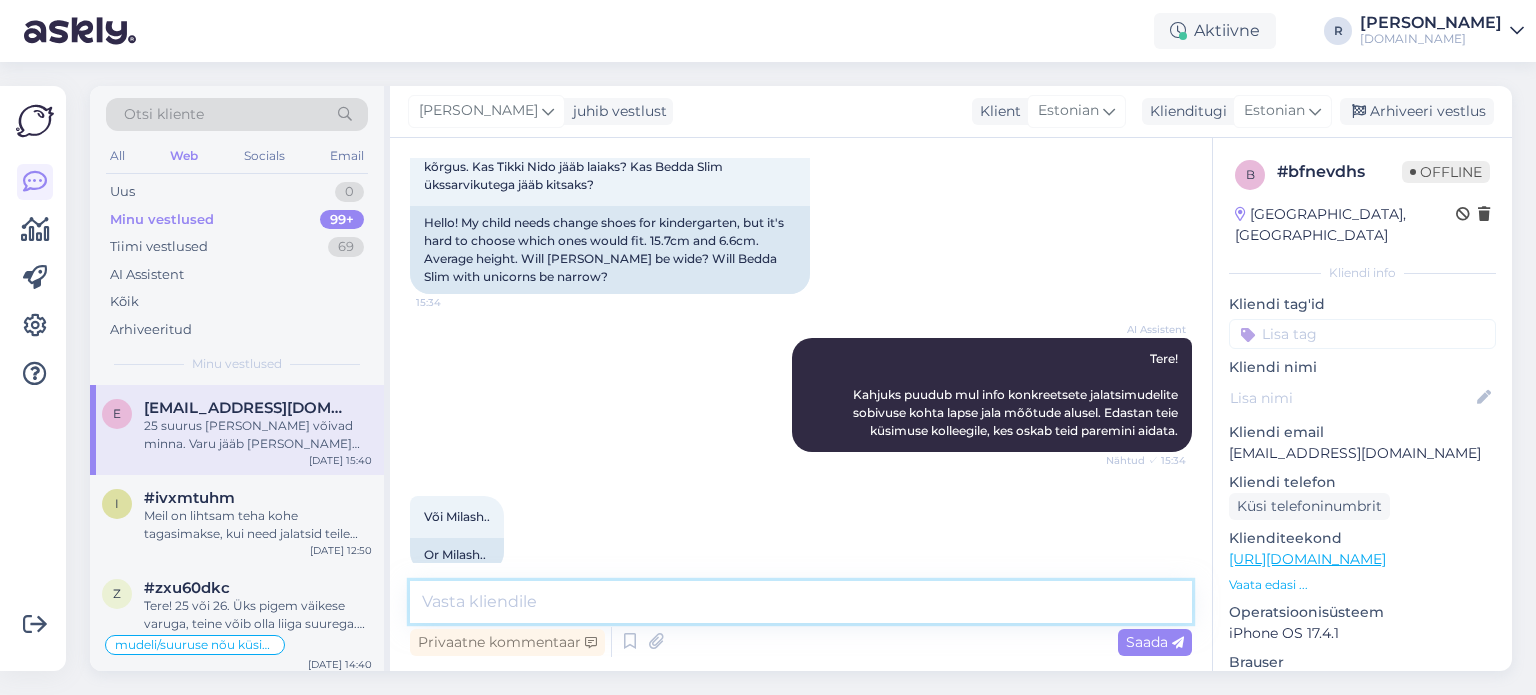 scroll, scrollTop: 754, scrollLeft: 0, axis: vertical 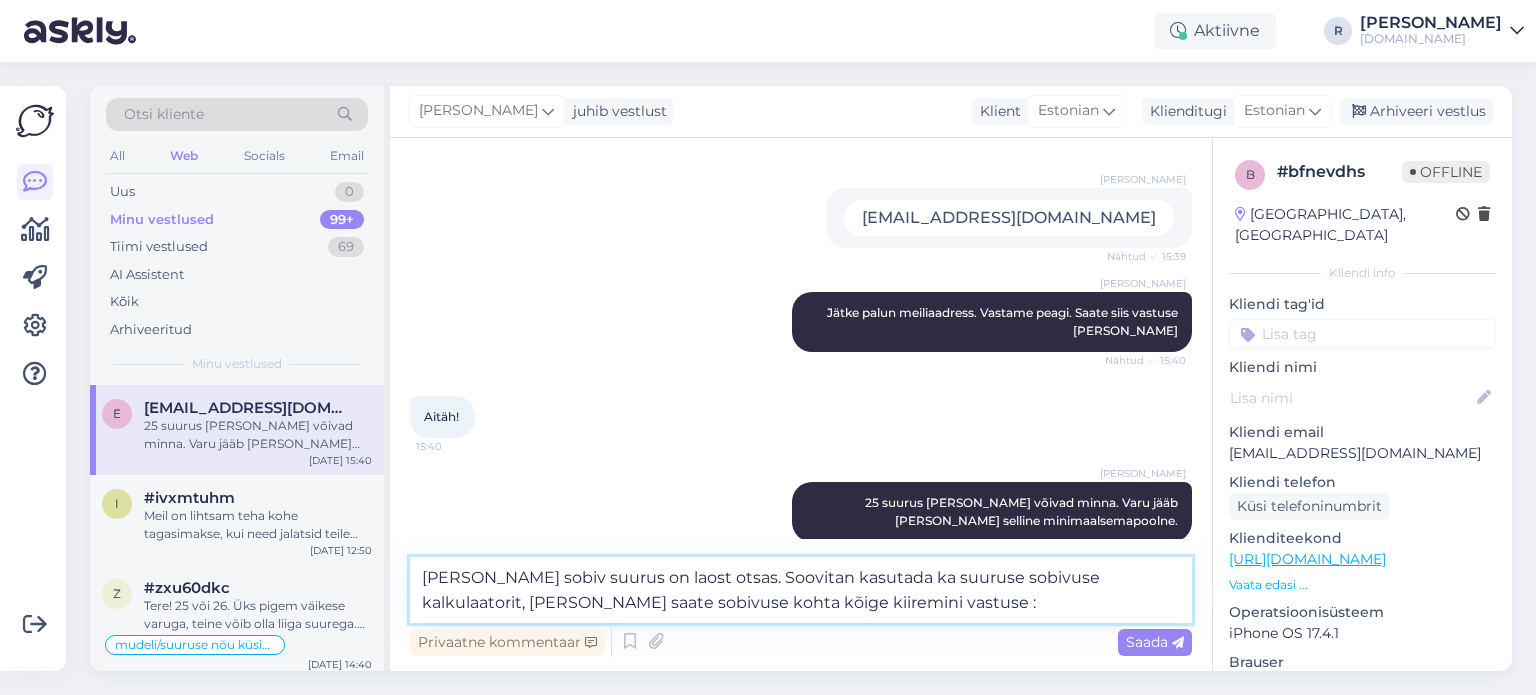 type on "[PERSON_NAME] sobiv suurus on laost otsas. Soovitan kasutada ka suuruse sobivuse kalkulaatorit, [PERSON_NAME] saate sobivuse kohta kõige kiiremini vastuse :)" 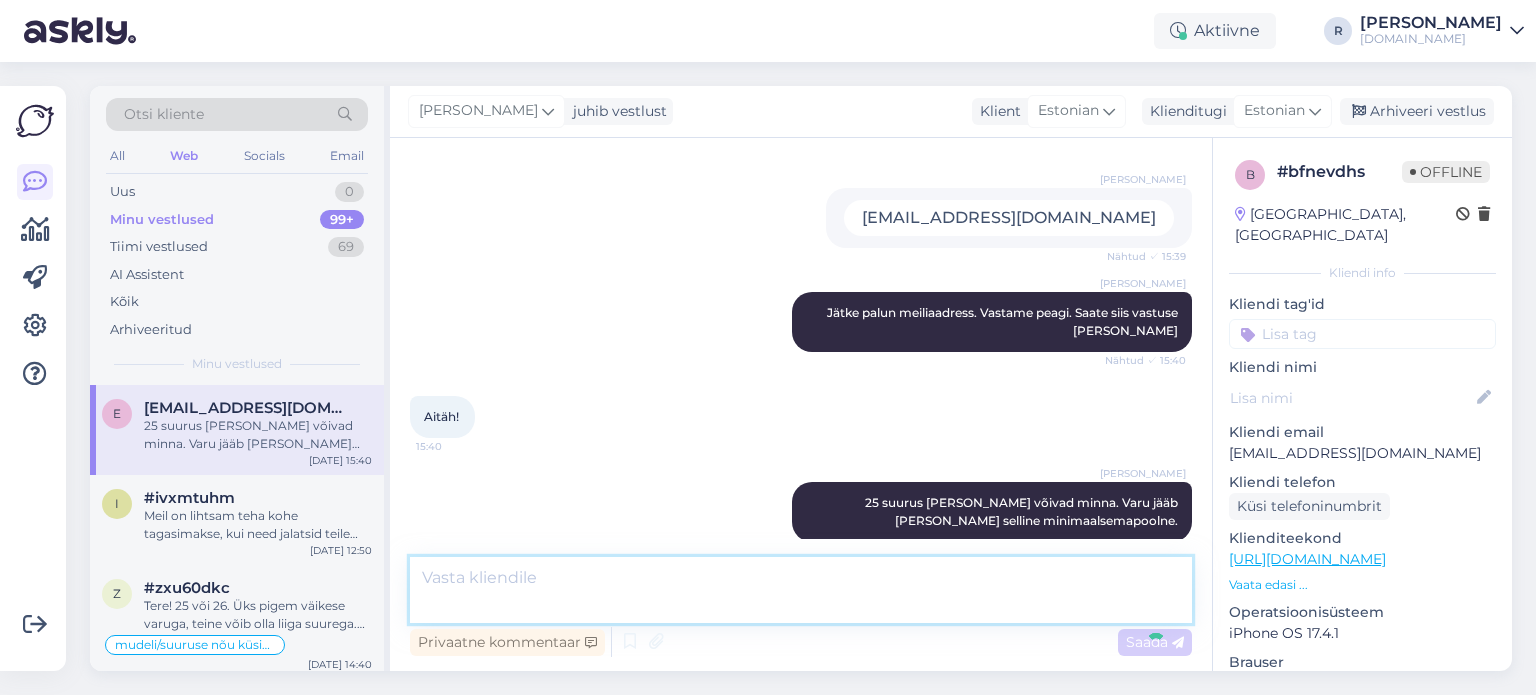 scroll, scrollTop: 876, scrollLeft: 0, axis: vertical 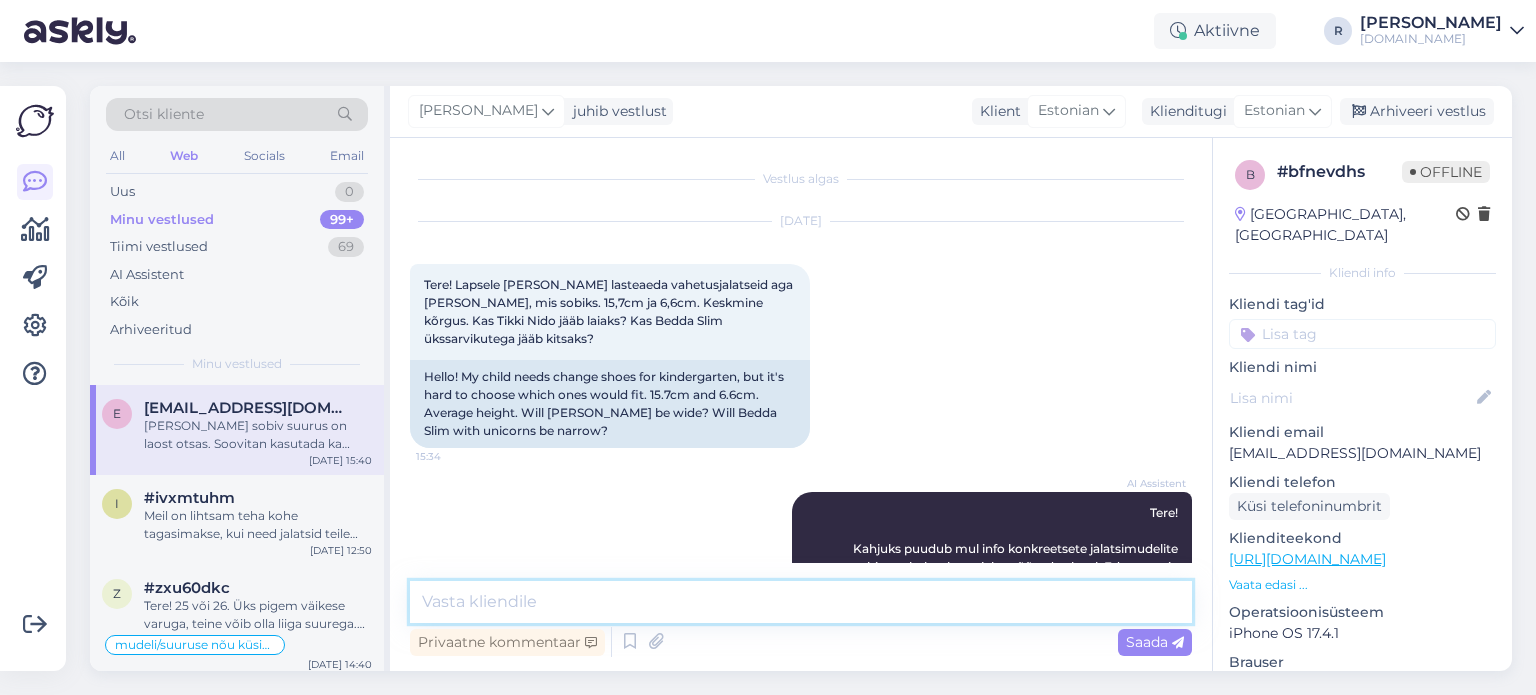 paste on "[URL][DOMAIN_NAME]" 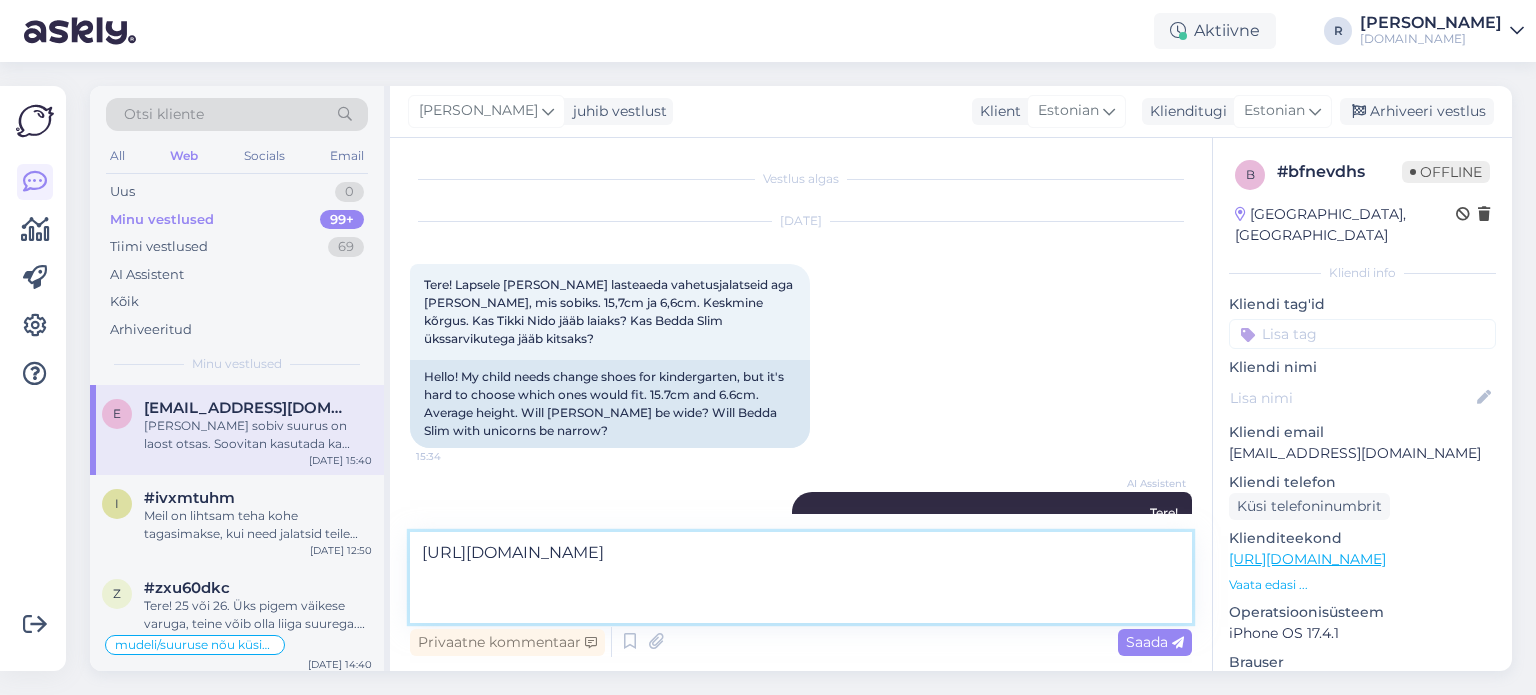 paste on "[URL][DOMAIN_NAME]" 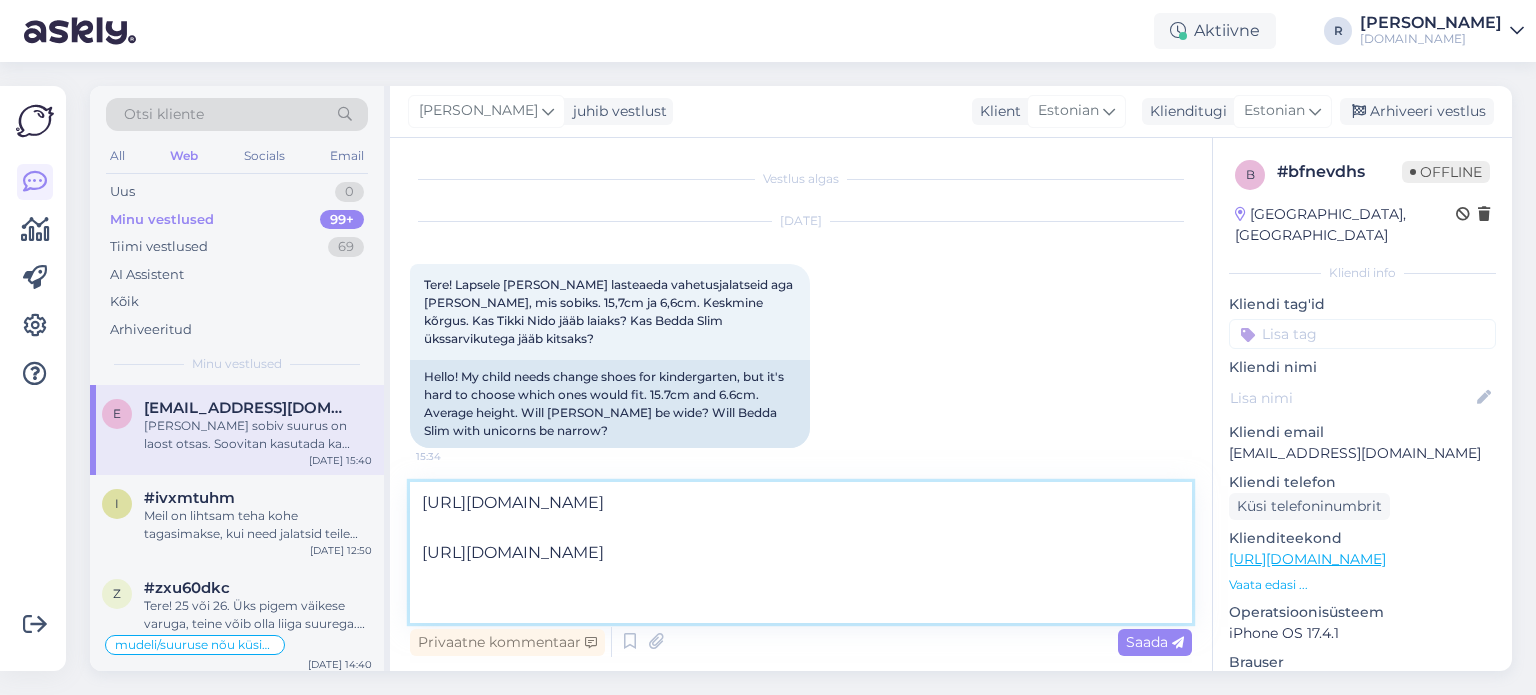 paste on "[URL][DOMAIN_NAME]" 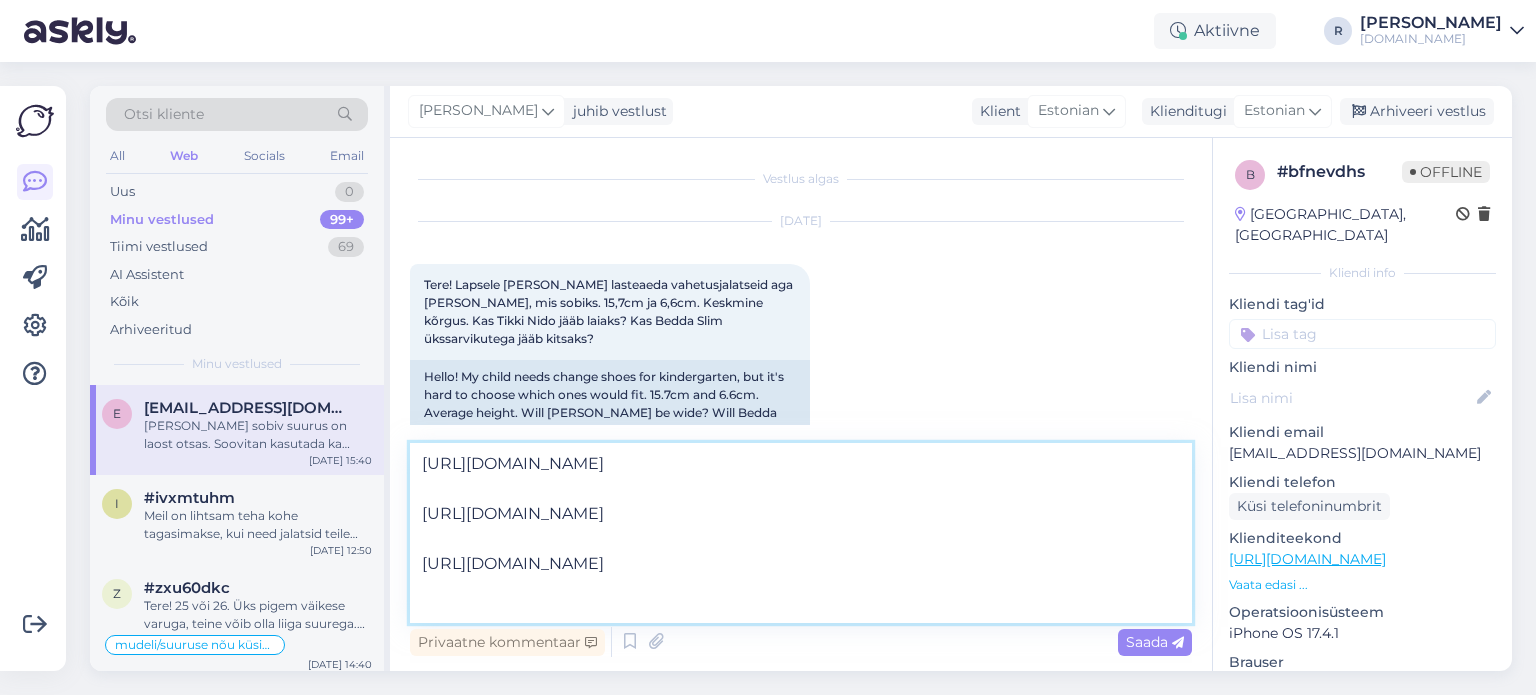 scroll, scrollTop: 24, scrollLeft: 0, axis: vertical 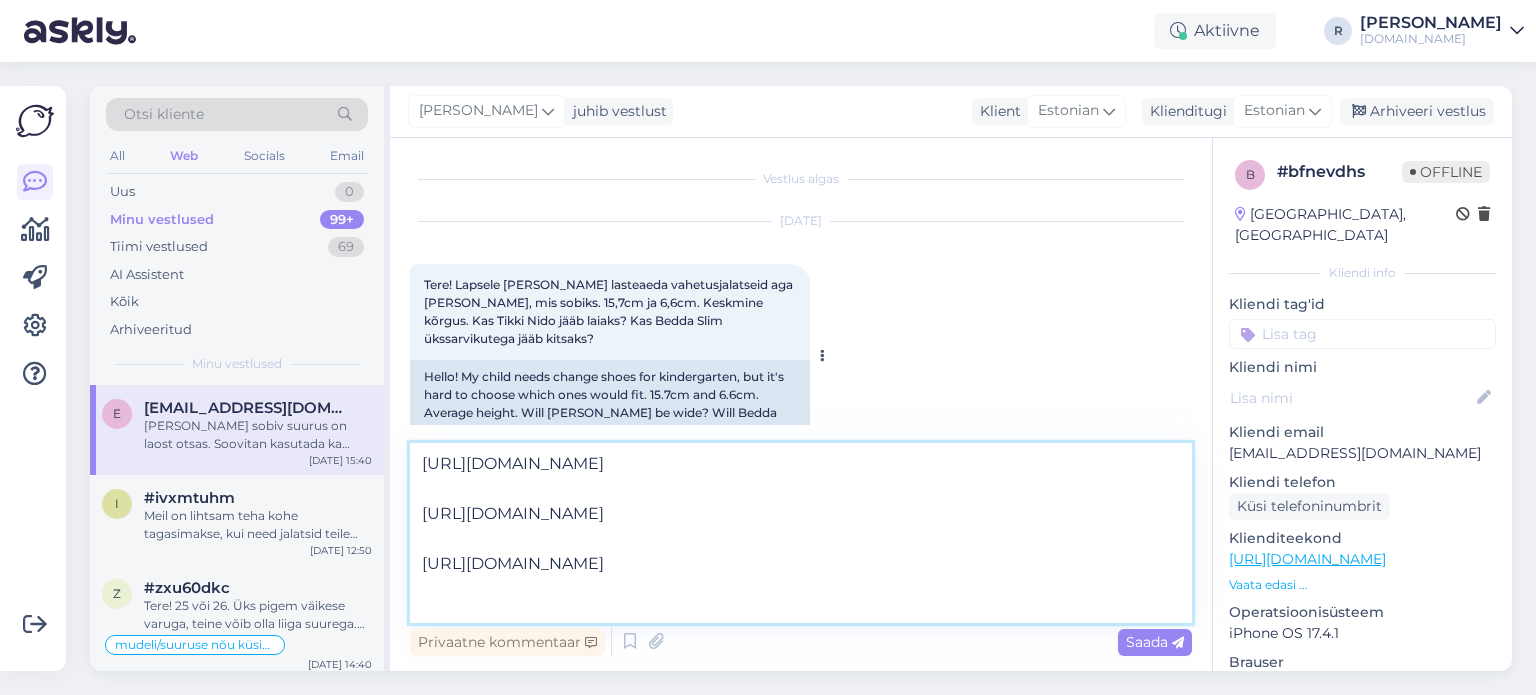 paste on "[URL][DOMAIN_NAME]" 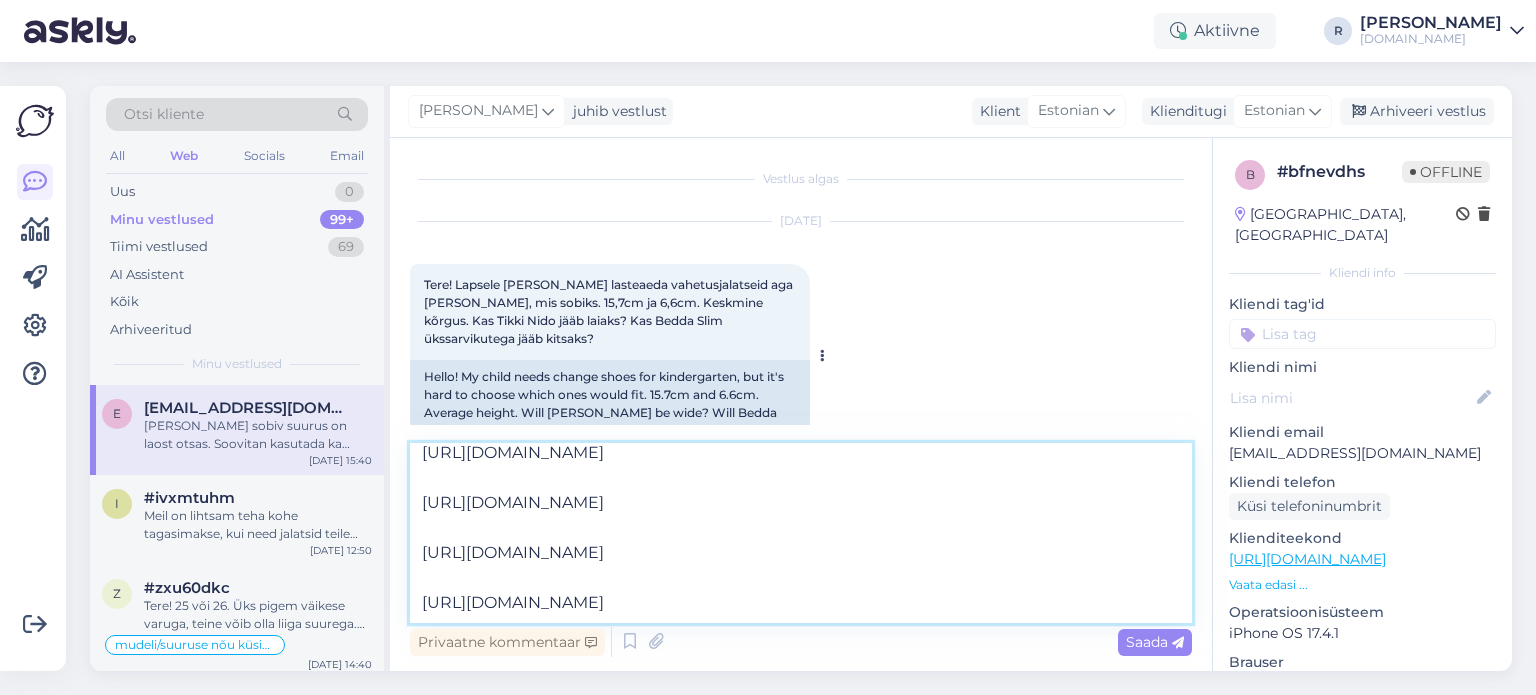 scroll, scrollTop: 100, scrollLeft: 0, axis: vertical 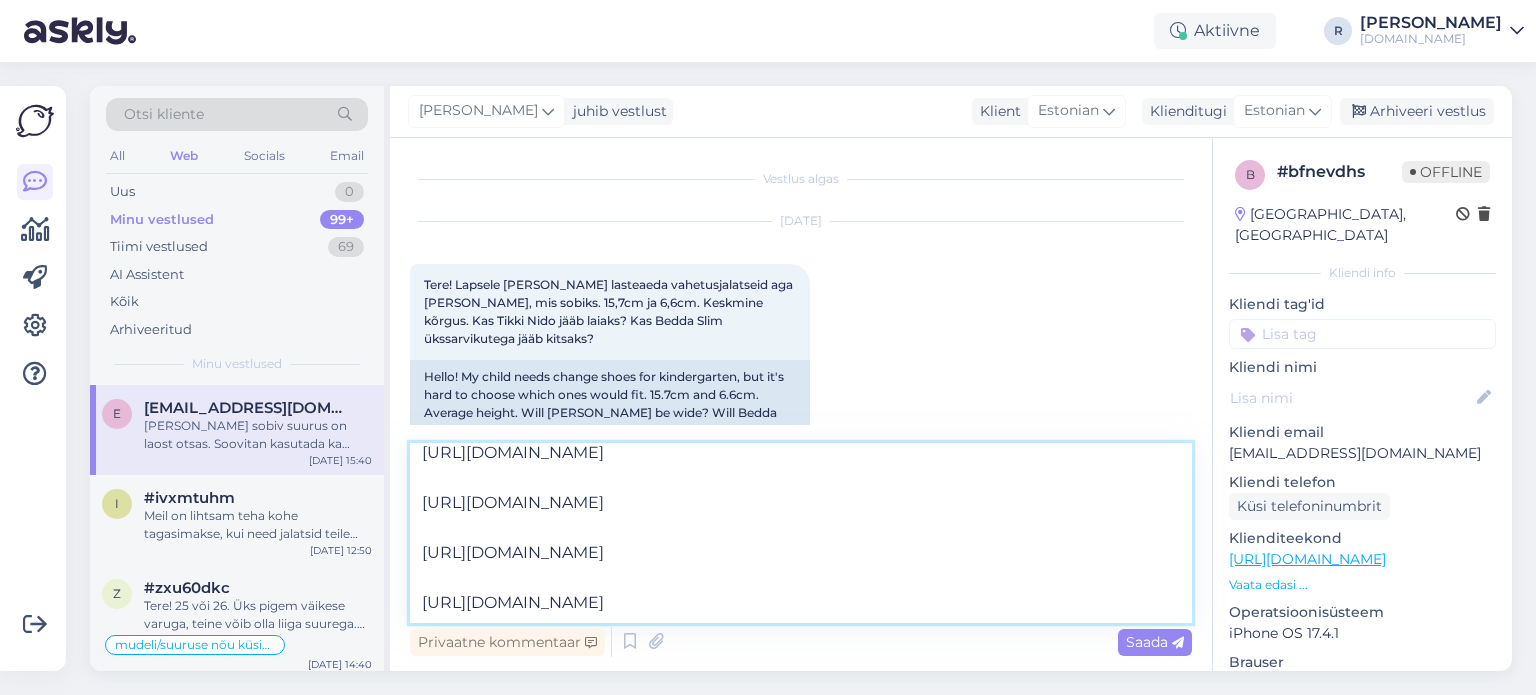 paste on "[URL][DOMAIN_NAME]" 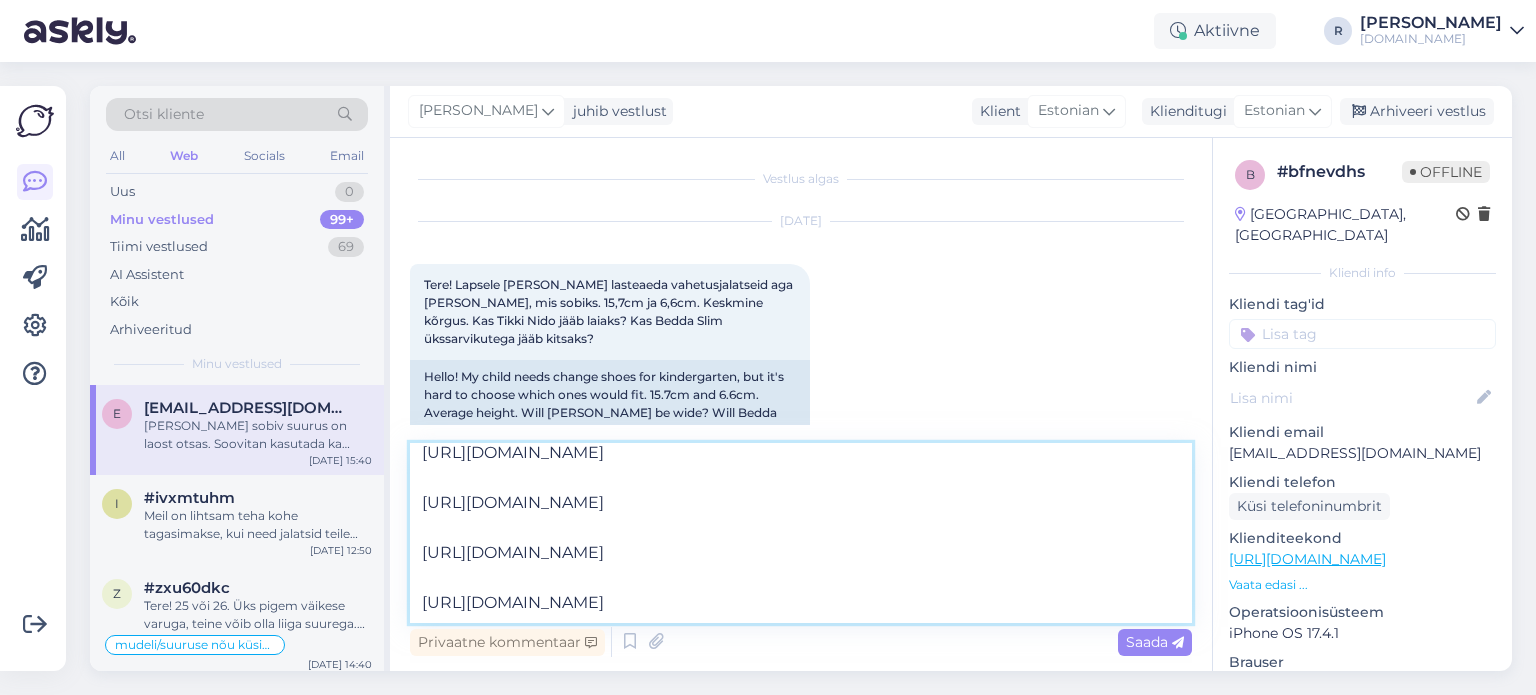 scroll, scrollTop: 149, scrollLeft: 0, axis: vertical 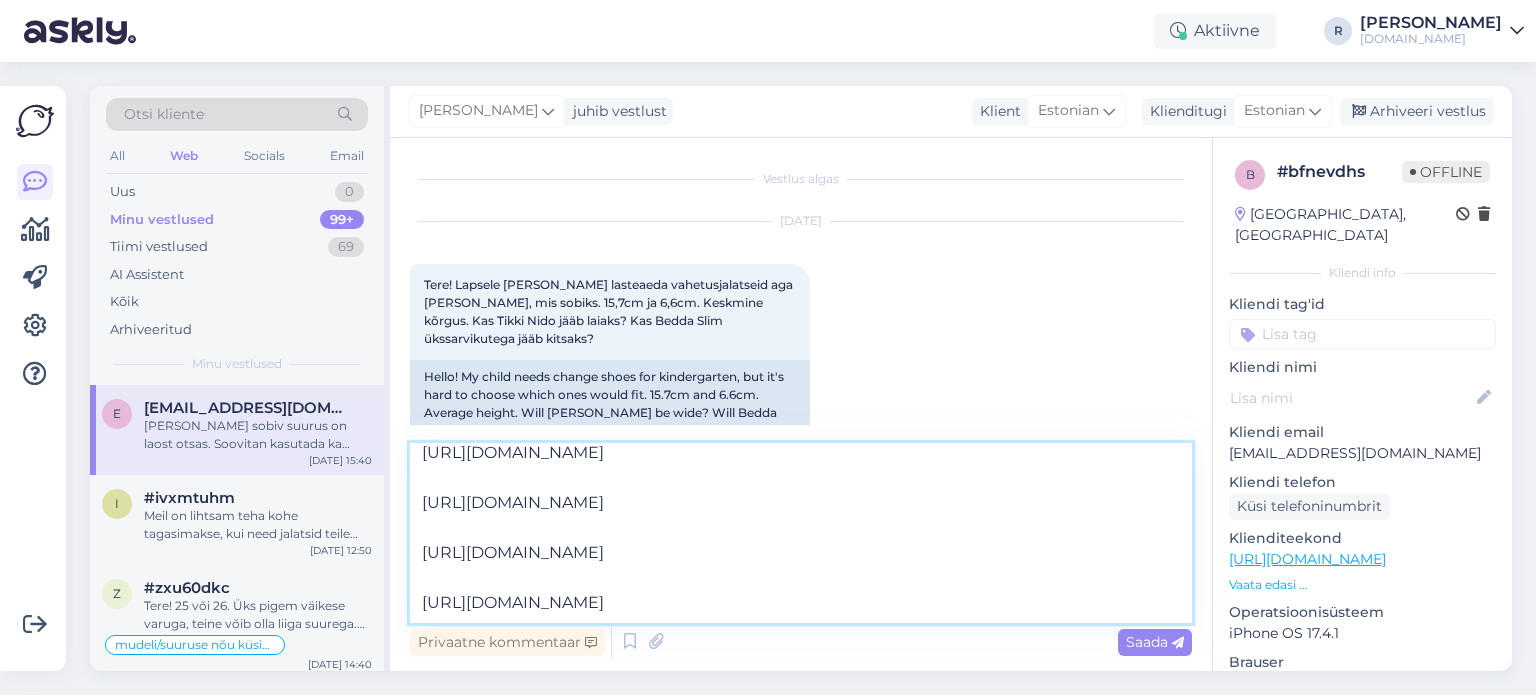 paste on "[URL][DOMAIN_NAME]" 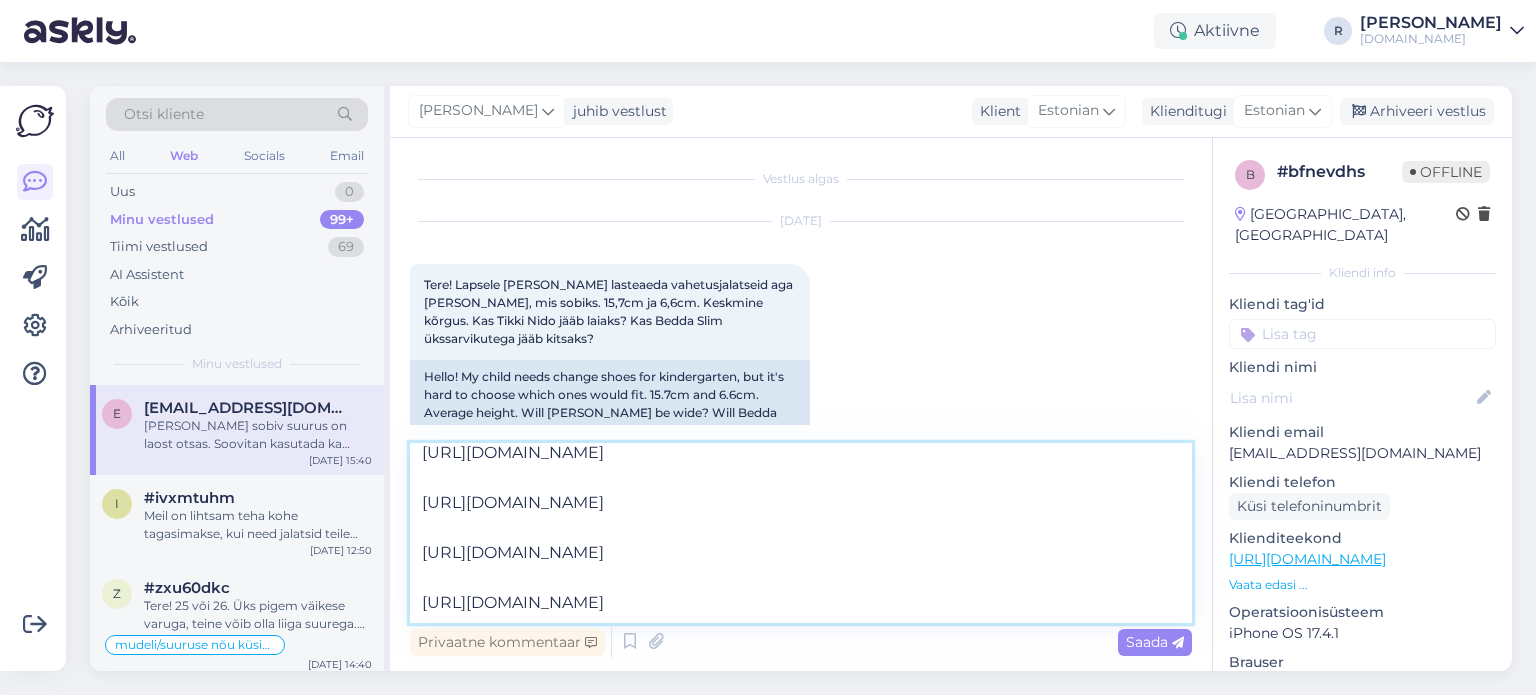 scroll, scrollTop: 249, scrollLeft: 0, axis: vertical 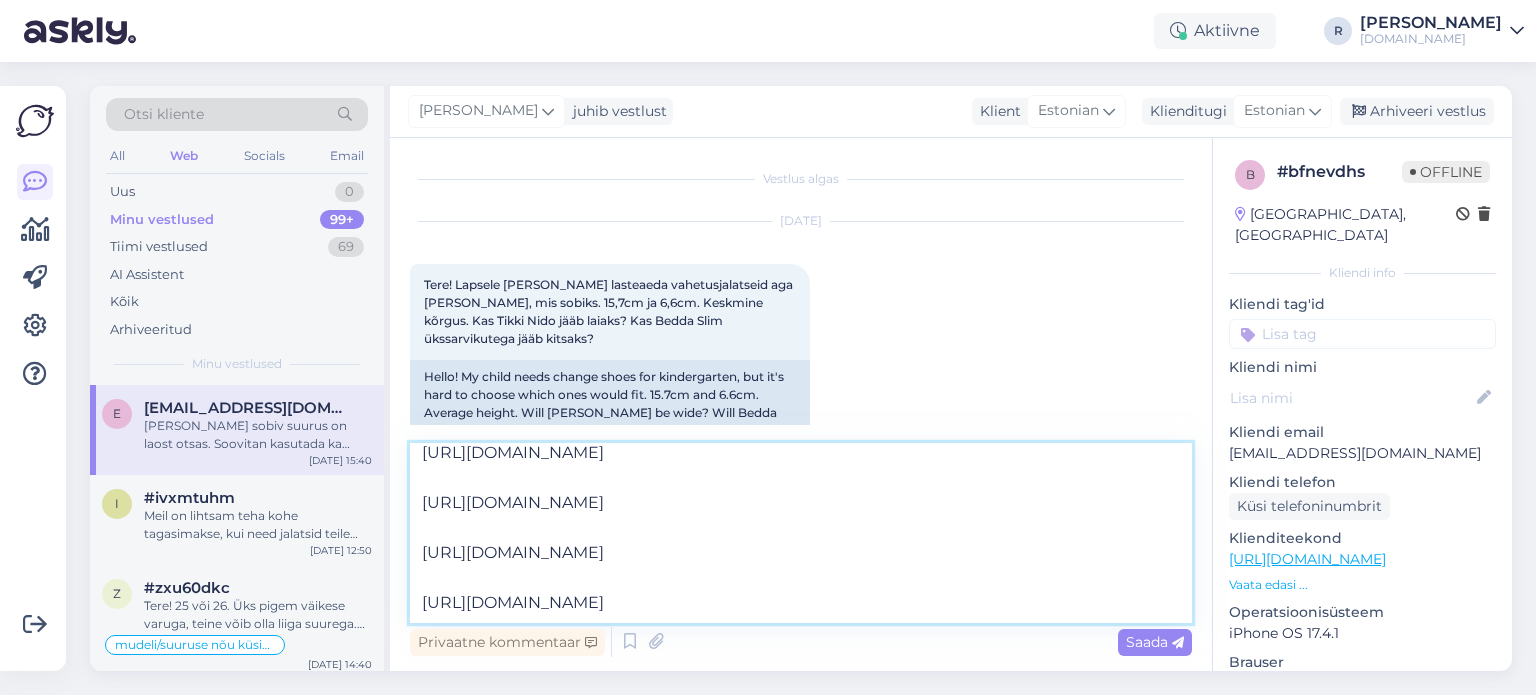 paste on "[URL][DOMAIN_NAME]" 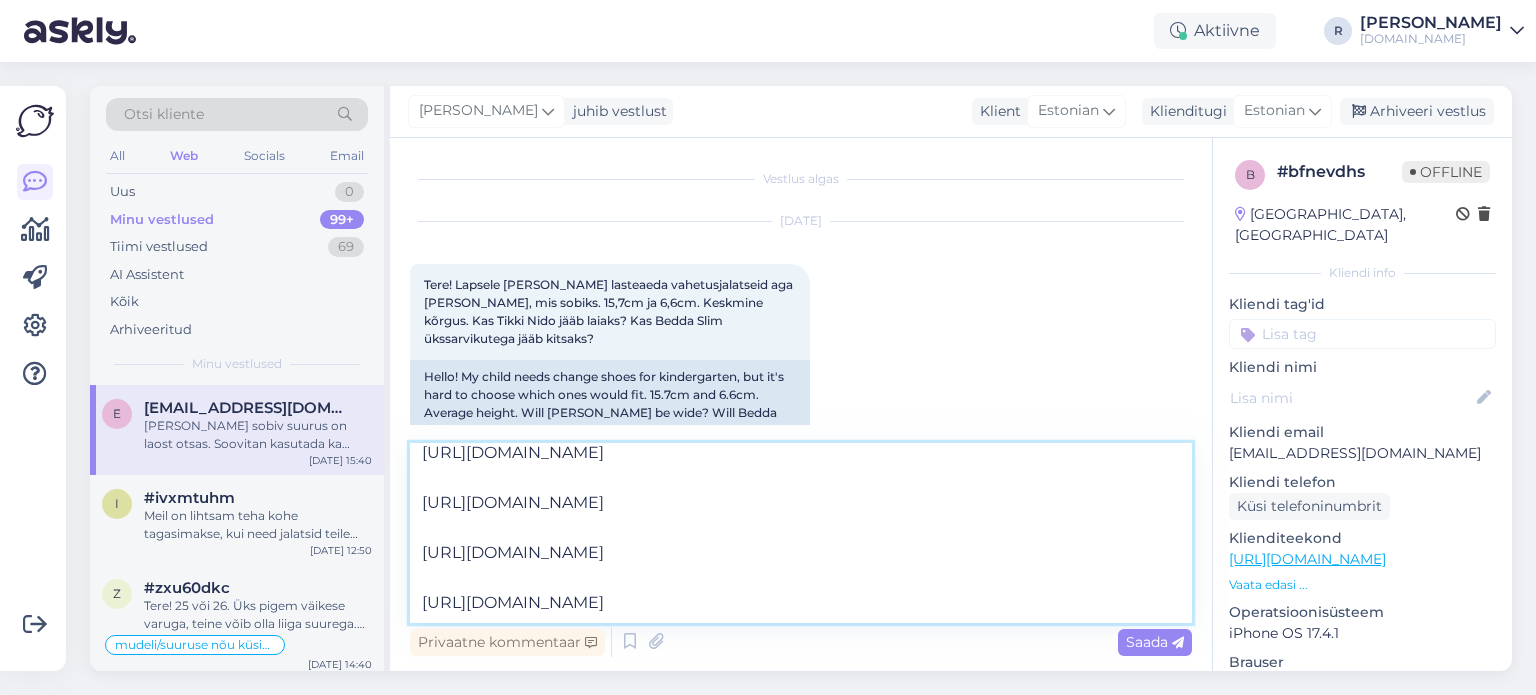 scroll, scrollTop: 300, scrollLeft: 0, axis: vertical 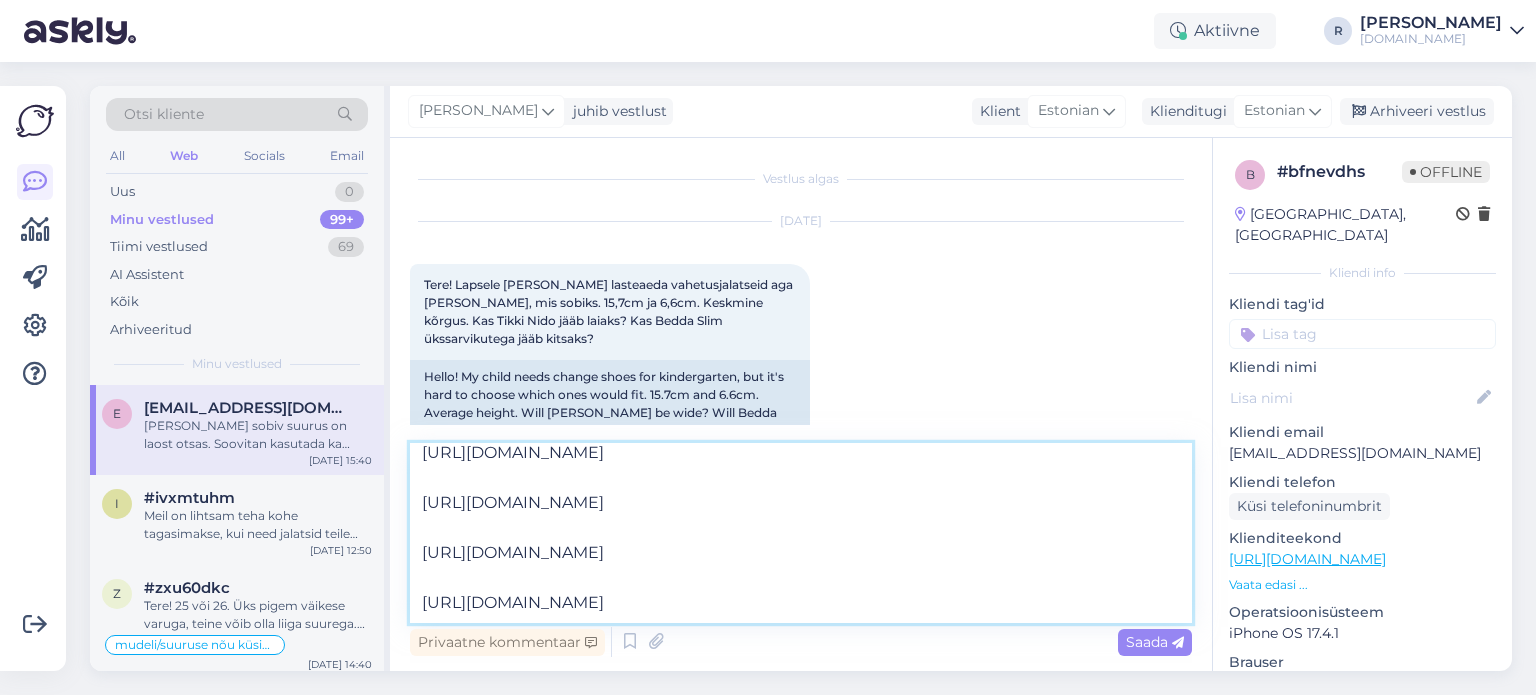 paste on "[URL][DOMAIN_NAME]" 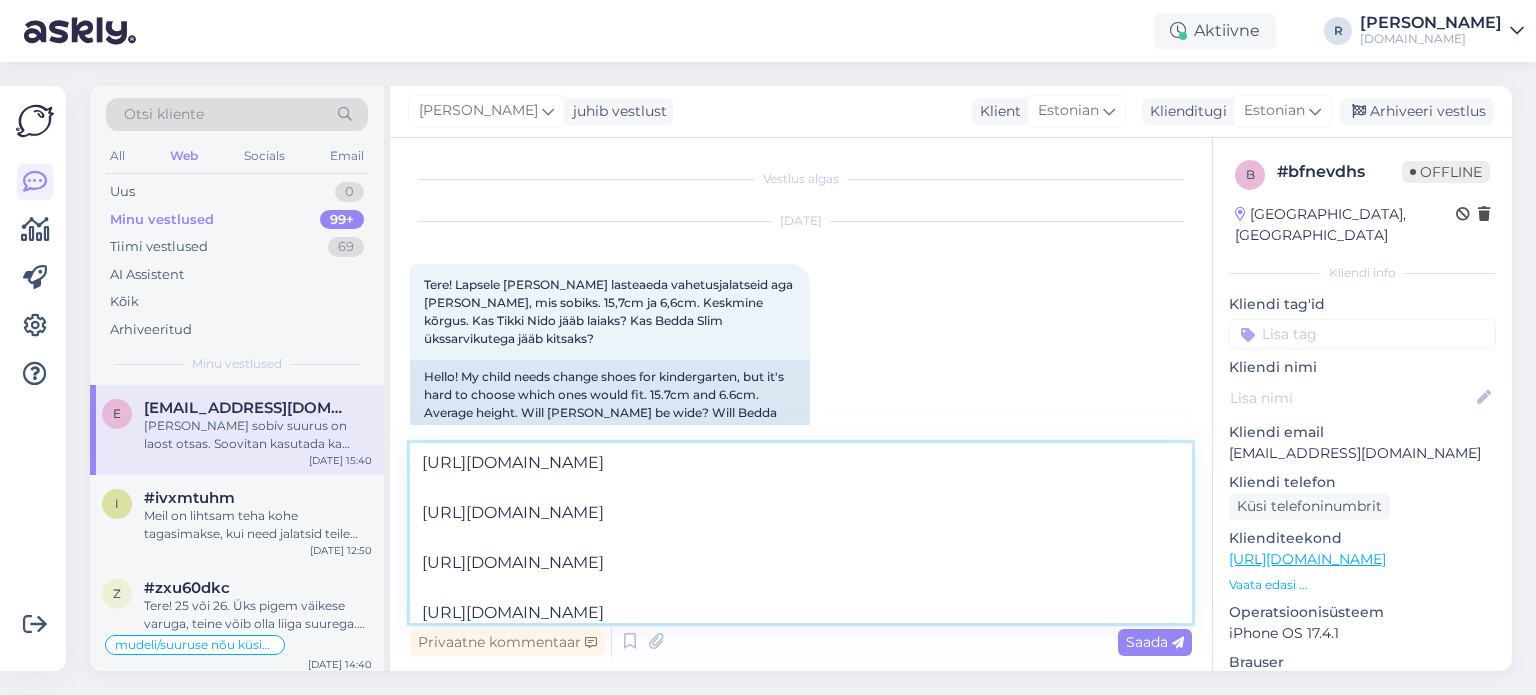 scroll, scrollTop: 0, scrollLeft: 0, axis: both 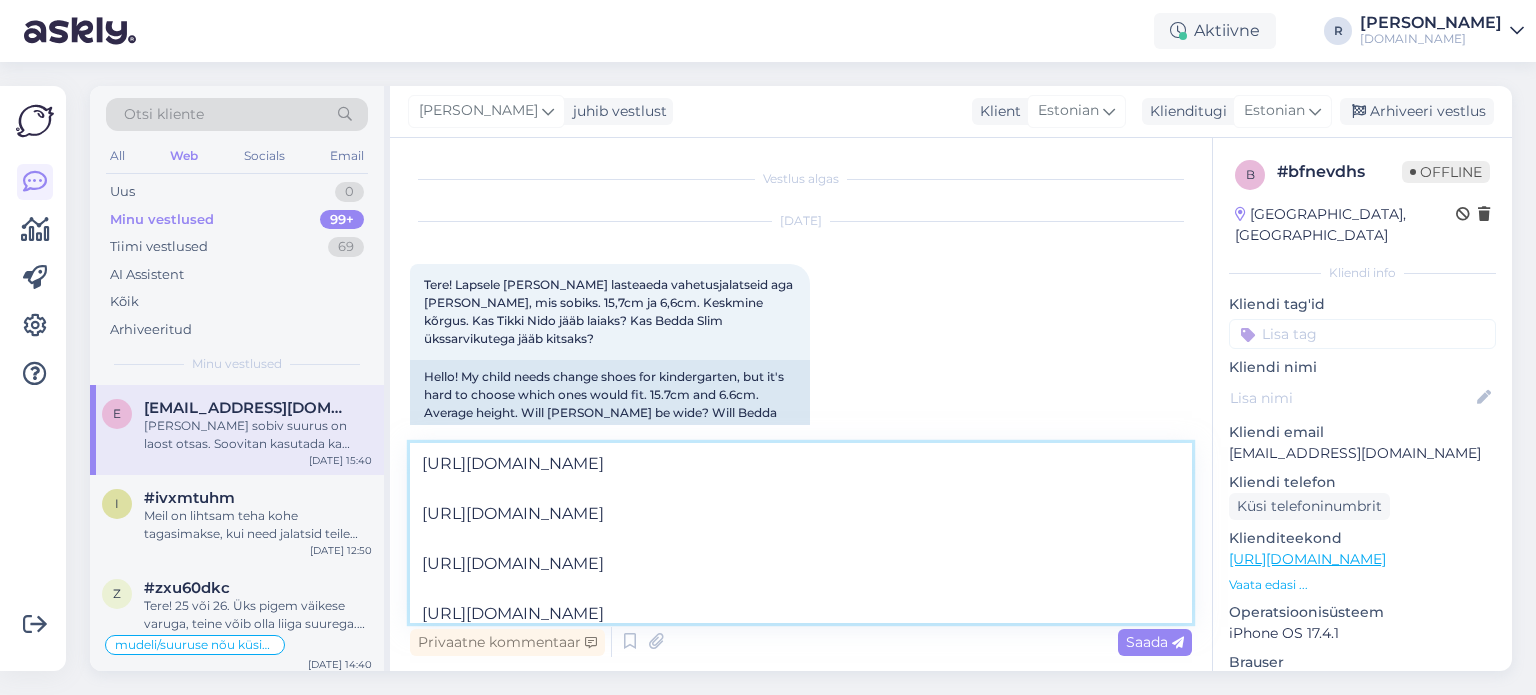 click on "[URL][DOMAIN_NAME]
[URL][DOMAIN_NAME]
[URL][DOMAIN_NAME]
[URL][DOMAIN_NAME]
[URL][DOMAIN_NAME]
[URL][DOMAIN_NAME]
[URL][DOMAIN_NAME]
[URL][DOMAIN_NAME]
[URL][DOMAIN_NAME]" at bounding box center [801, 533] 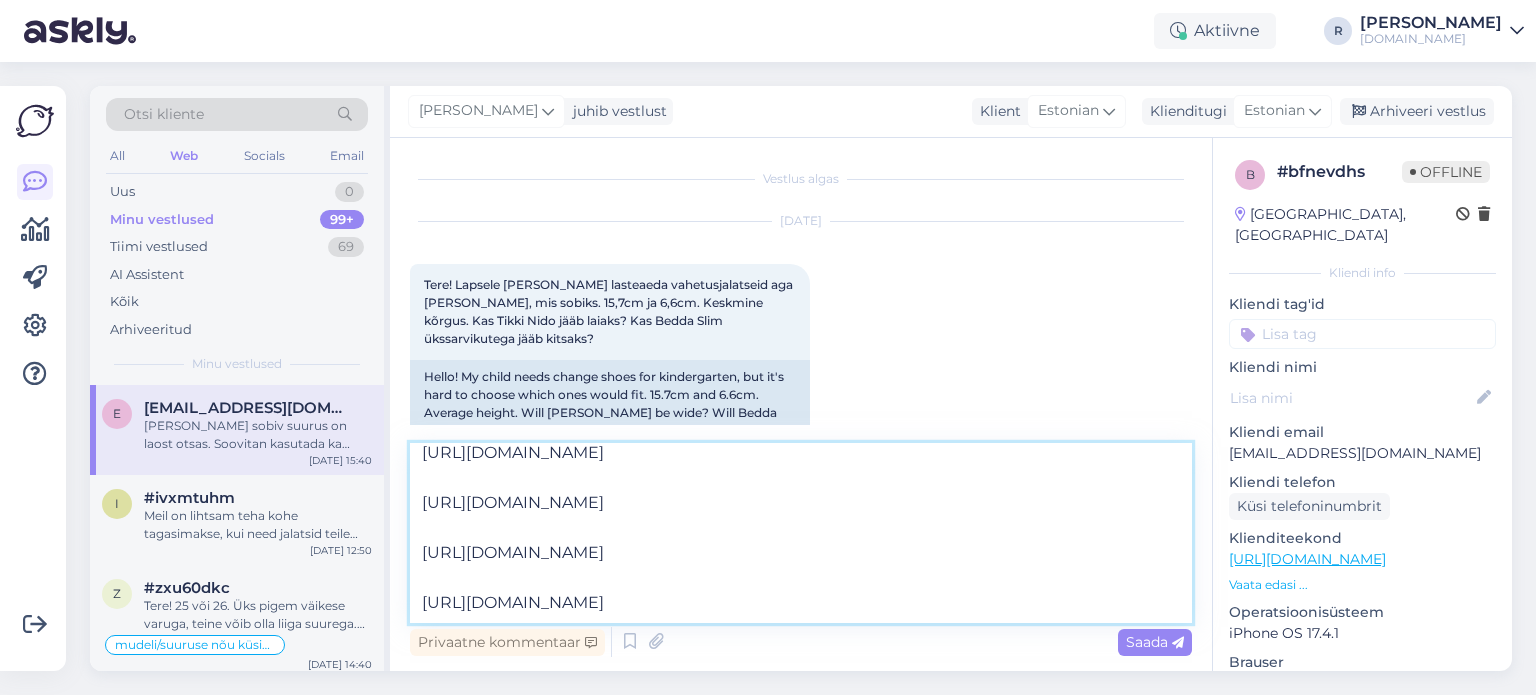 scroll, scrollTop: 336, scrollLeft: 0, axis: vertical 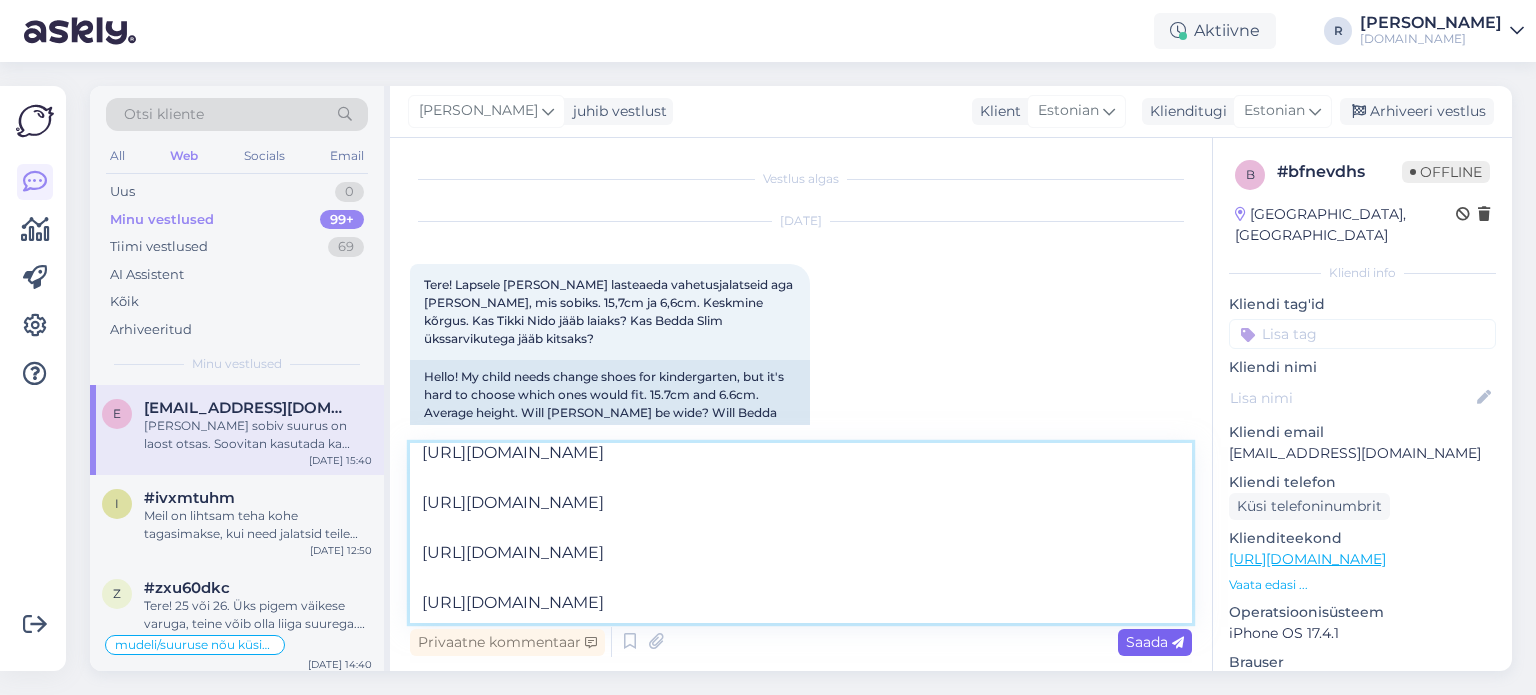 type on "Aga vaadake [PERSON_NAME]:
[URL][DOMAIN_NAME]
[URL][DOMAIN_NAME]
[URL][DOMAIN_NAME]
[URL][DOMAIN_NAME]
[URL][DOMAIN_NAME]
[URL][DOMAIN_NAME]
[URL][DOMAIN_NAME]
[URL][DOMAIN_NAME]
[URL][DOMAIN_NAME]" 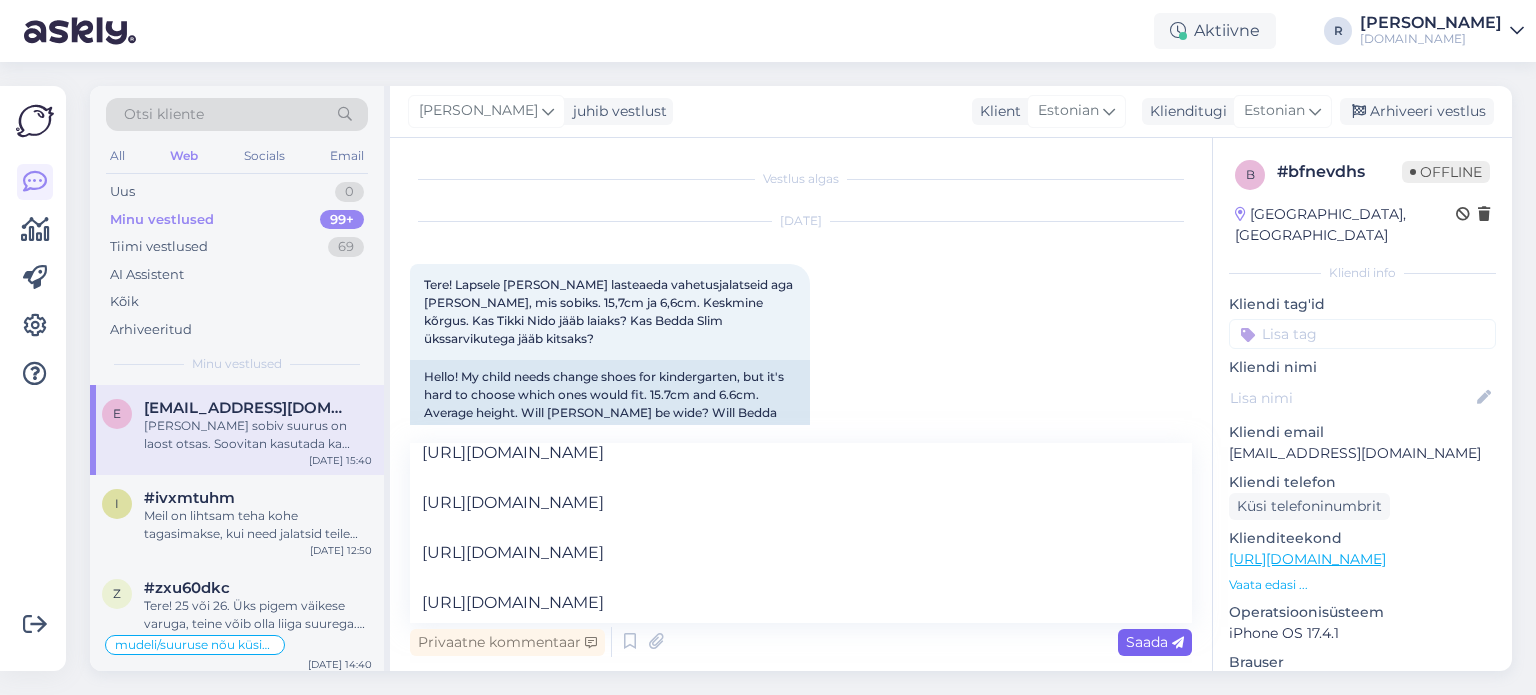 click on "Saada" at bounding box center (1155, 642) 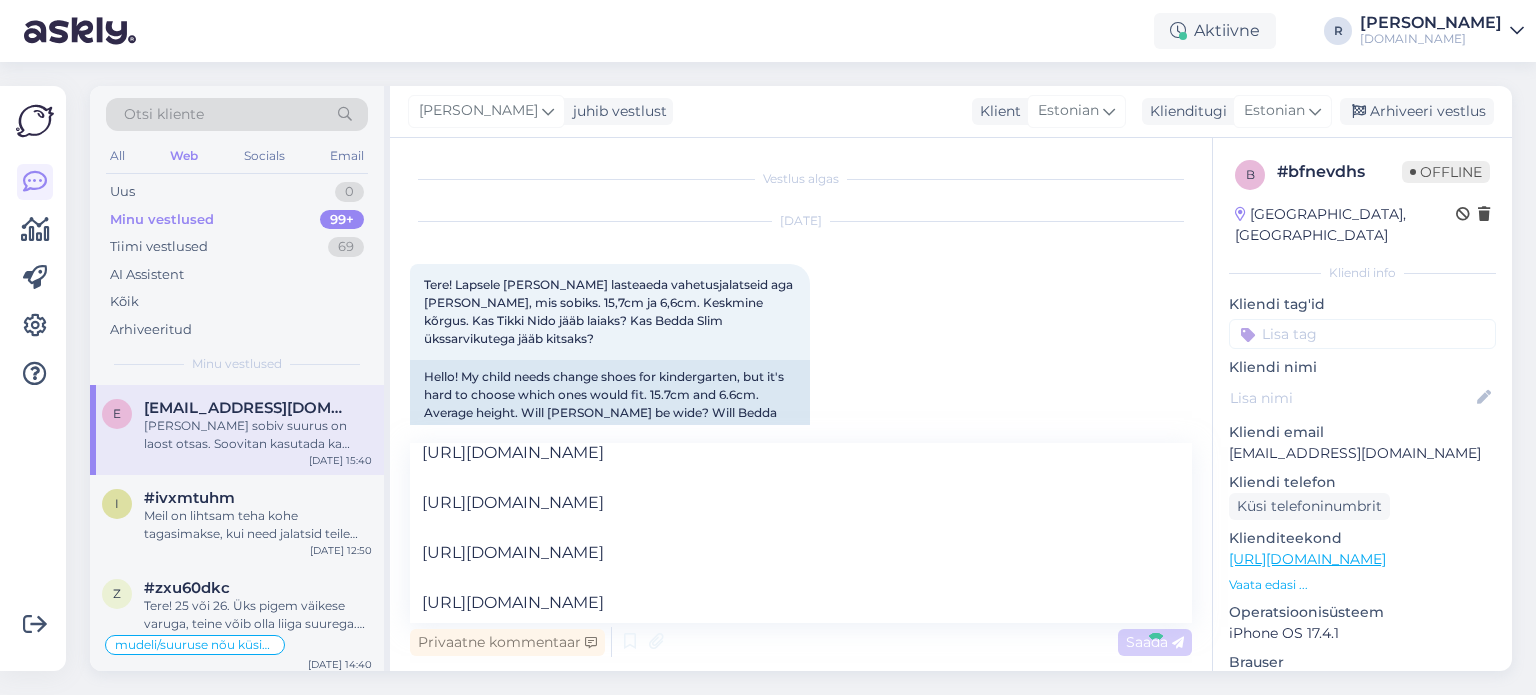 type 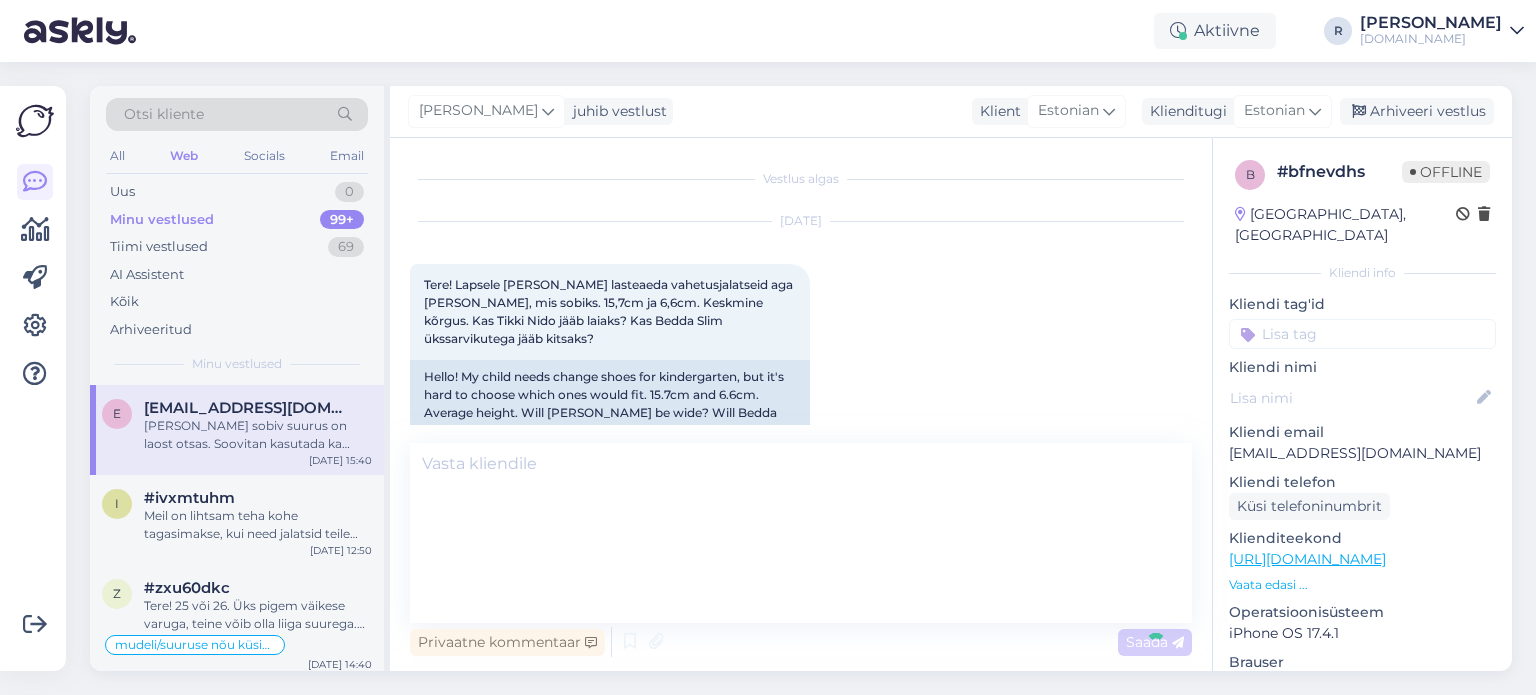 scroll, scrollTop: 1448, scrollLeft: 0, axis: vertical 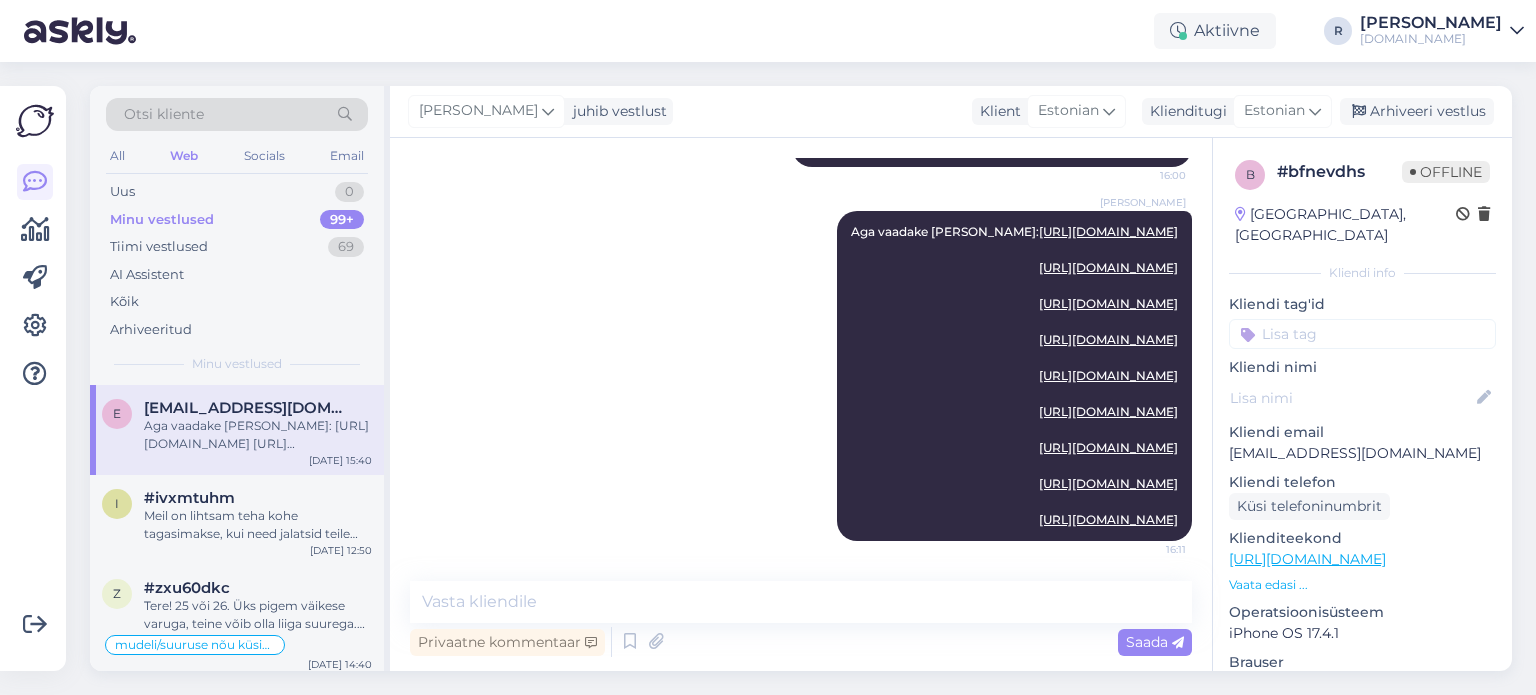 click at bounding box center (1362, 334) 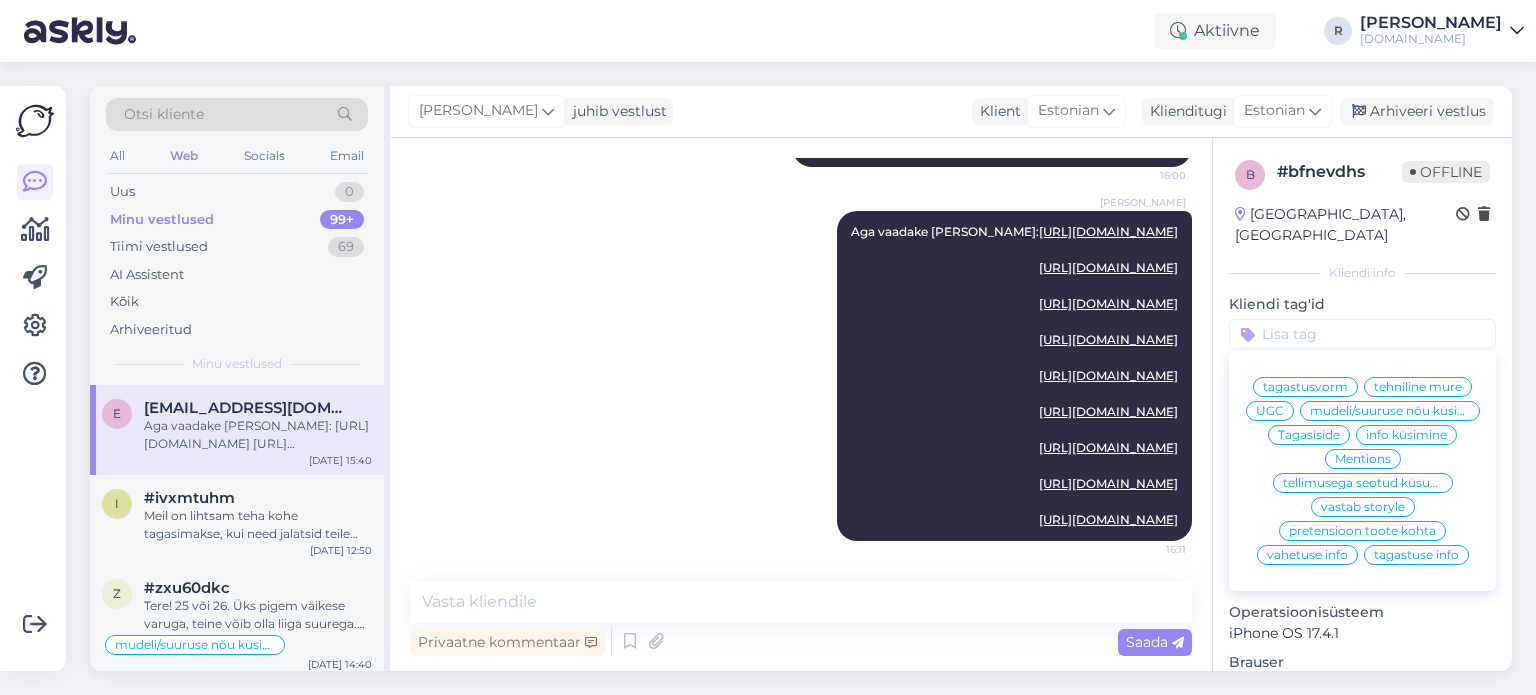 click on "mudeli/suuruse nõu küsimine" at bounding box center (1390, 411) 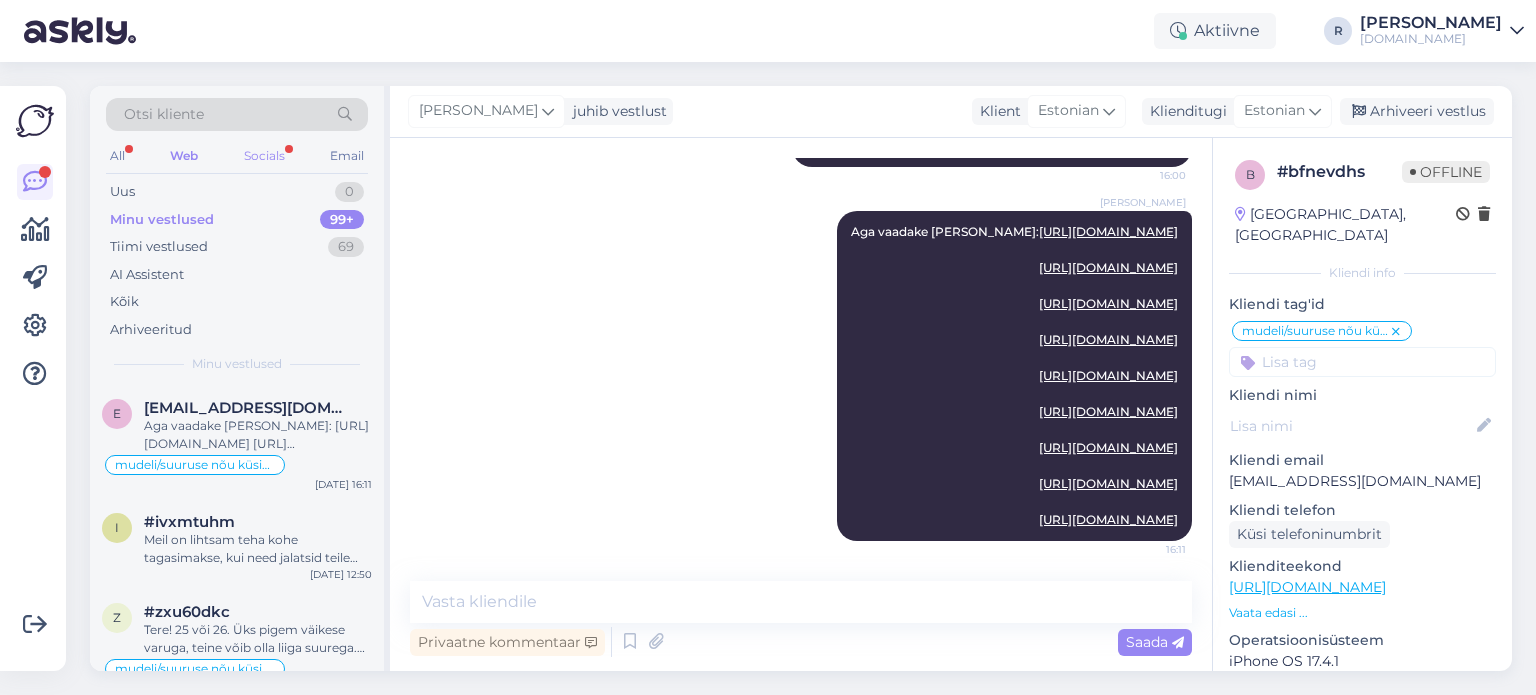 click on "Socials" at bounding box center [264, 156] 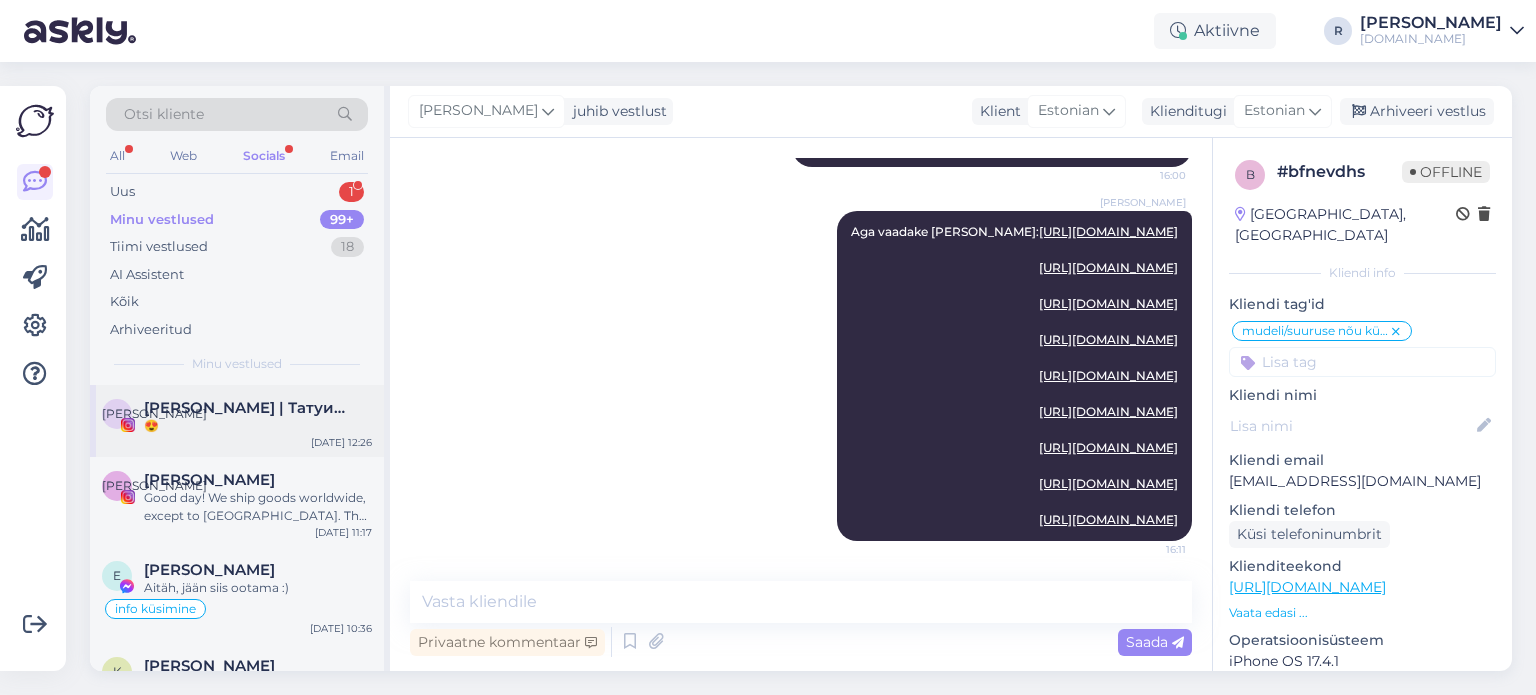 click on "[PERSON_NAME] | Татуированная мама, специалист по анализу рисунка" at bounding box center [248, 408] 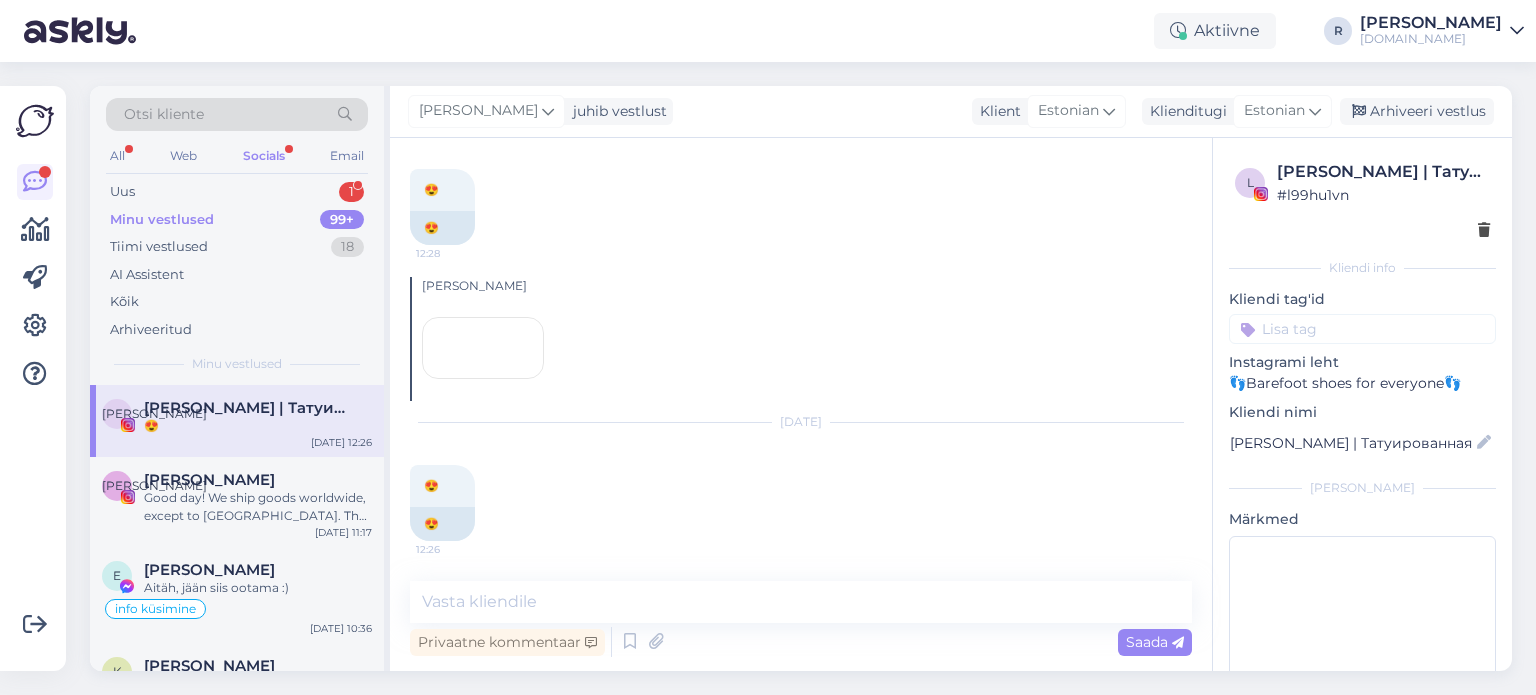 scroll, scrollTop: 2126, scrollLeft: 0, axis: vertical 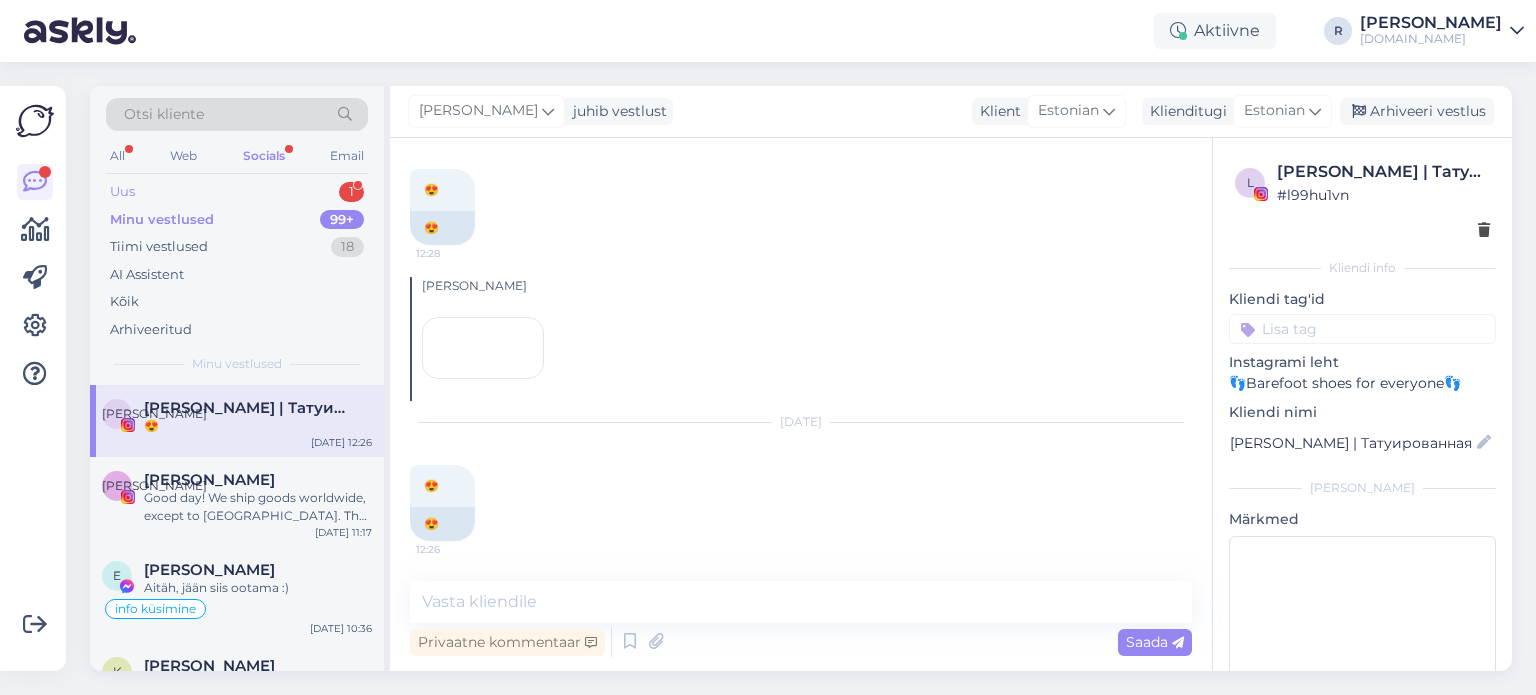 click on "Uus 1" at bounding box center [237, 192] 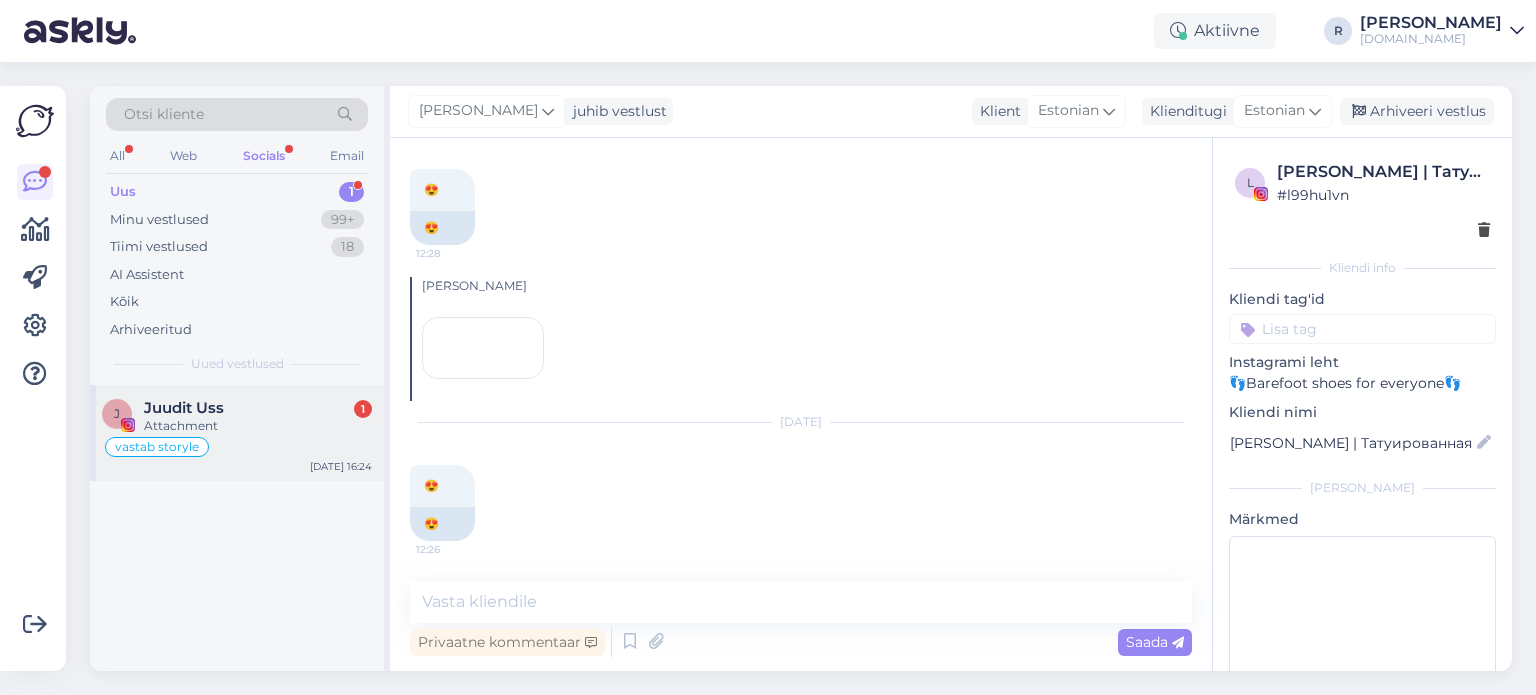 click on "Attachment" at bounding box center [258, 426] 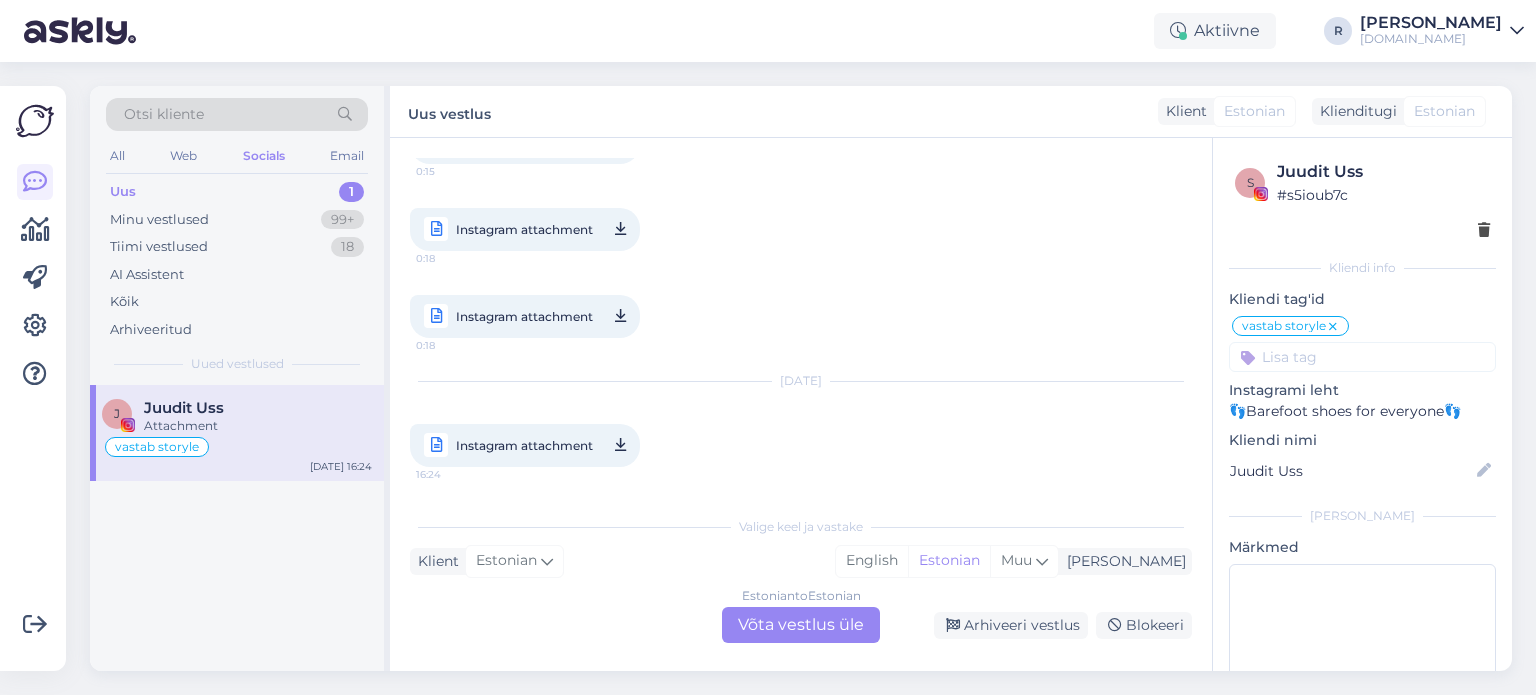 click on "Estonian  to  Estonian Võta vestlus üle" at bounding box center [801, 625] 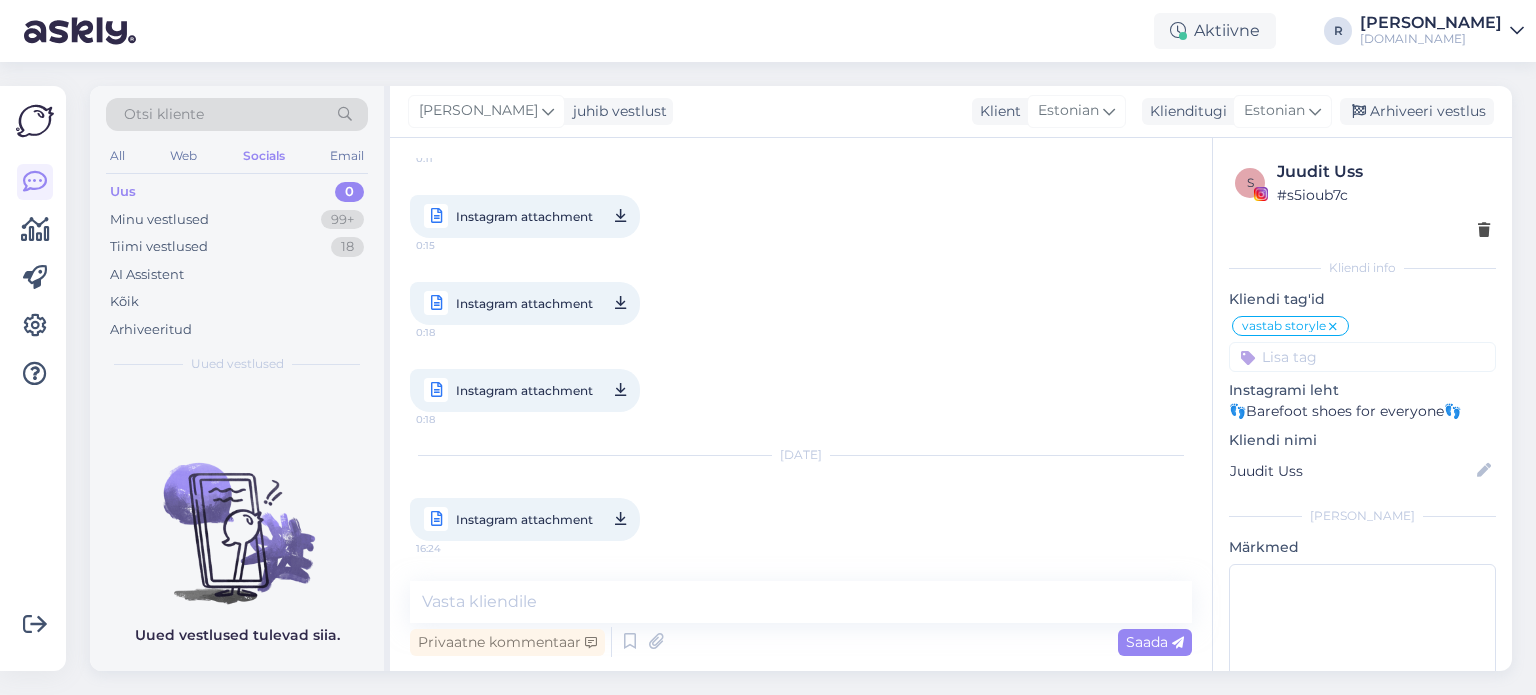 scroll, scrollTop: 2043, scrollLeft: 0, axis: vertical 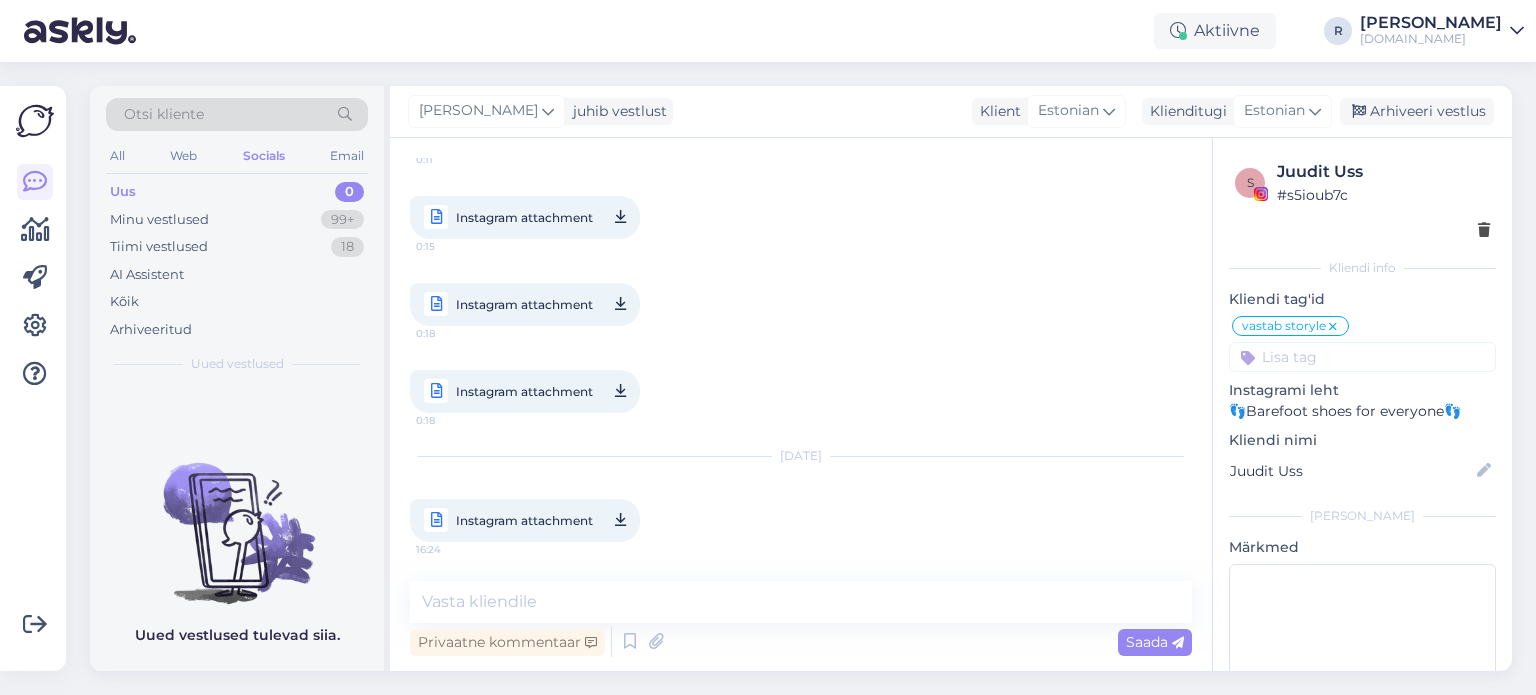 click on "Instagram attachment" at bounding box center [524, 520] 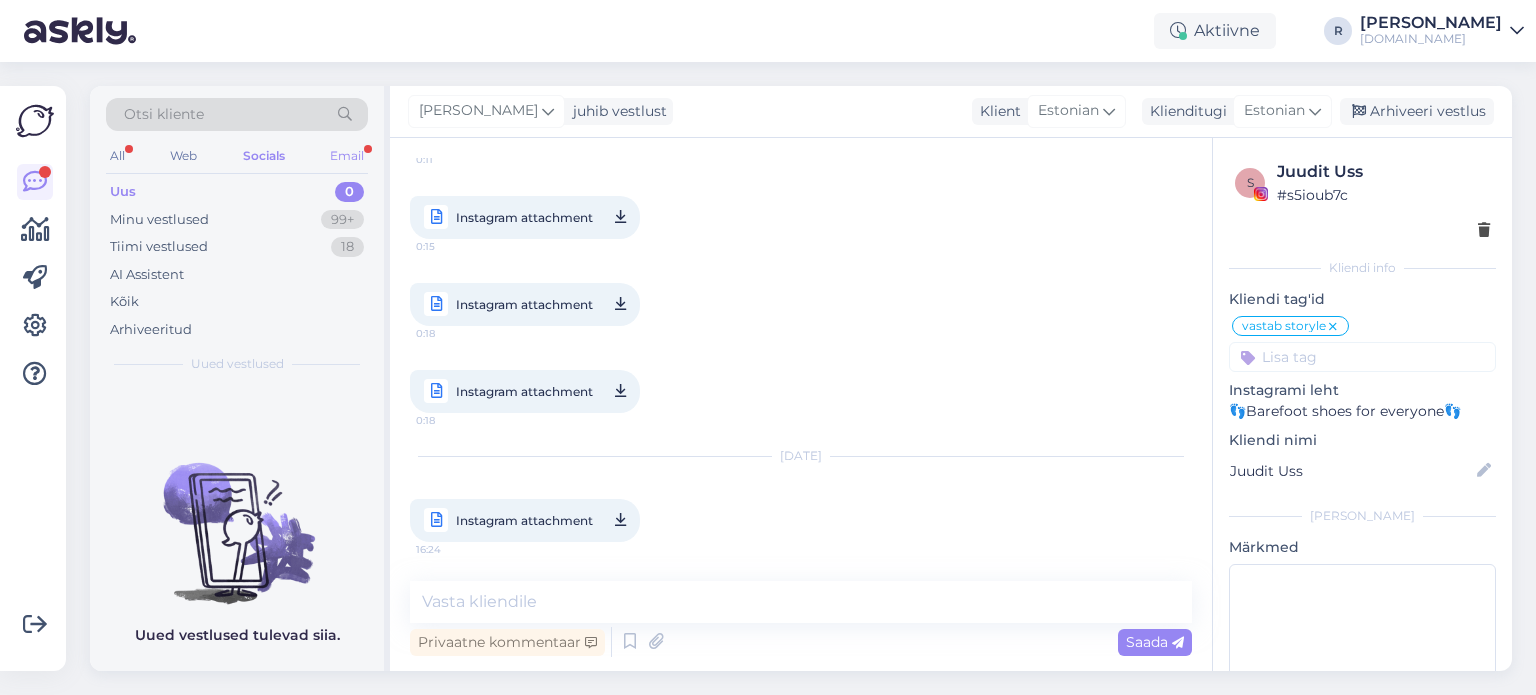 click on "Email" at bounding box center [347, 156] 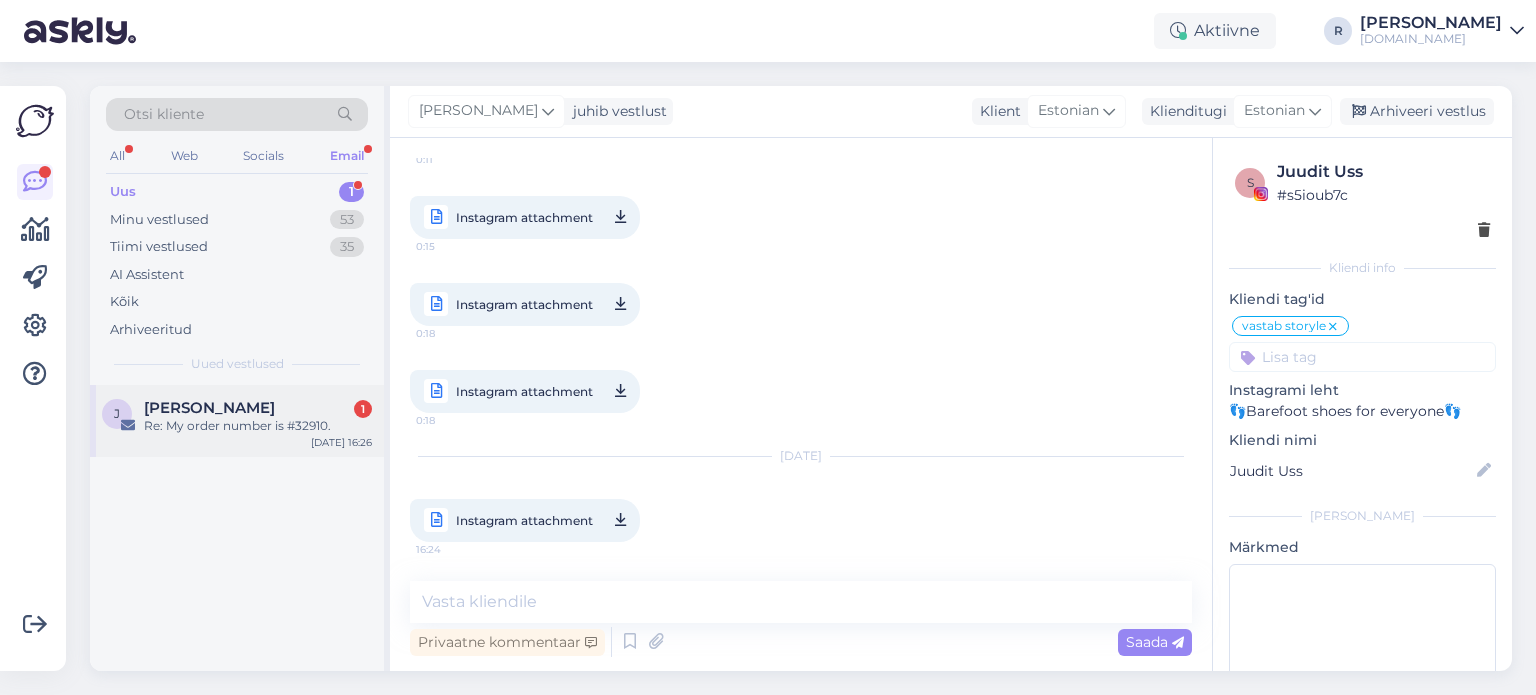click on "Re: My order number is #32910." at bounding box center [258, 426] 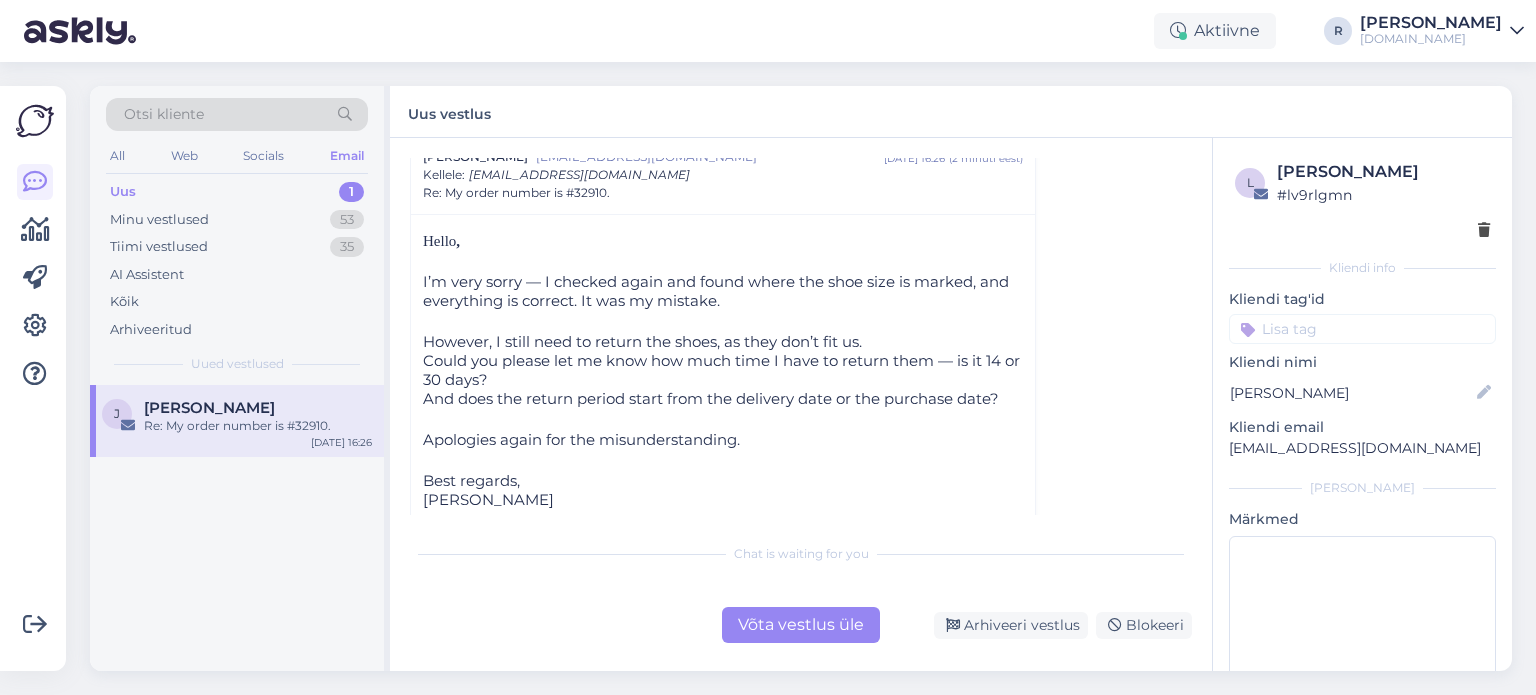 scroll, scrollTop: 200, scrollLeft: 0, axis: vertical 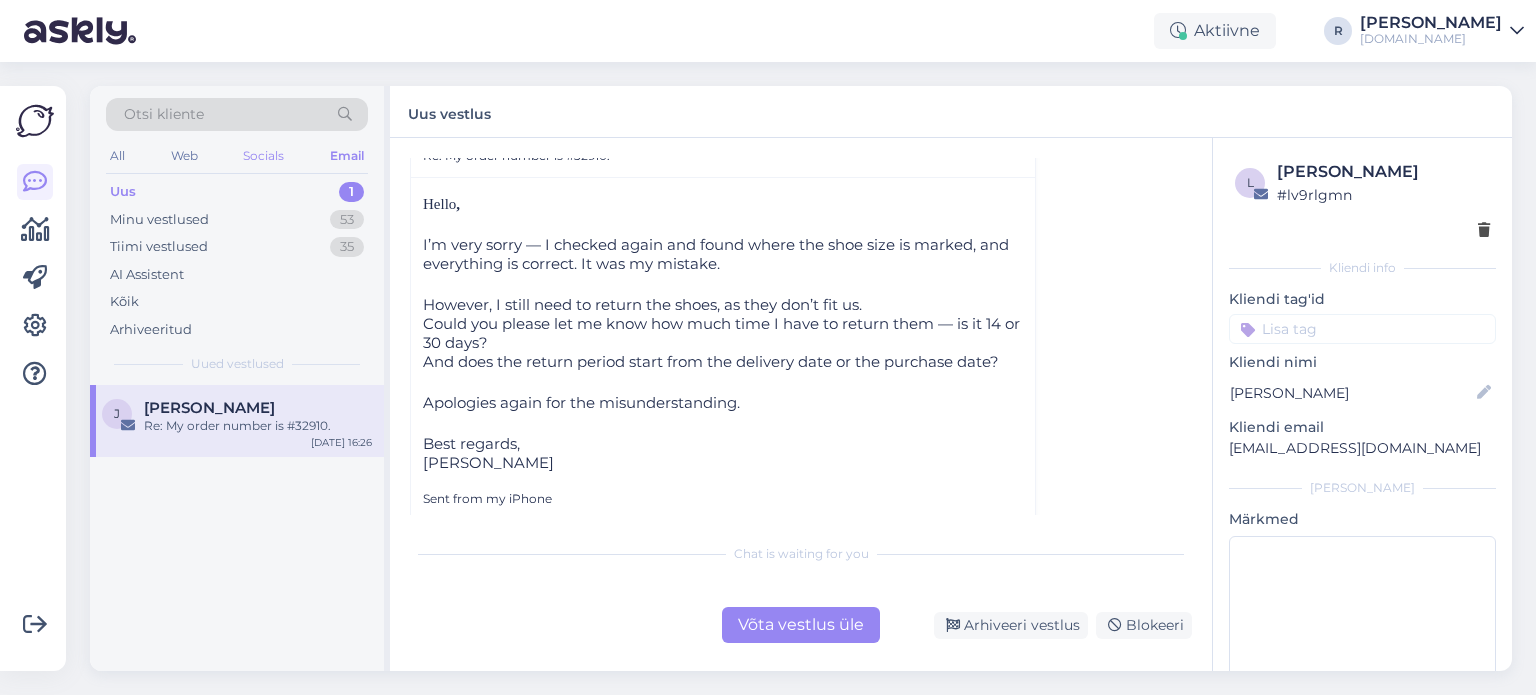 click on "Socials" at bounding box center [263, 156] 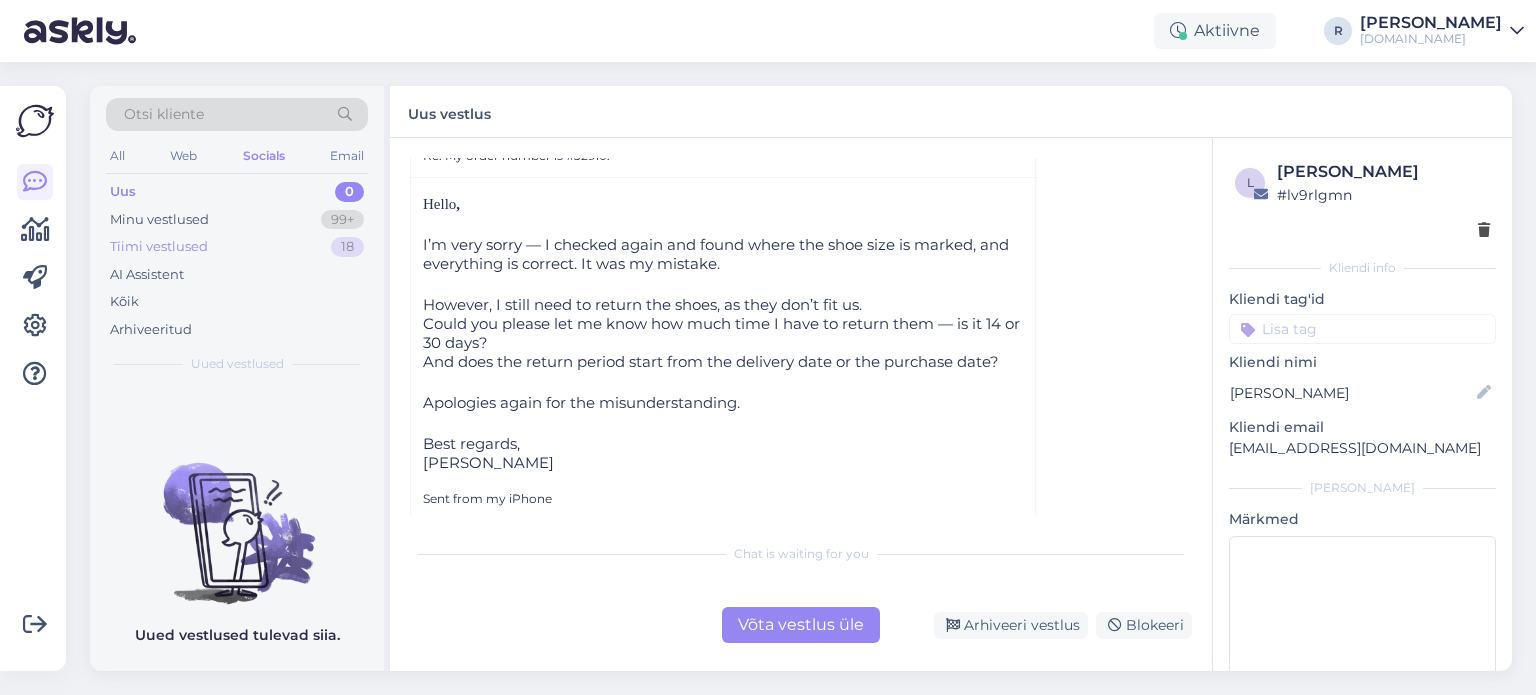 click on "Tiimi vestlused" at bounding box center (159, 247) 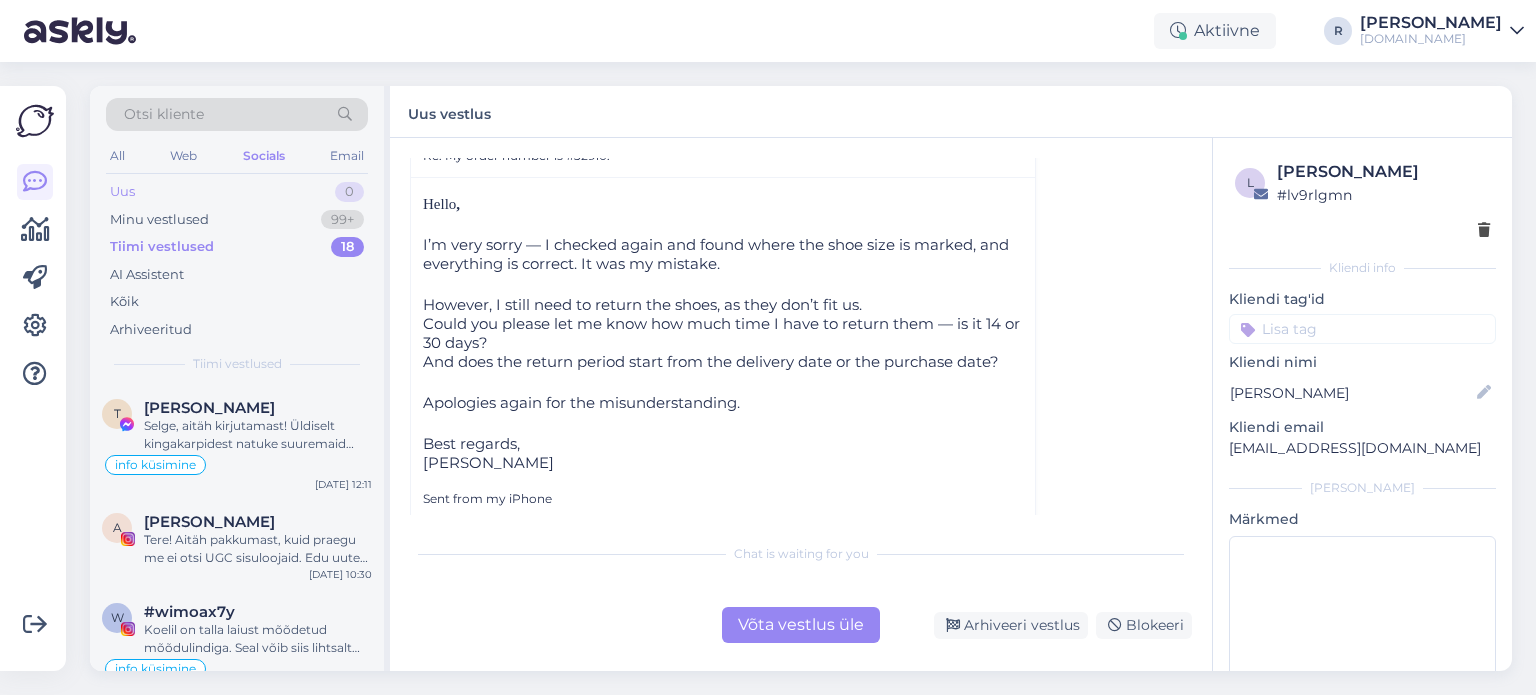 click on "Uus" at bounding box center [122, 192] 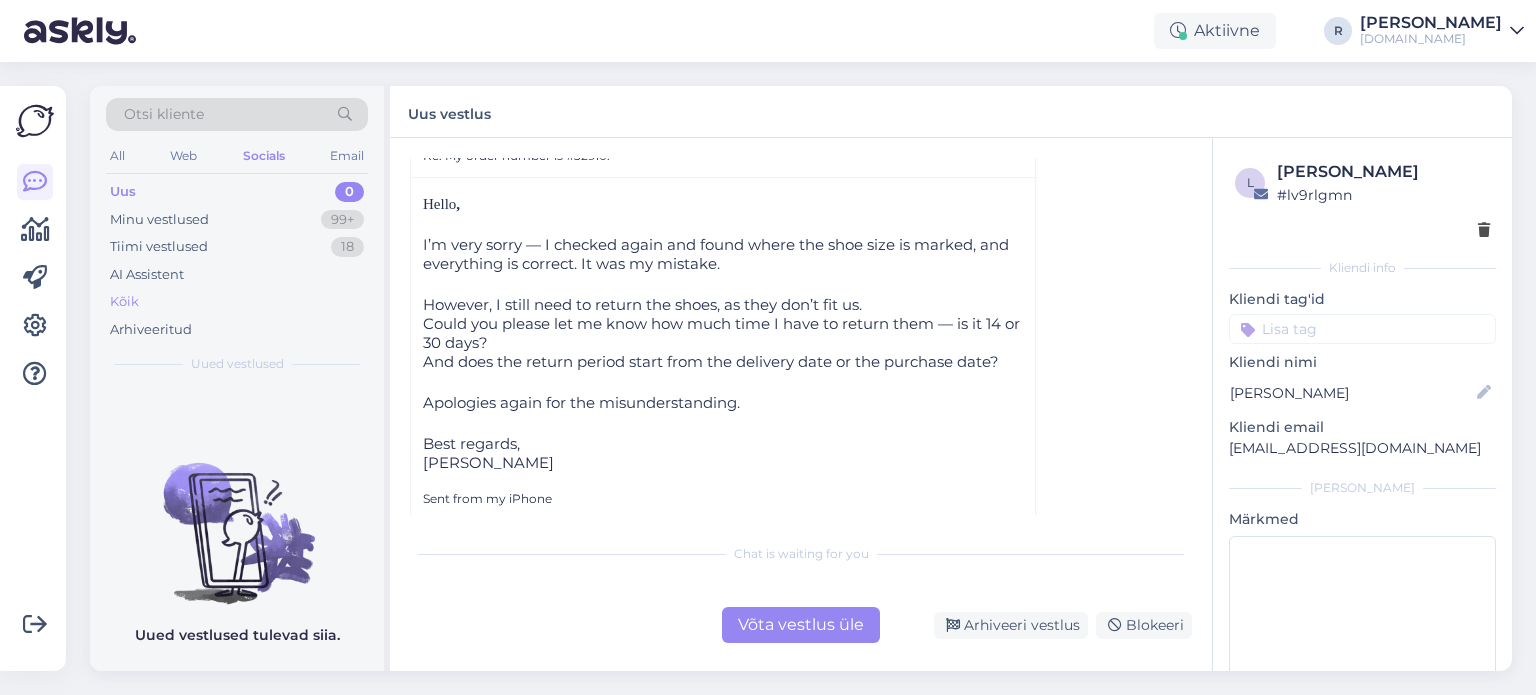 click on "Kõik" at bounding box center (237, 302) 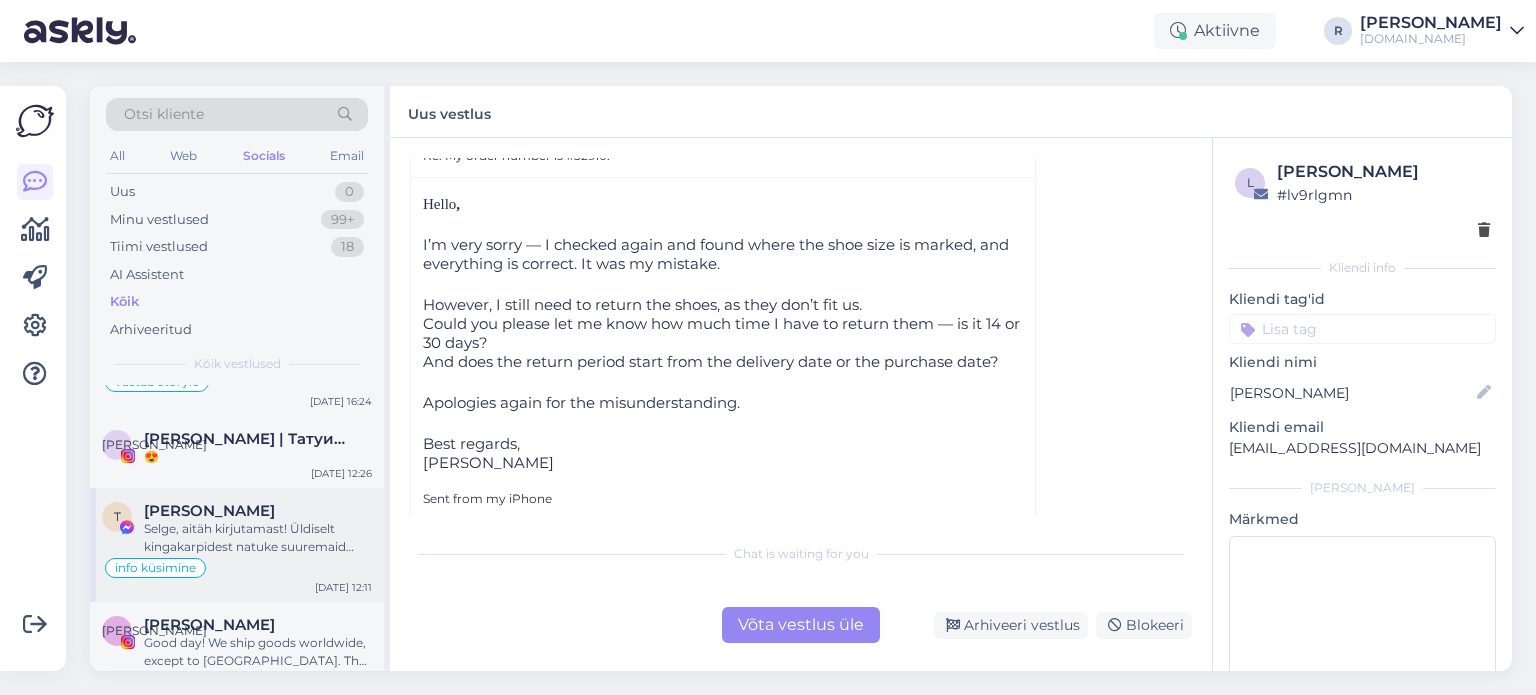 scroll, scrollTop: 100, scrollLeft: 0, axis: vertical 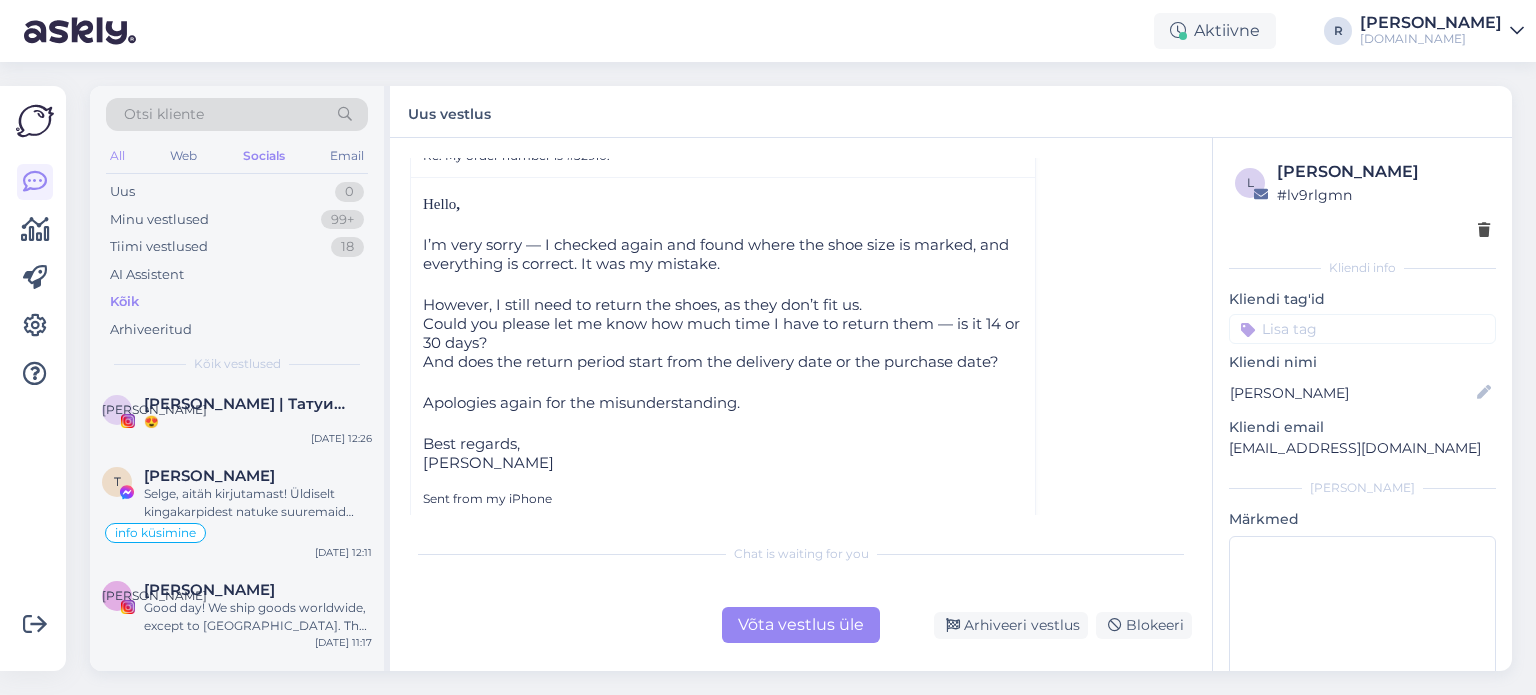 click on "All" at bounding box center (117, 156) 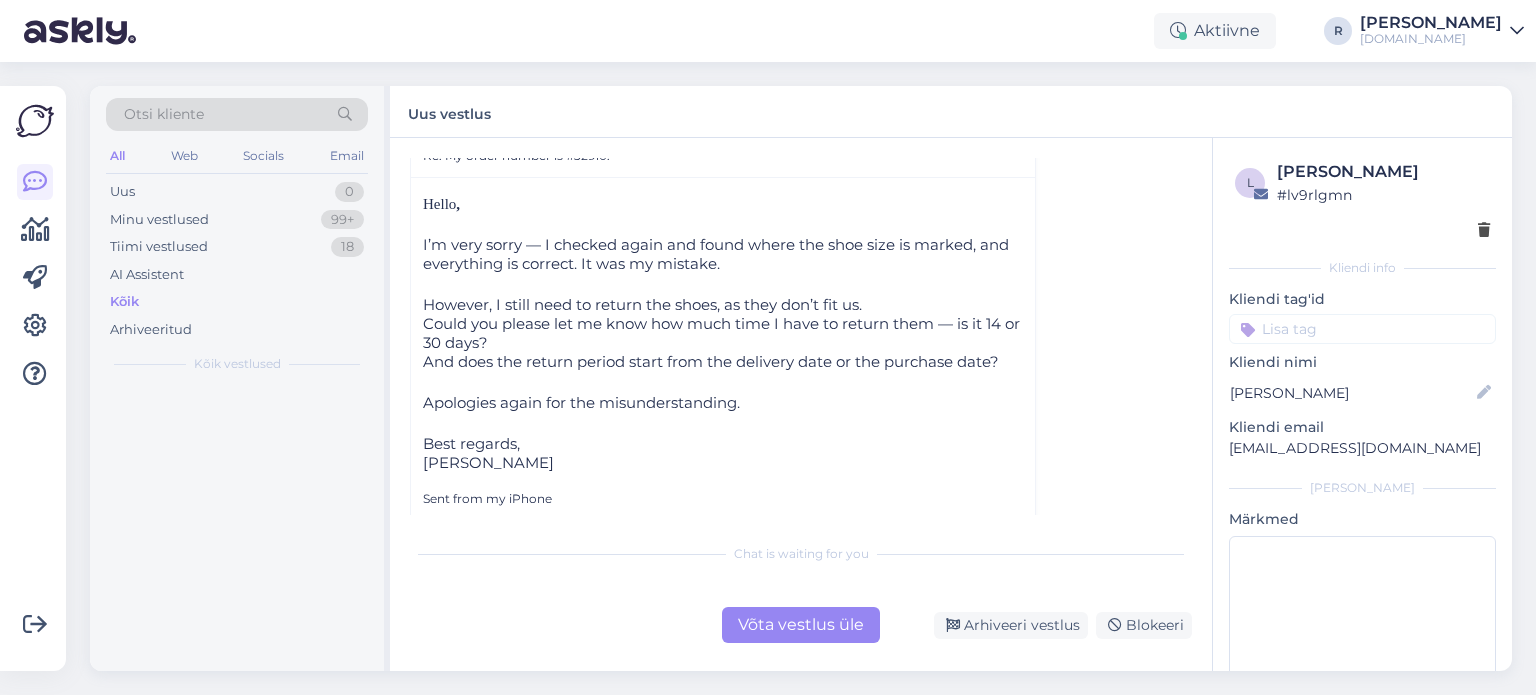 scroll, scrollTop: 0, scrollLeft: 0, axis: both 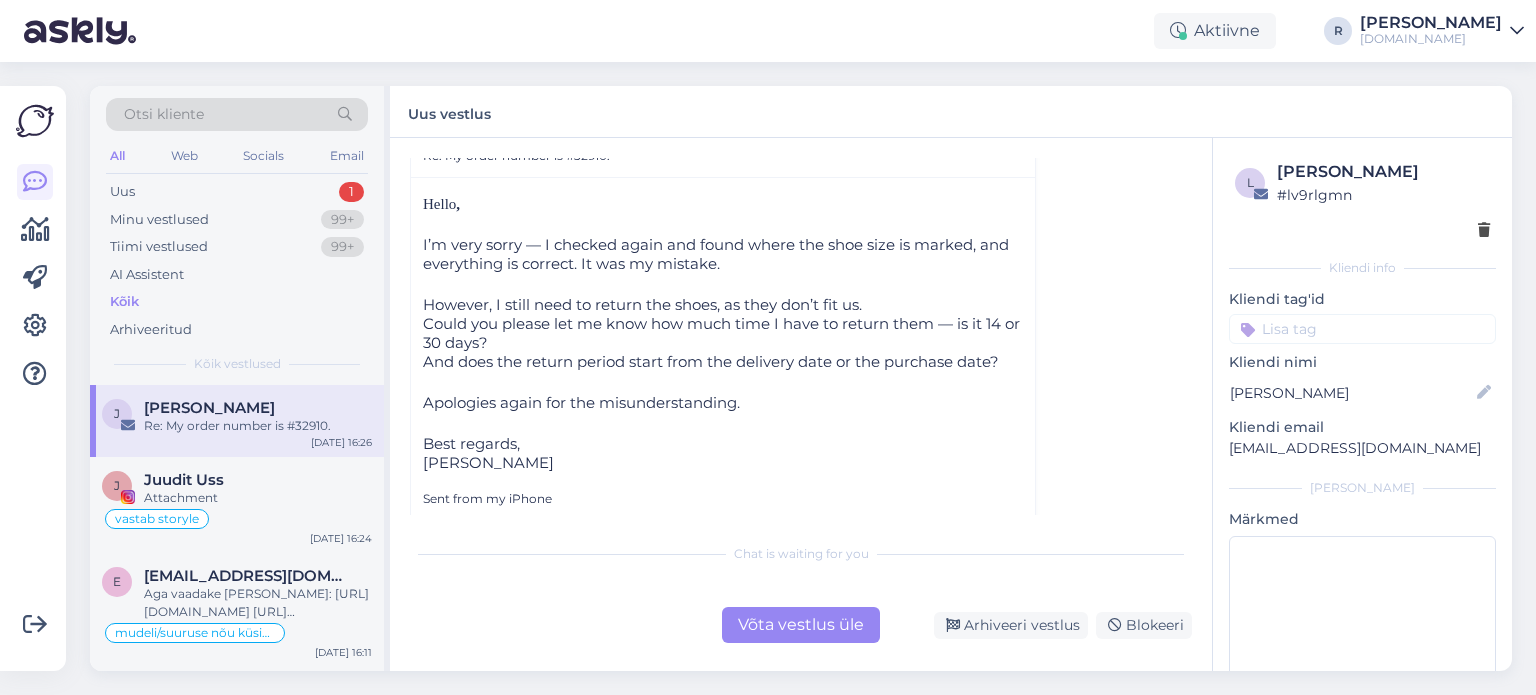 click on "Kõik" at bounding box center (124, 302) 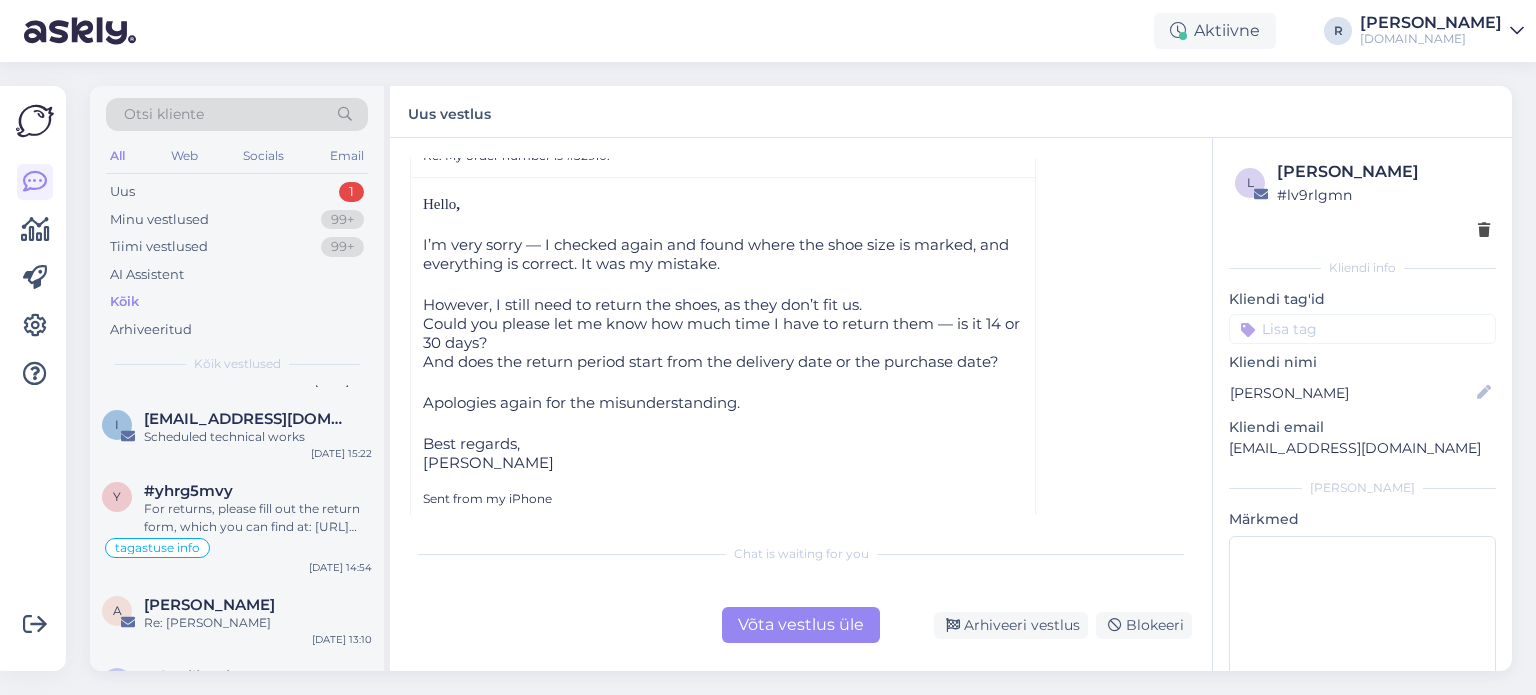 scroll, scrollTop: 300, scrollLeft: 0, axis: vertical 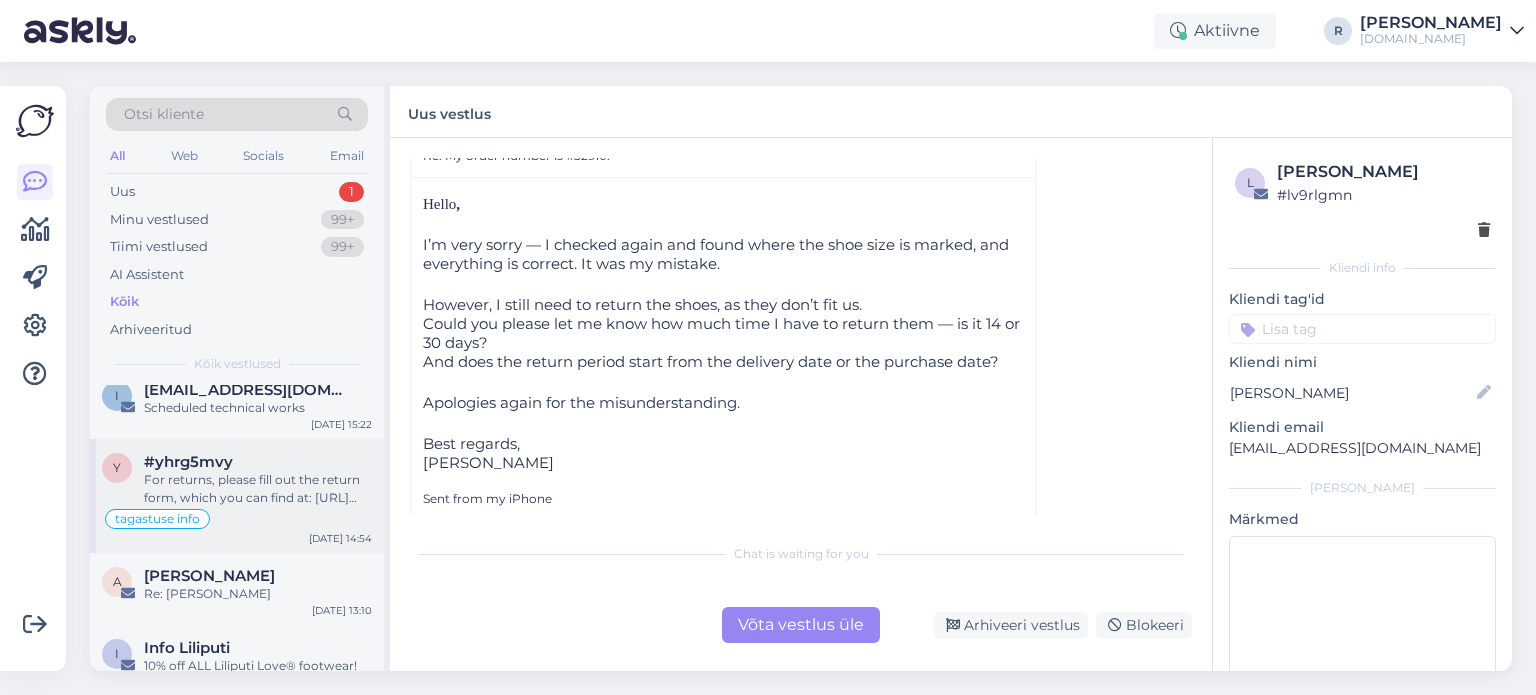 click on "For returns, please fill out the return form, which you can find at:
[URL][DOMAIN_NAME]
Pack your return order and send it back using a trackable door-to-door postal service to the following address:
[STREET_ADDRESS]
[PHONE_NUMBER]
[EMAIL_ADDRESS][DOMAIN_NAME]
Let us know if you have any further questions." at bounding box center (258, 489) 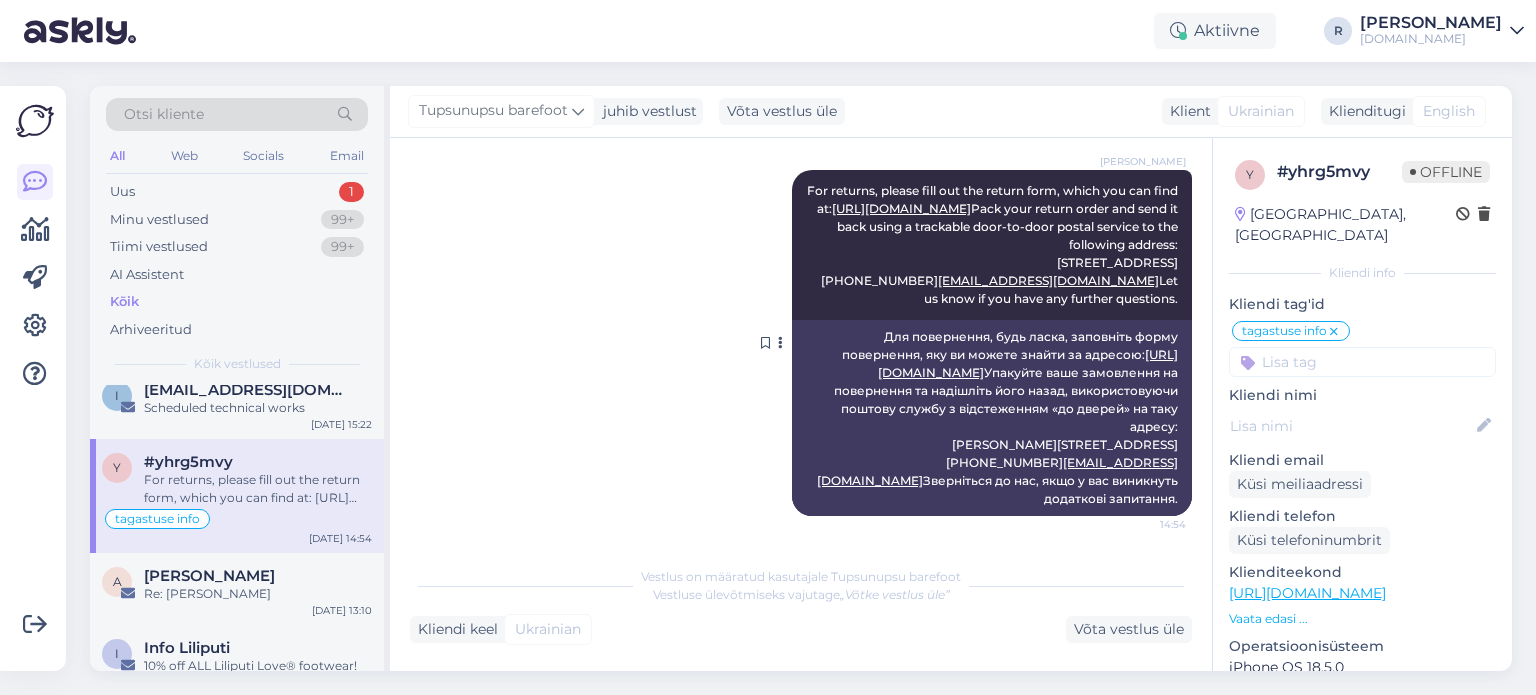 drag, startPoint x: 808, startPoint y: 194, endPoint x: 1160, endPoint y: 426, distance: 421.578 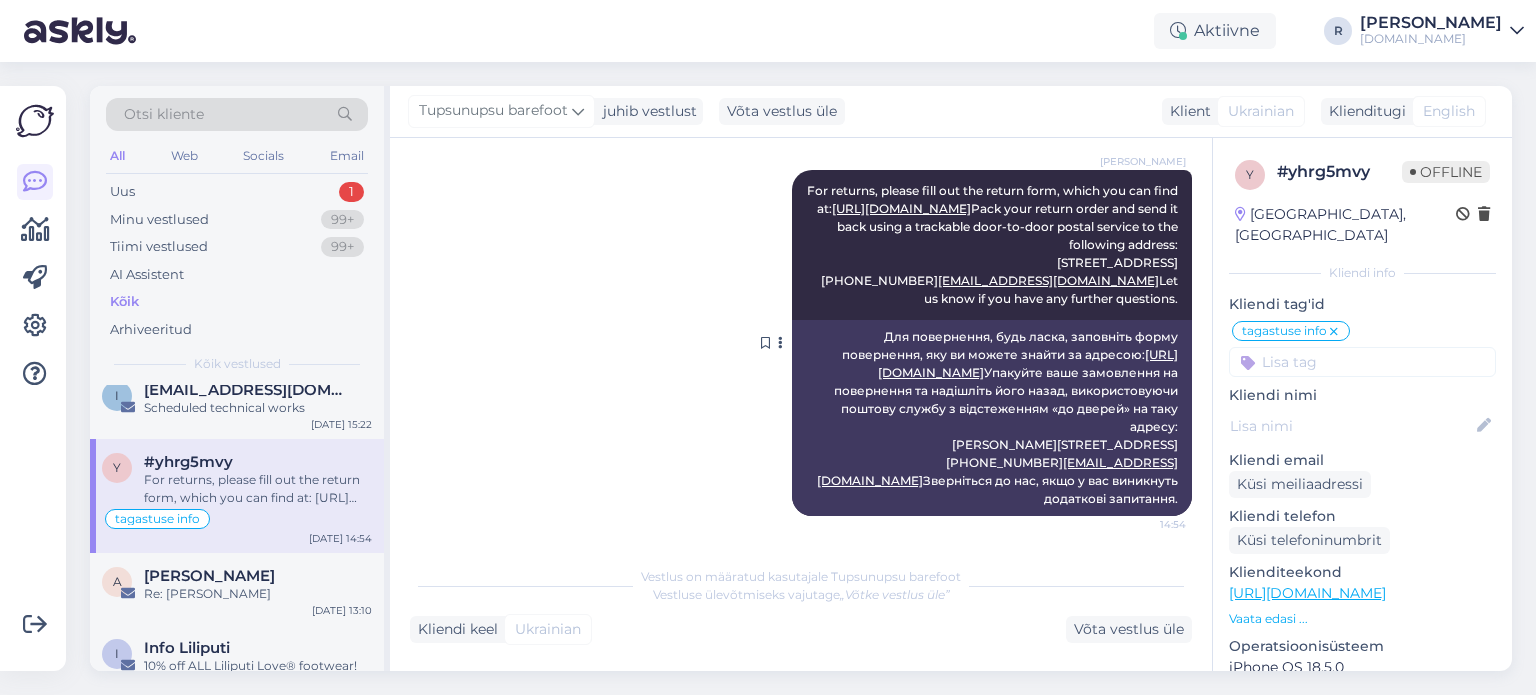 click on "[PERSON_NAME] For returns, please fill out the return form, which you can find at:
[URL][DOMAIN_NAME]
Pack your return order and send it back using a trackable door-to-door postal service to the following address:
[PERSON_NAME][STREET_ADDRESS]
[PHONE_NUMBER]
[EMAIL_ADDRESS][DOMAIN_NAME]
Let us know if you have any further questions. 14:54" at bounding box center (992, 245) 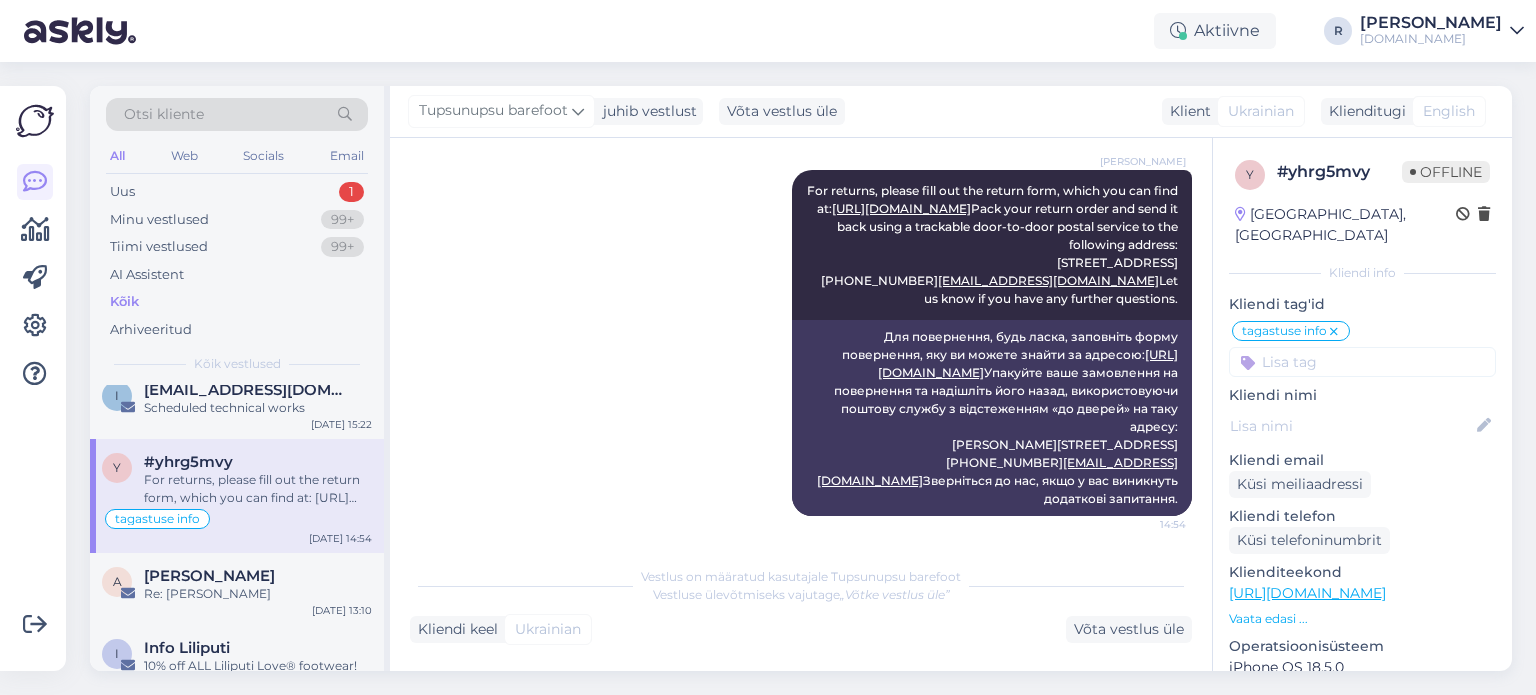 copy on "For returns, please fill out the return form, which you can find at:
[URL][DOMAIN_NAME]
Pack your return order and send it back using a trackable door-to-door postal service to the following address:
[PERSON_NAME][STREET_ADDRESS]
[PHONE_NUMBER]
[EMAIL_ADDRESS][DOMAIN_NAME]
Let us know if you have any further questions" 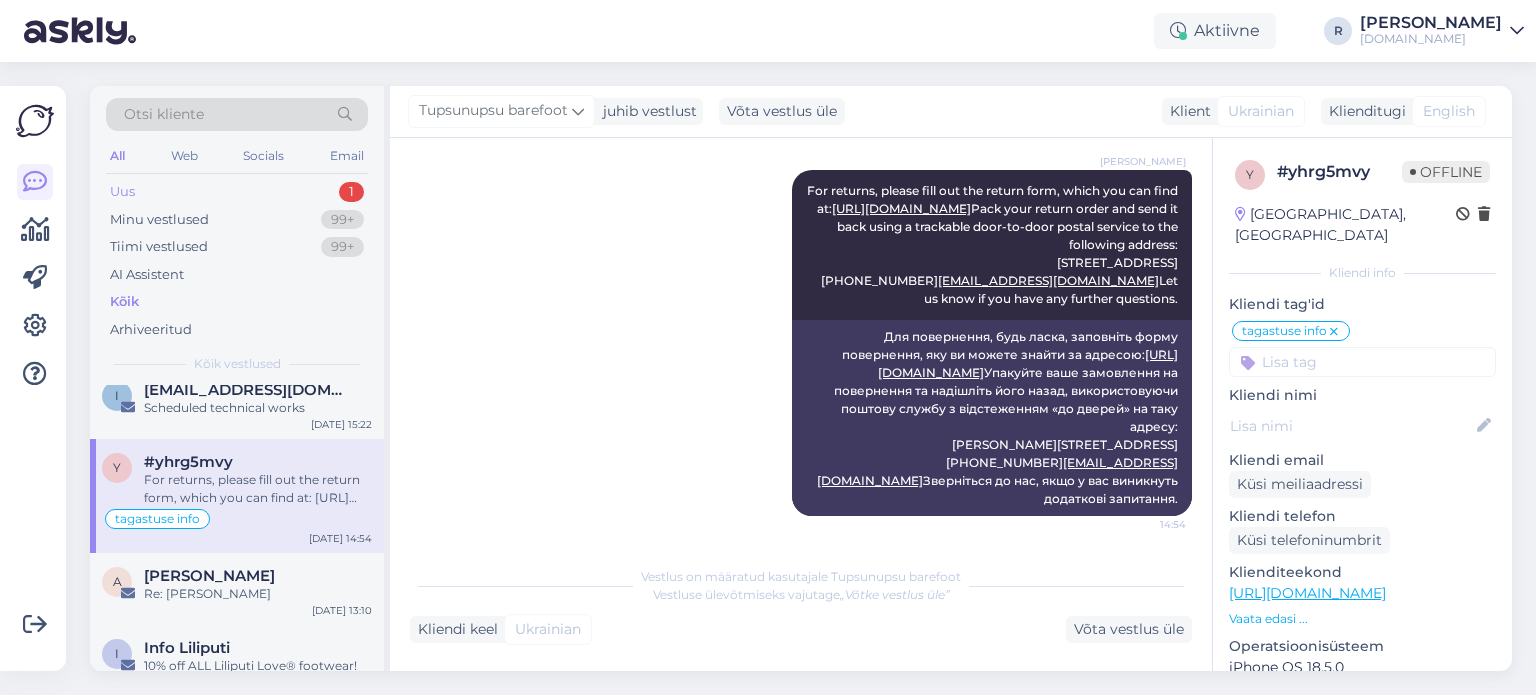 click on "Uus 1" at bounding box center [237, 192] 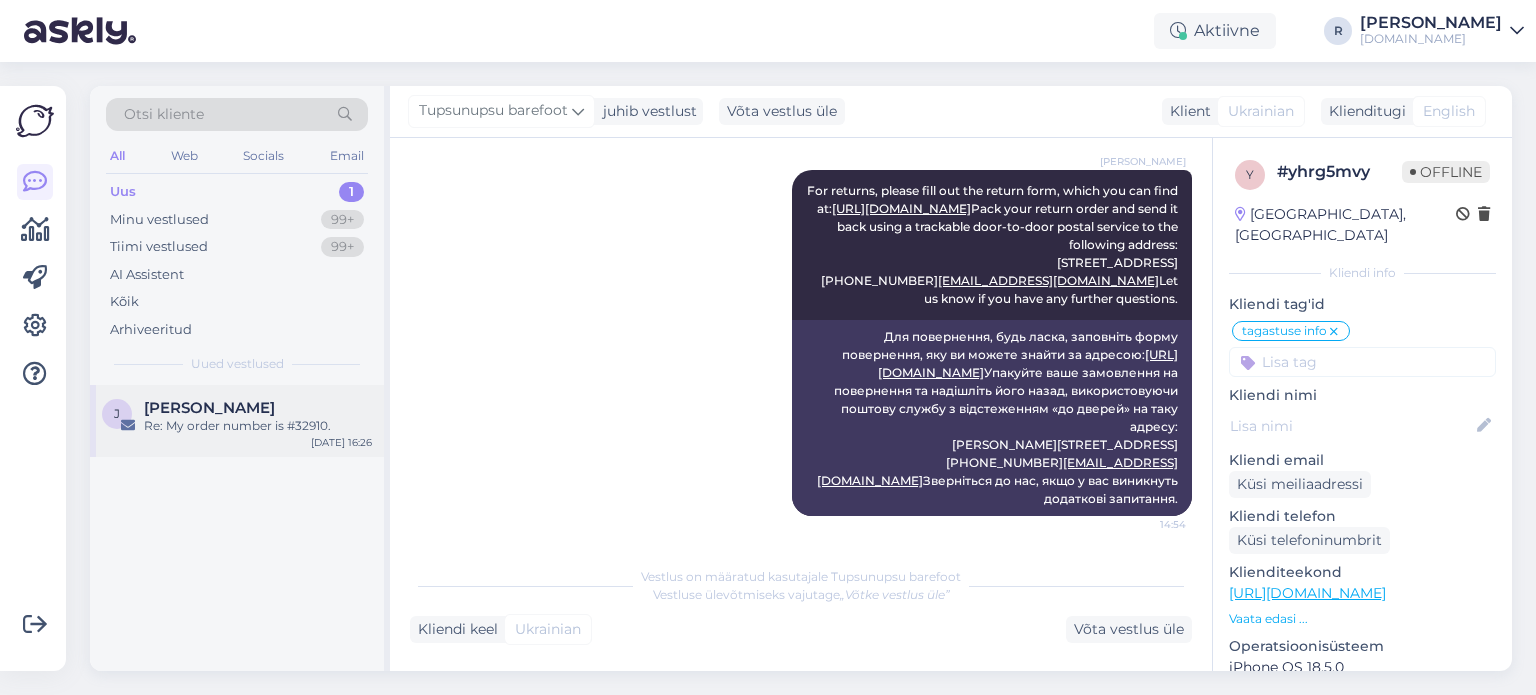 click on "J [PERSON_NAME] Re: My order number is #32910. [DATE] 16:26" at bounding box center (237, 421) 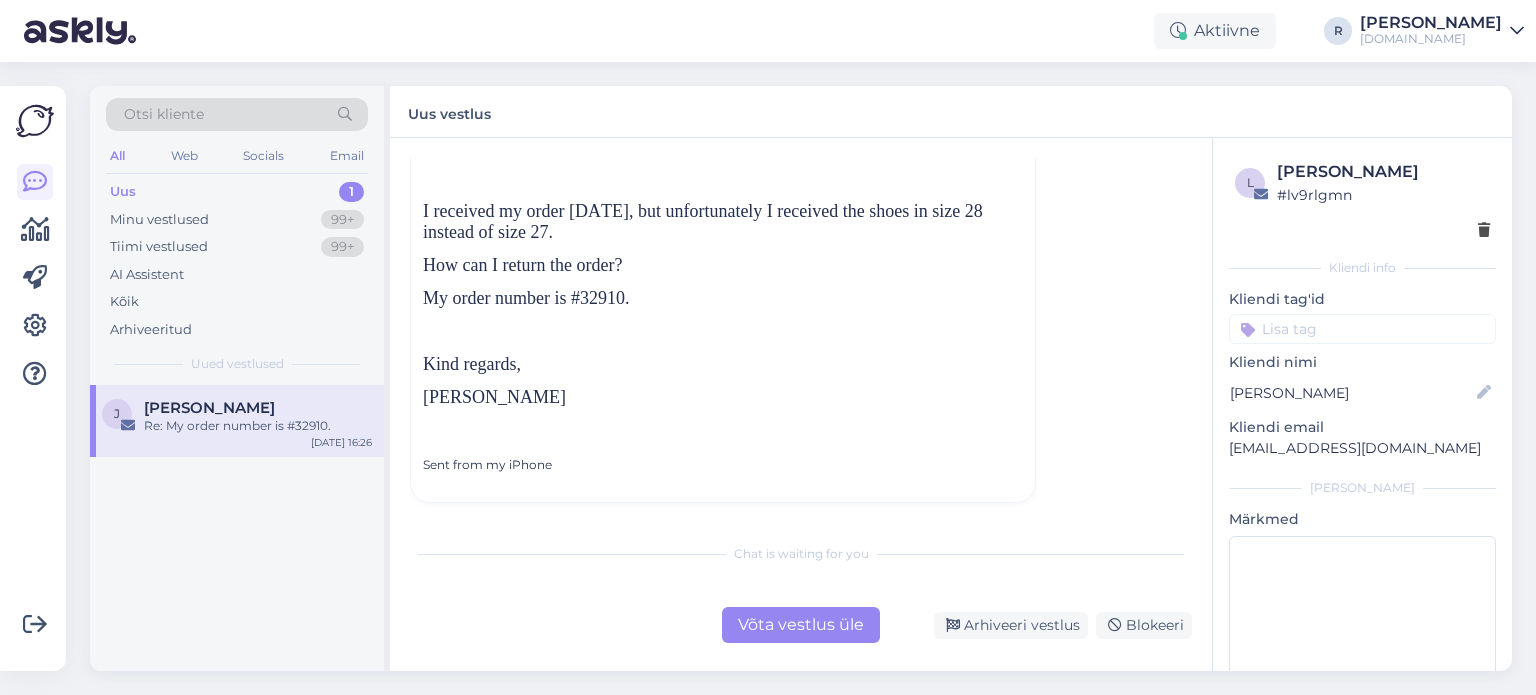 scroll, scrollTop: 140, scrollLeft: 0, axis: vertical 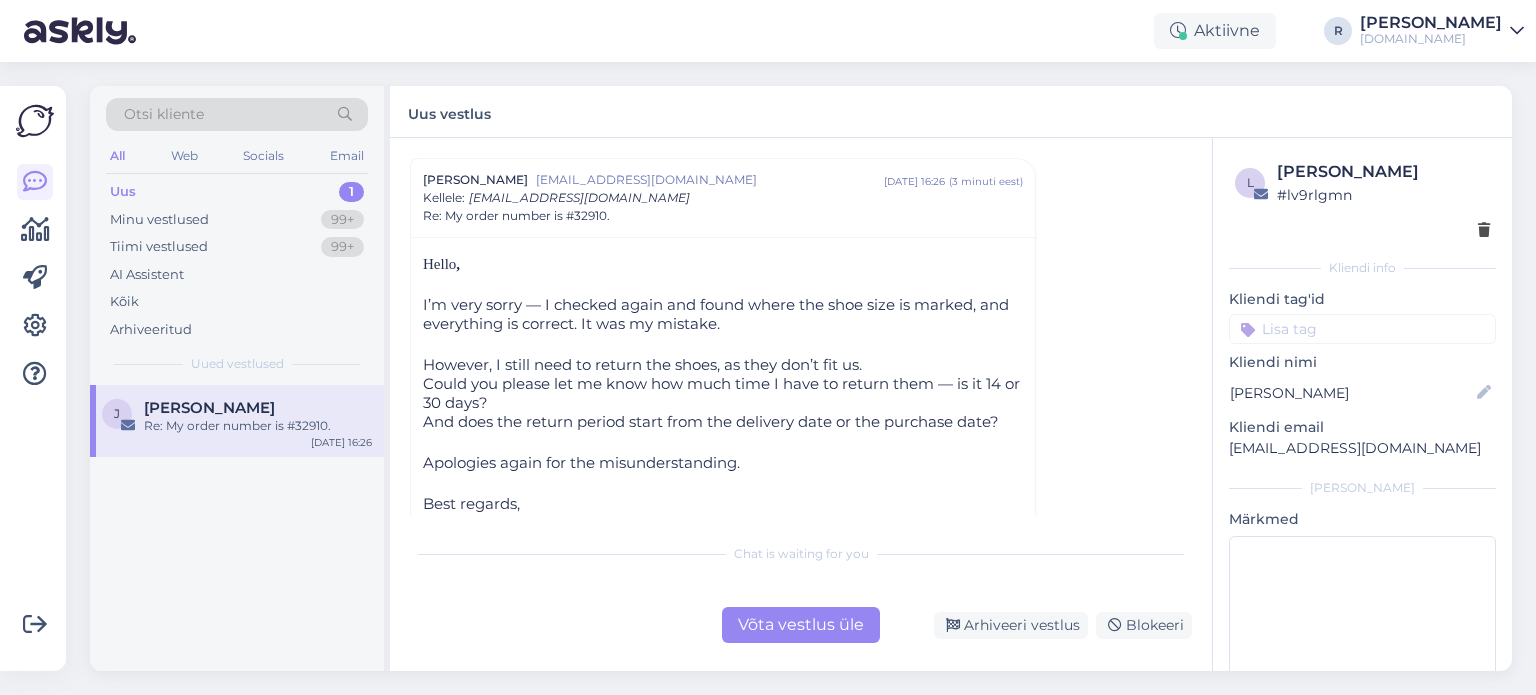 click on "Võta vestlus üle" at bounding box center [801, 625] 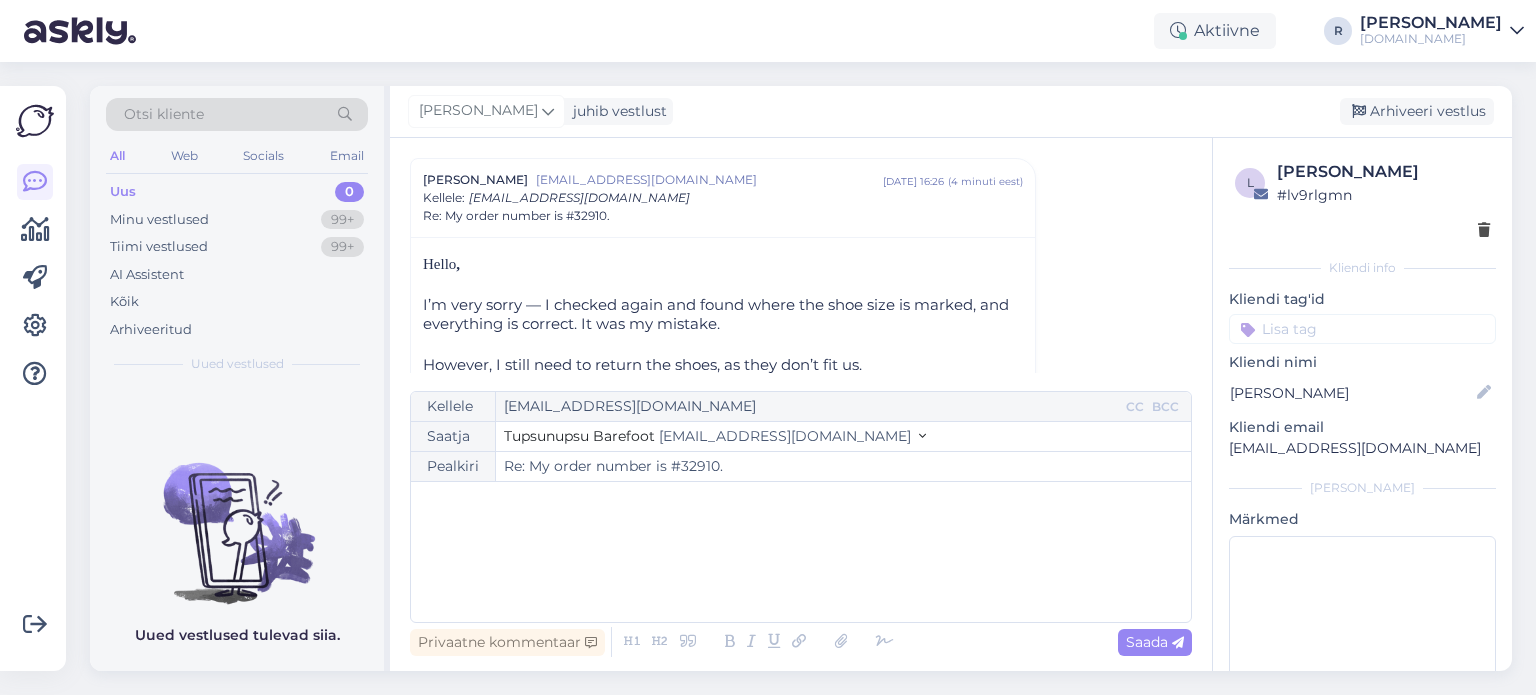 click on "﻿" at bounding box center [801, 552] 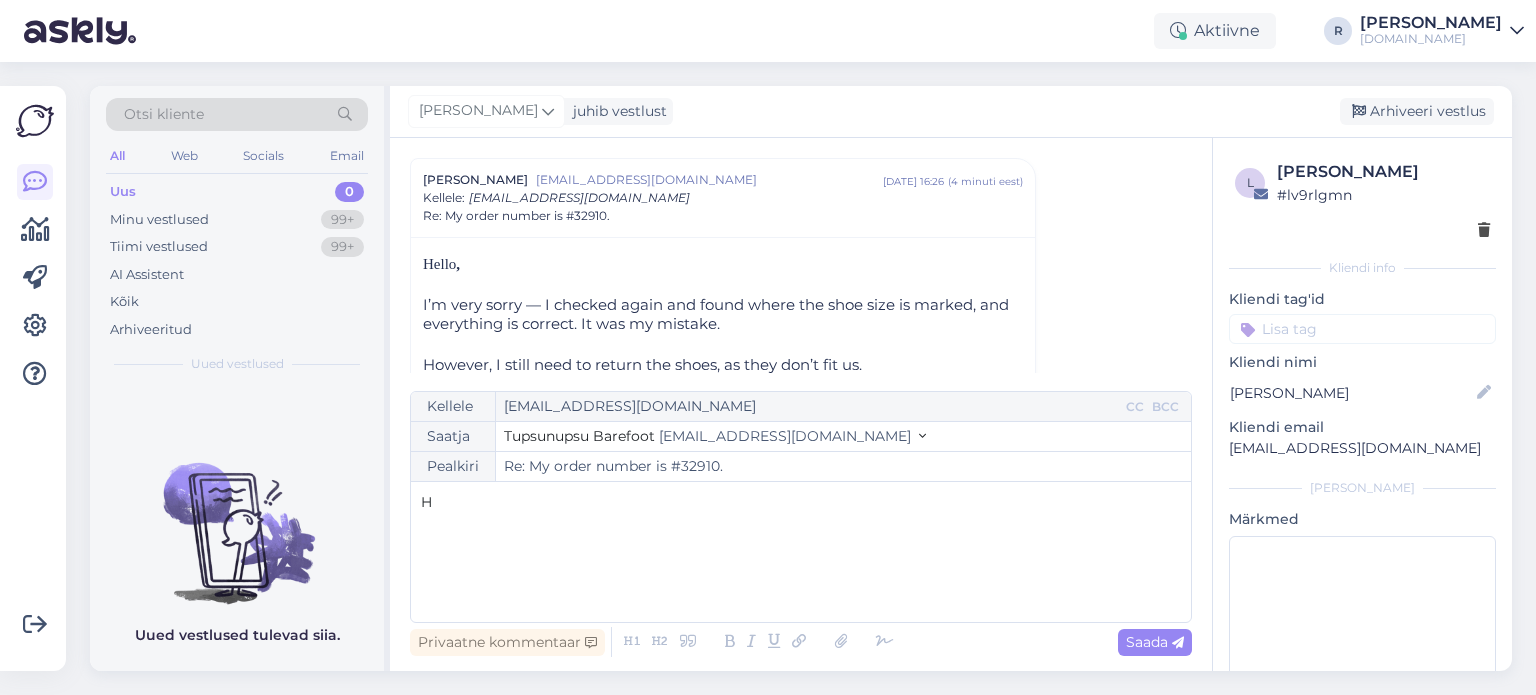 type 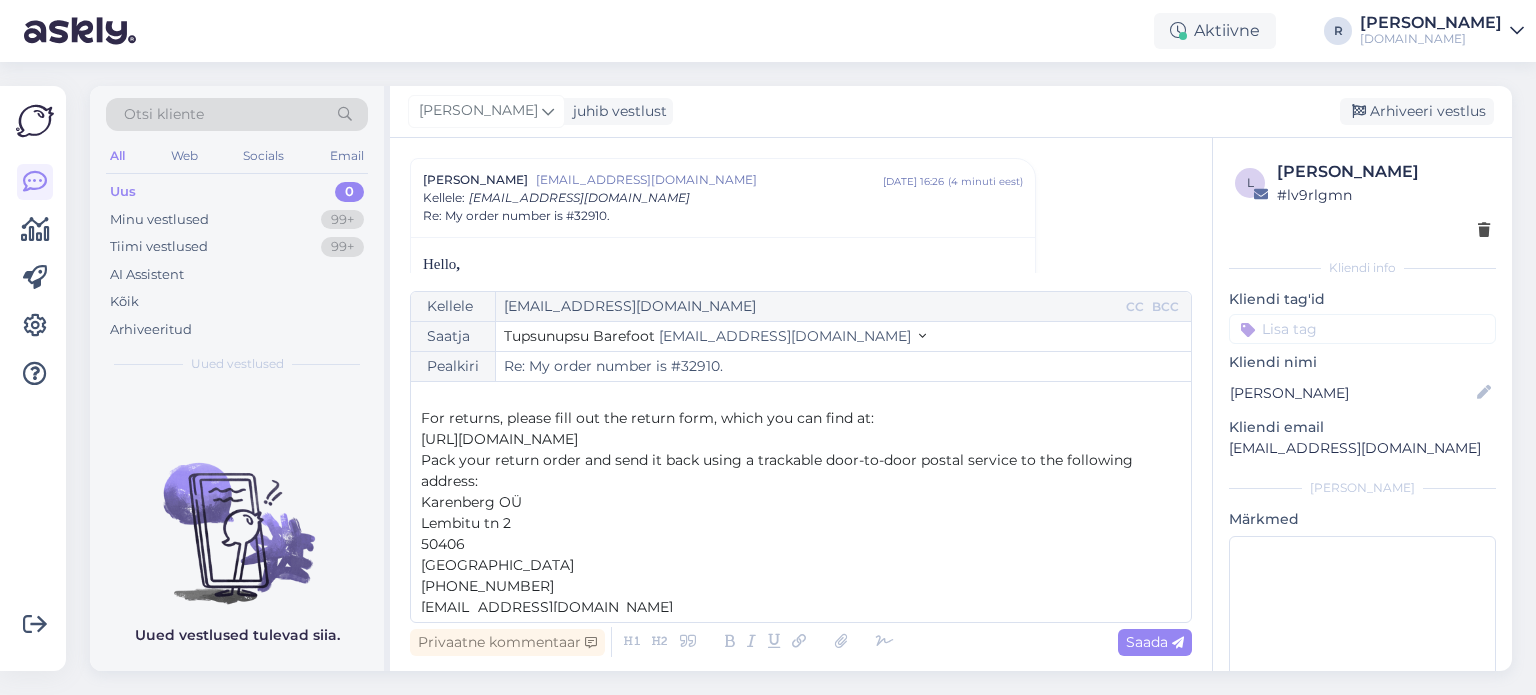 scroll, scrollTop: 0, scrollLeft: 0, axis: both 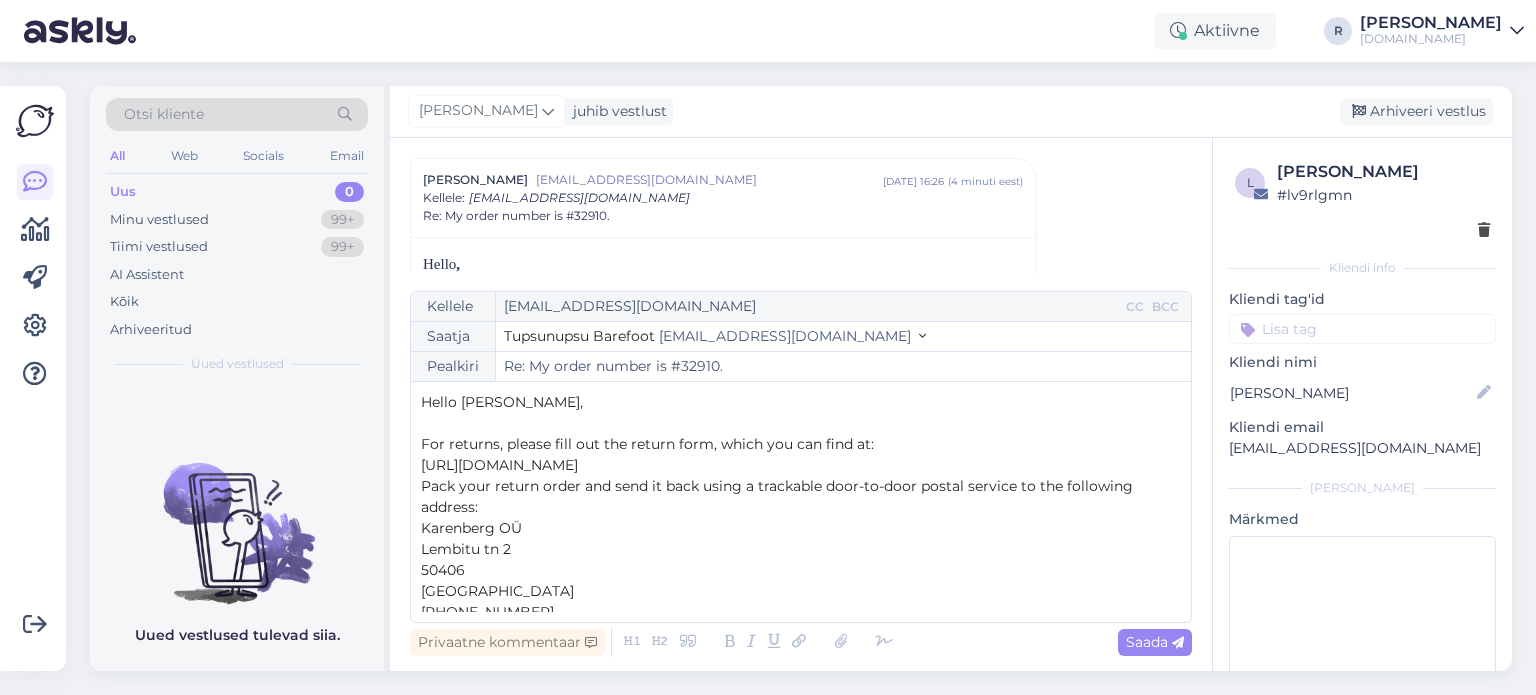 click on "[URL][DOMAIN_NAME]" at bounding box center (801, 465) 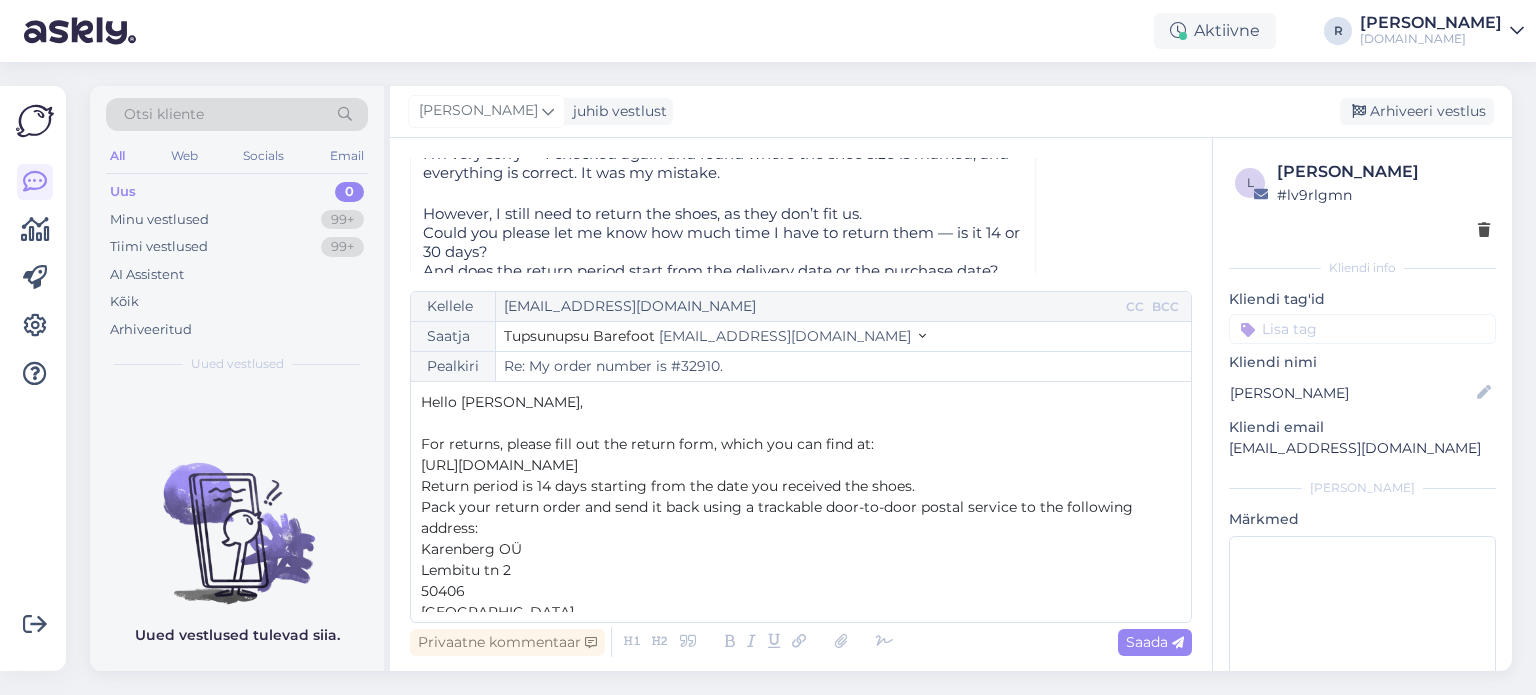 scroll, scrollTop: 340, scrollLeft: 0, axis: vertical 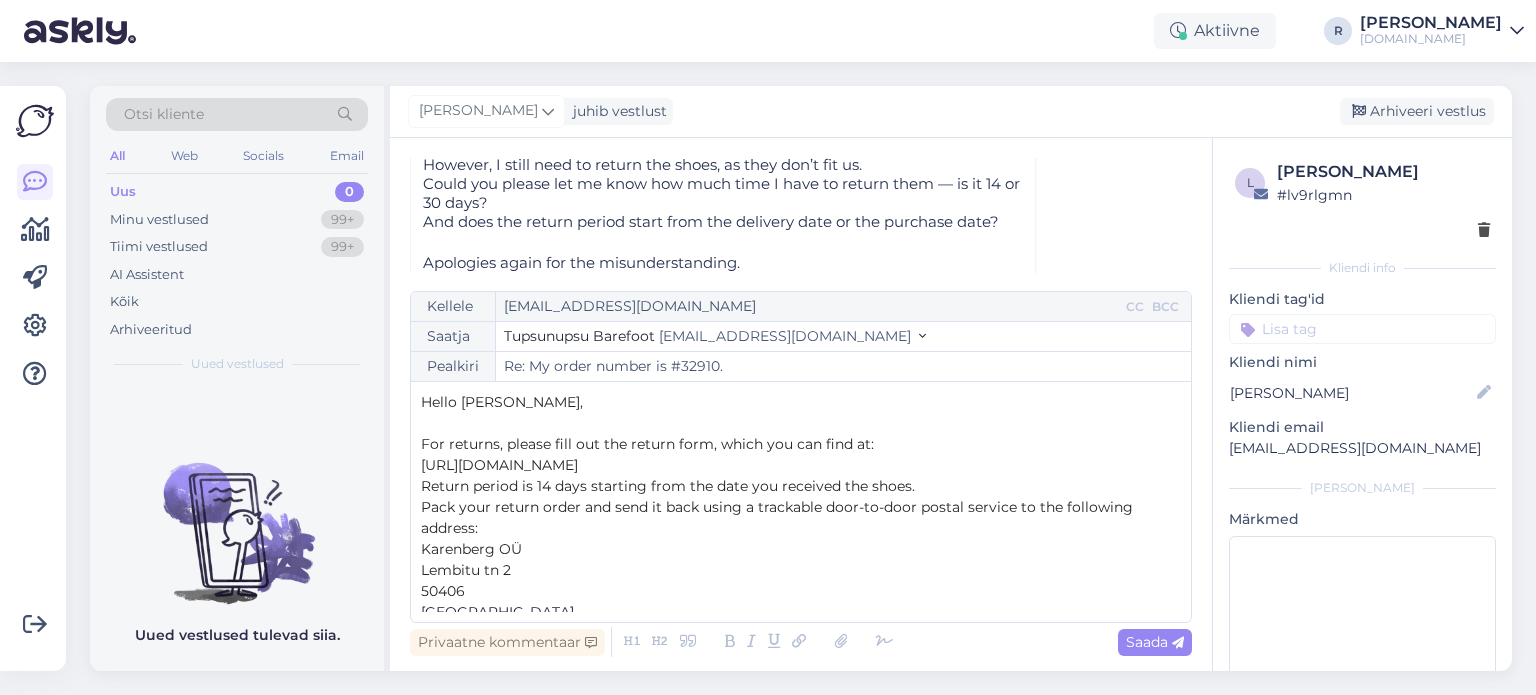drag, startPoint x: 930, startPoint y: 483, endPoint x: 389, endPoint y: 499, distance: 541.2366 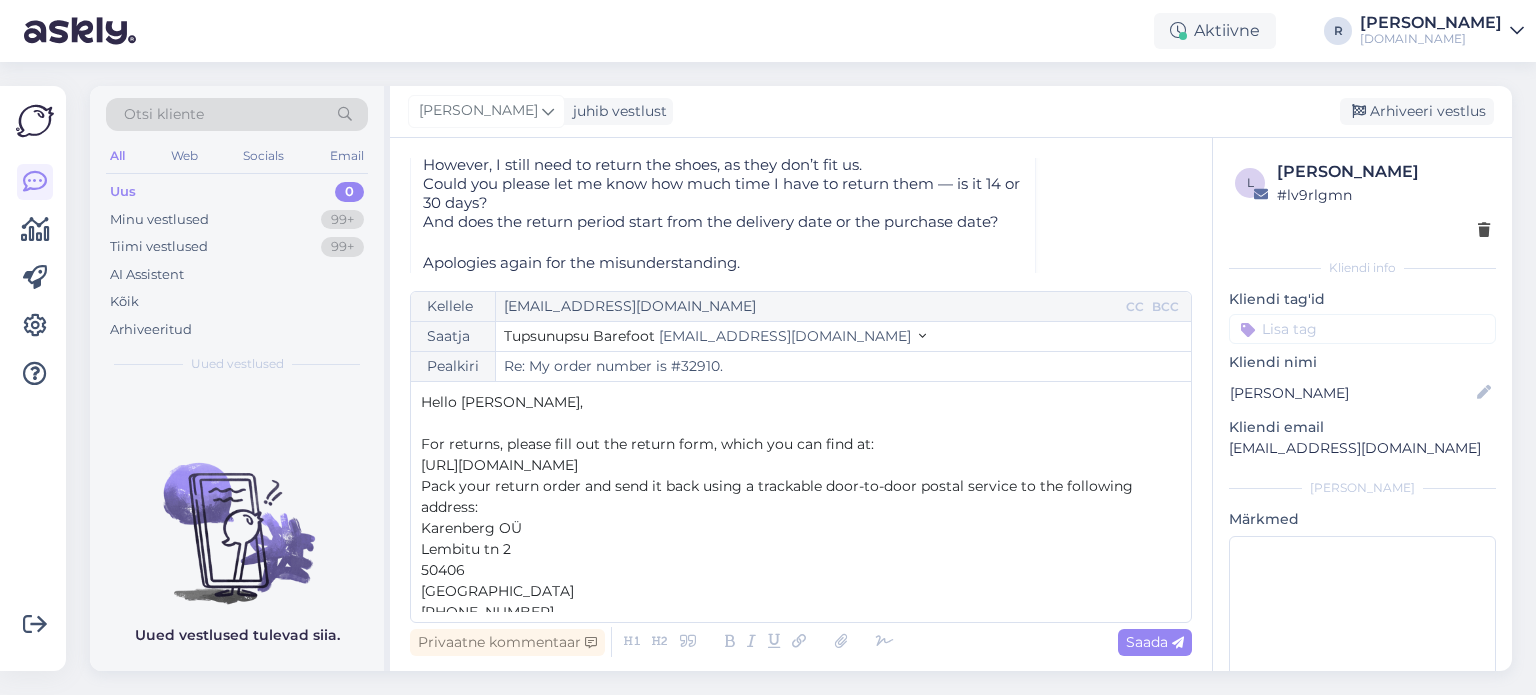 click on "﻿" at bounding box center (801, 423) 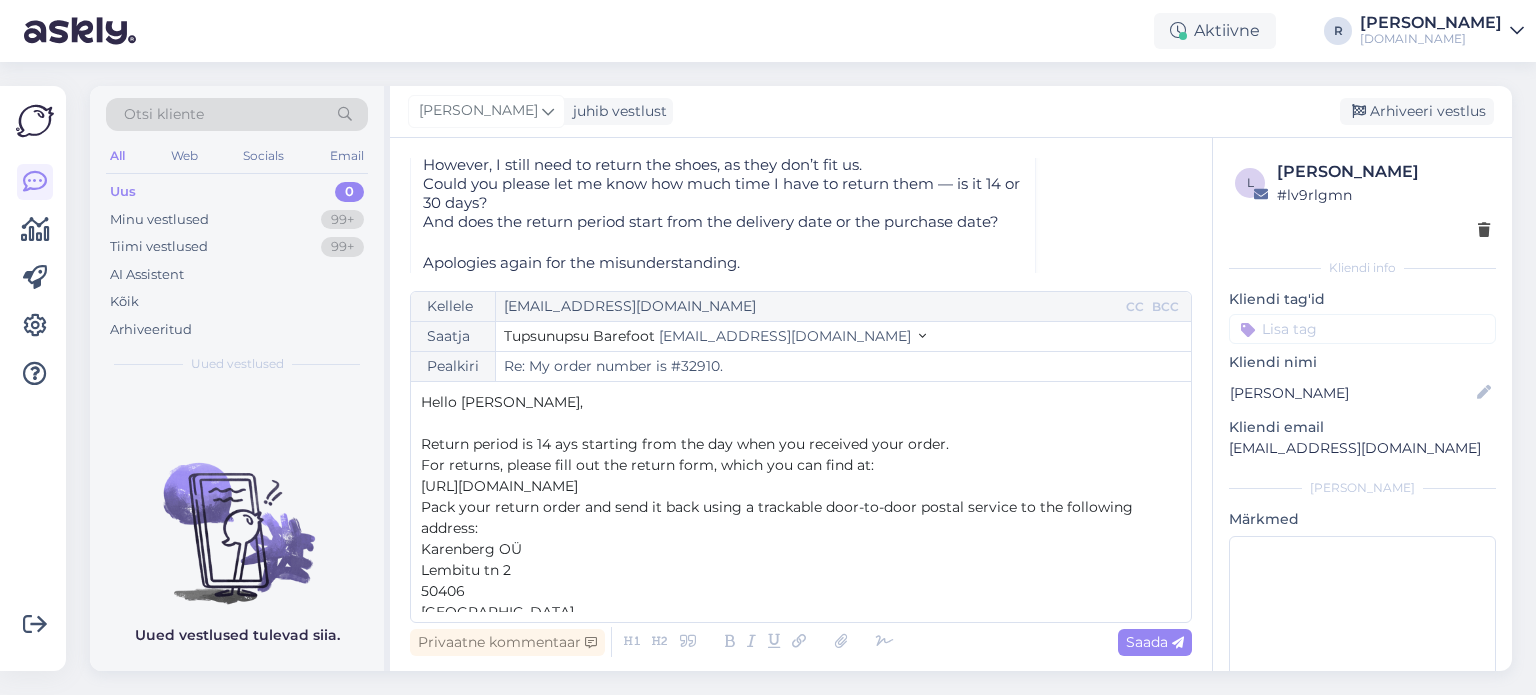 click on "Return period is 14 ays starting from the day when you received your order." at bounding box center (685, 444) 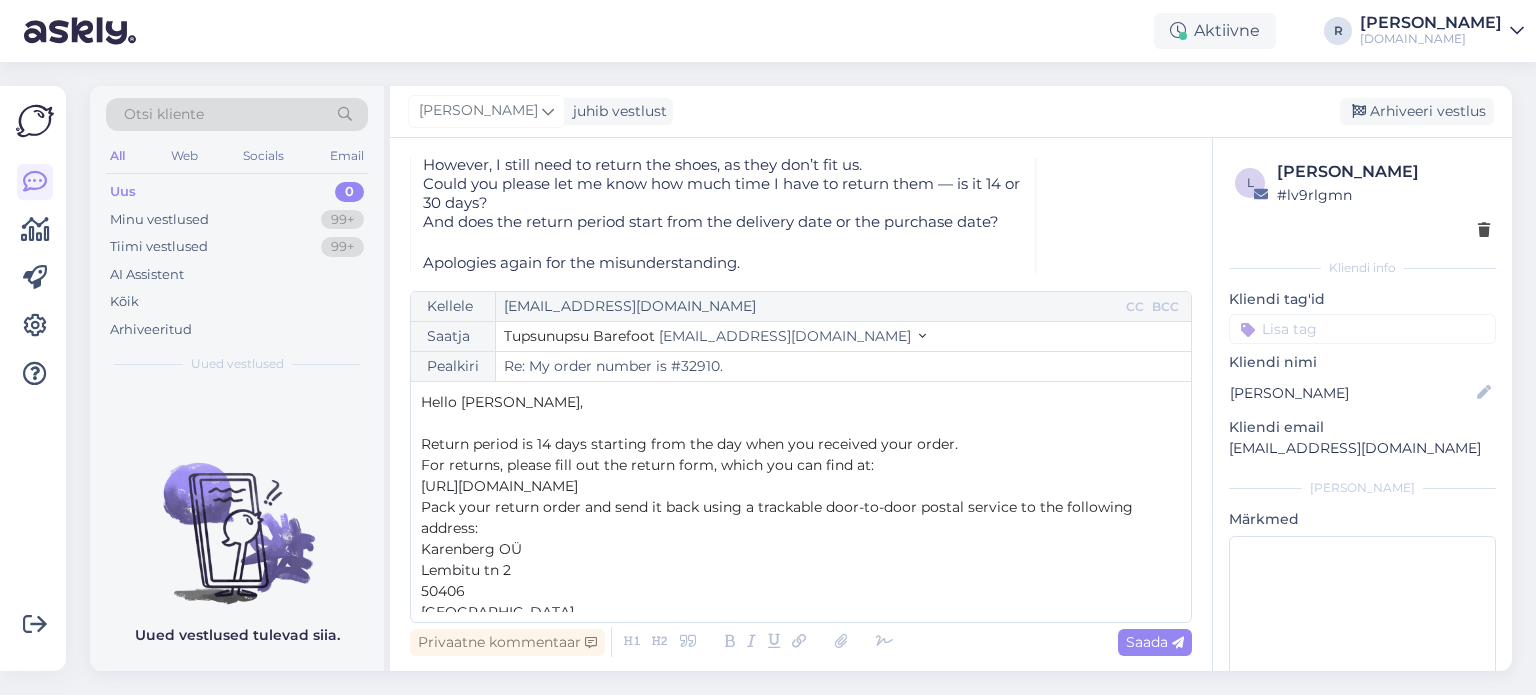 click on "﻿" at bounding box center [801, 423] 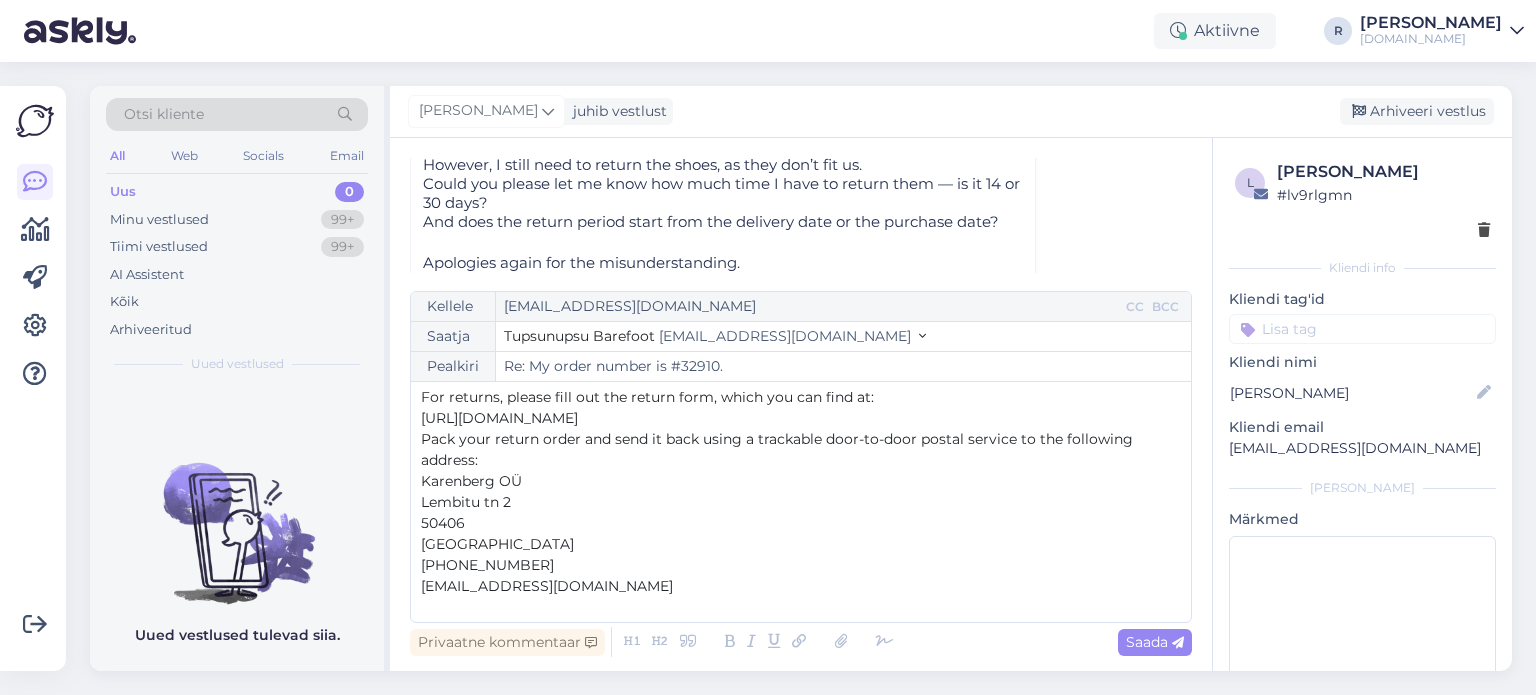 scroll, scrollTop: 94, scrollLeft: 0, axis: vertical 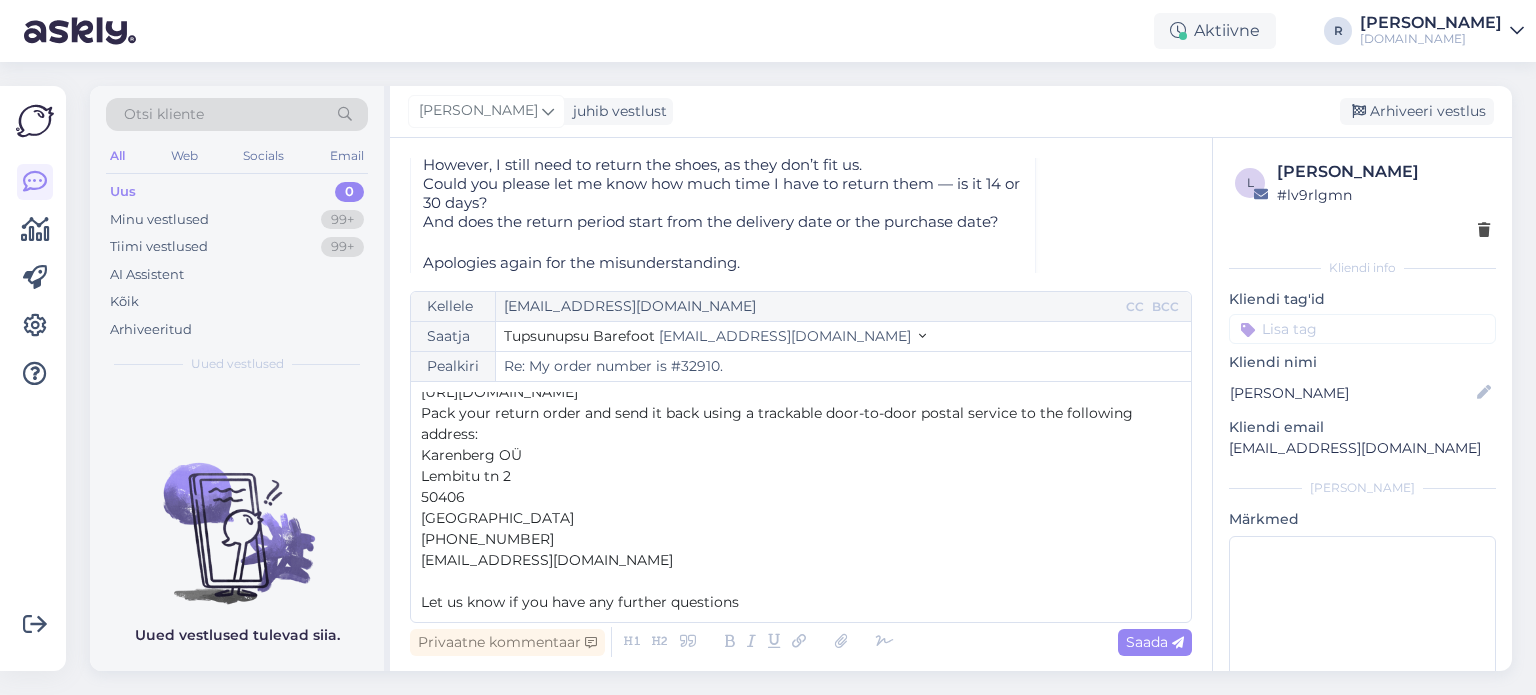 click on "[GEOGRAPHIC_DATA]" at bounding box center (801, 518) 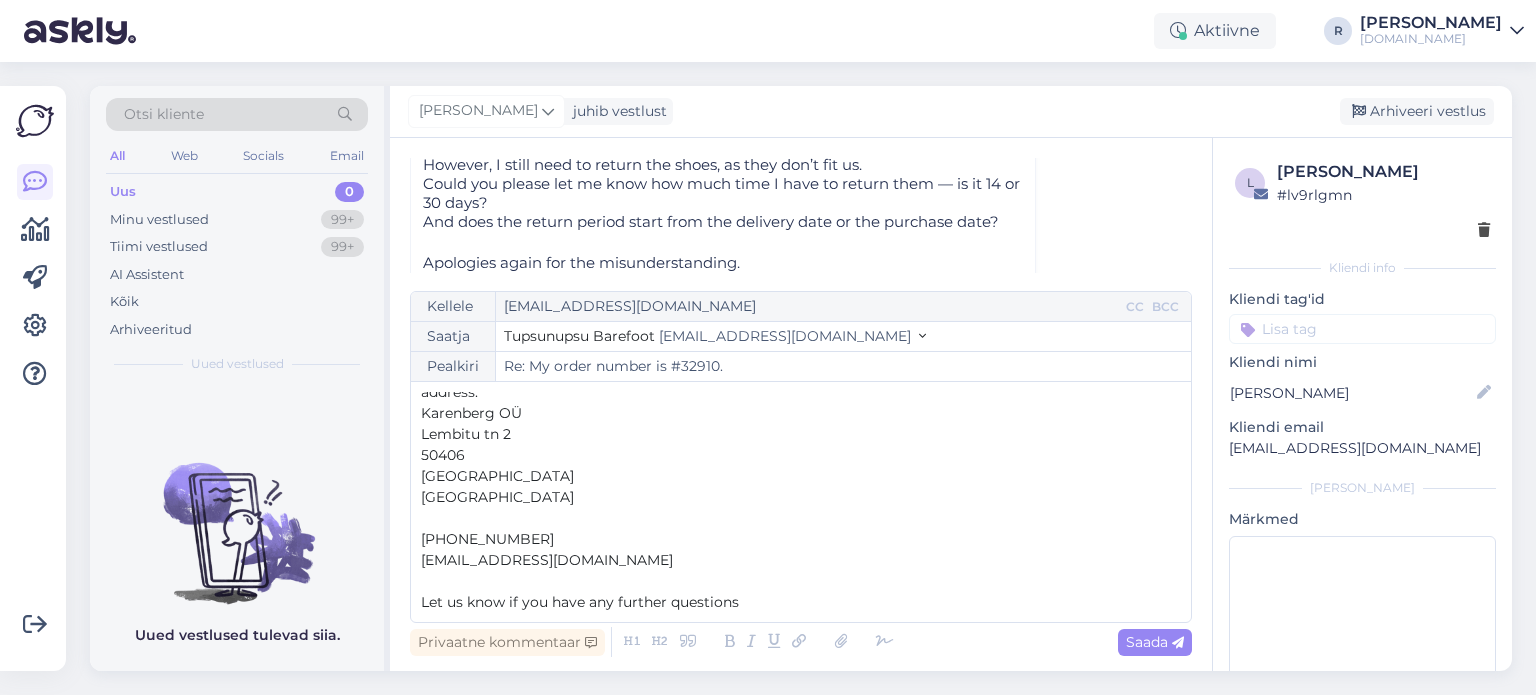 scroll, scrollTop: 116, scrollLeft: 0, axis: vertical 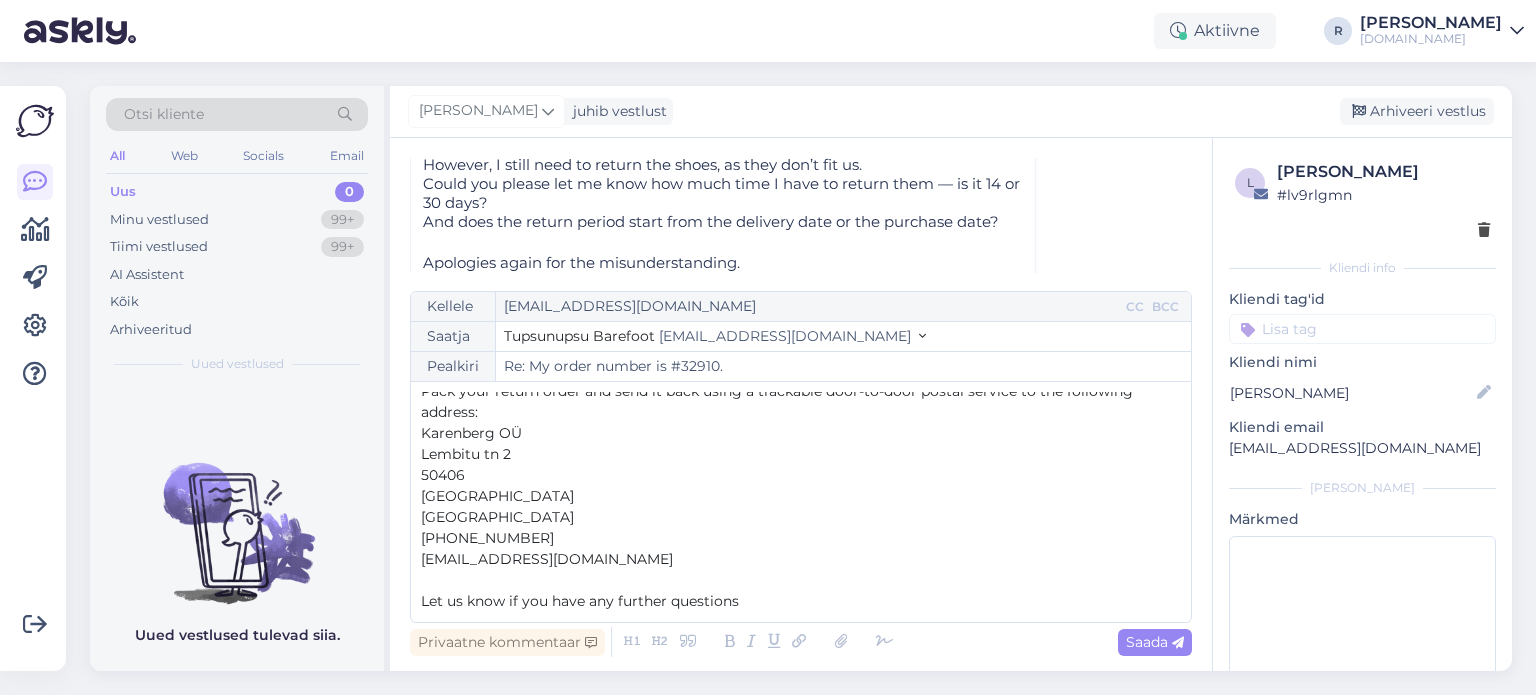 click on "Let us know if you have any further questions" at bounding box center (801, 601) 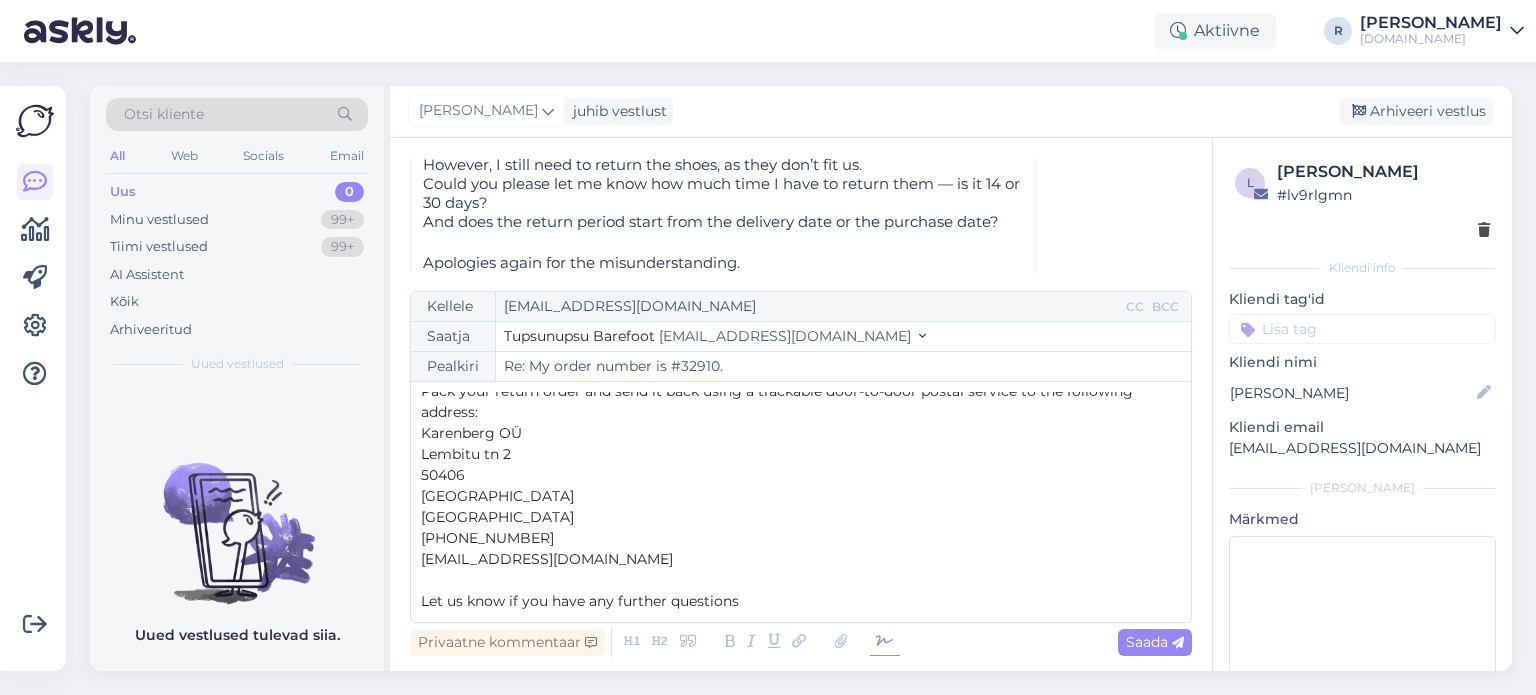 click at bounding box center (885, 642) 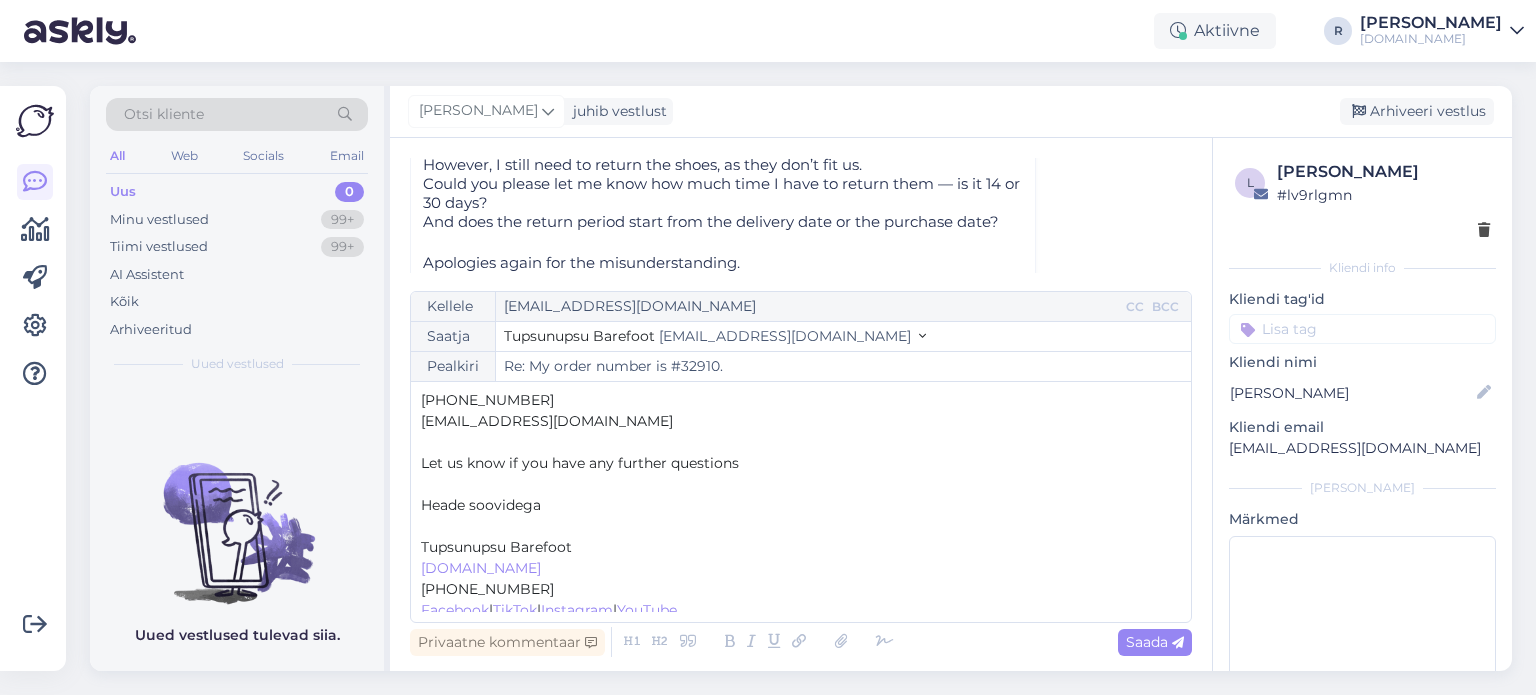 scroll, scrollTop: 262, scrollLeft: 0, axis: vertical 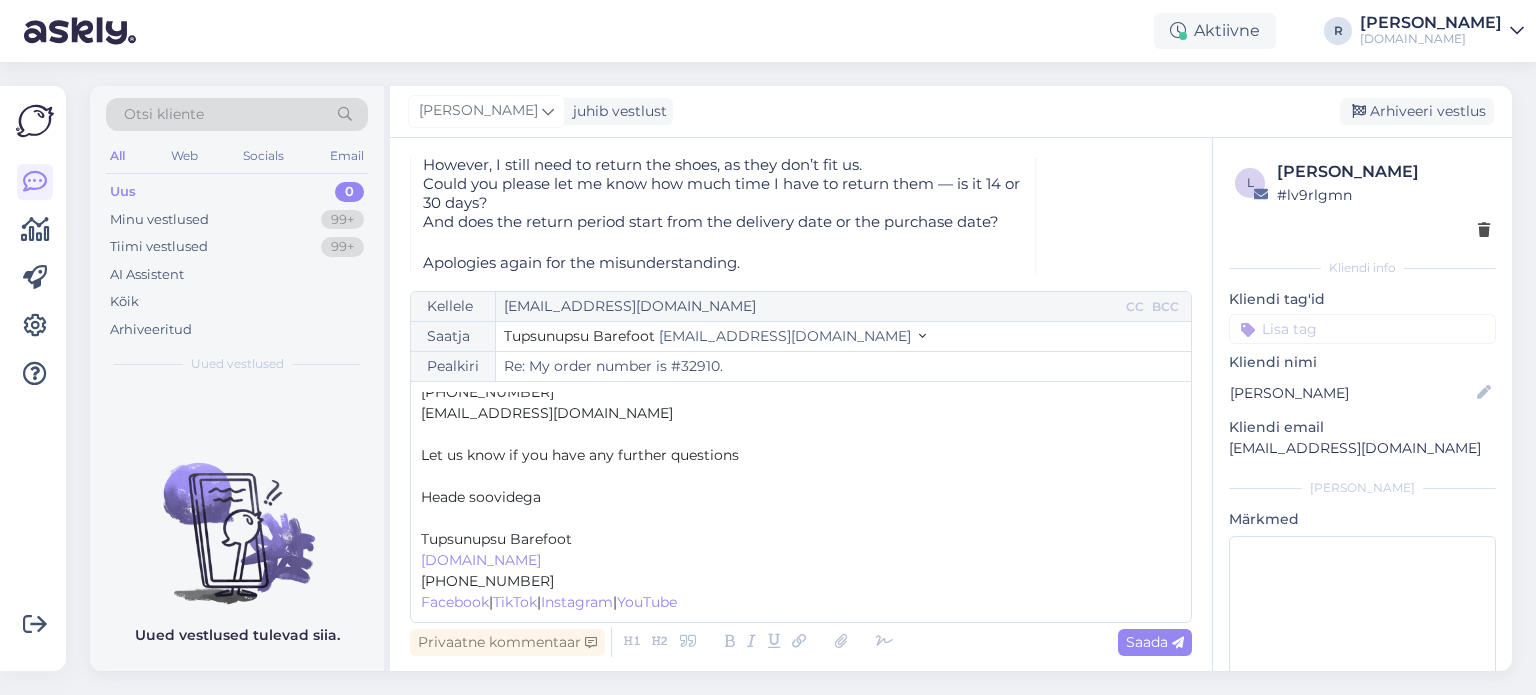 click on "﻿" at bounding box center [801, 518] 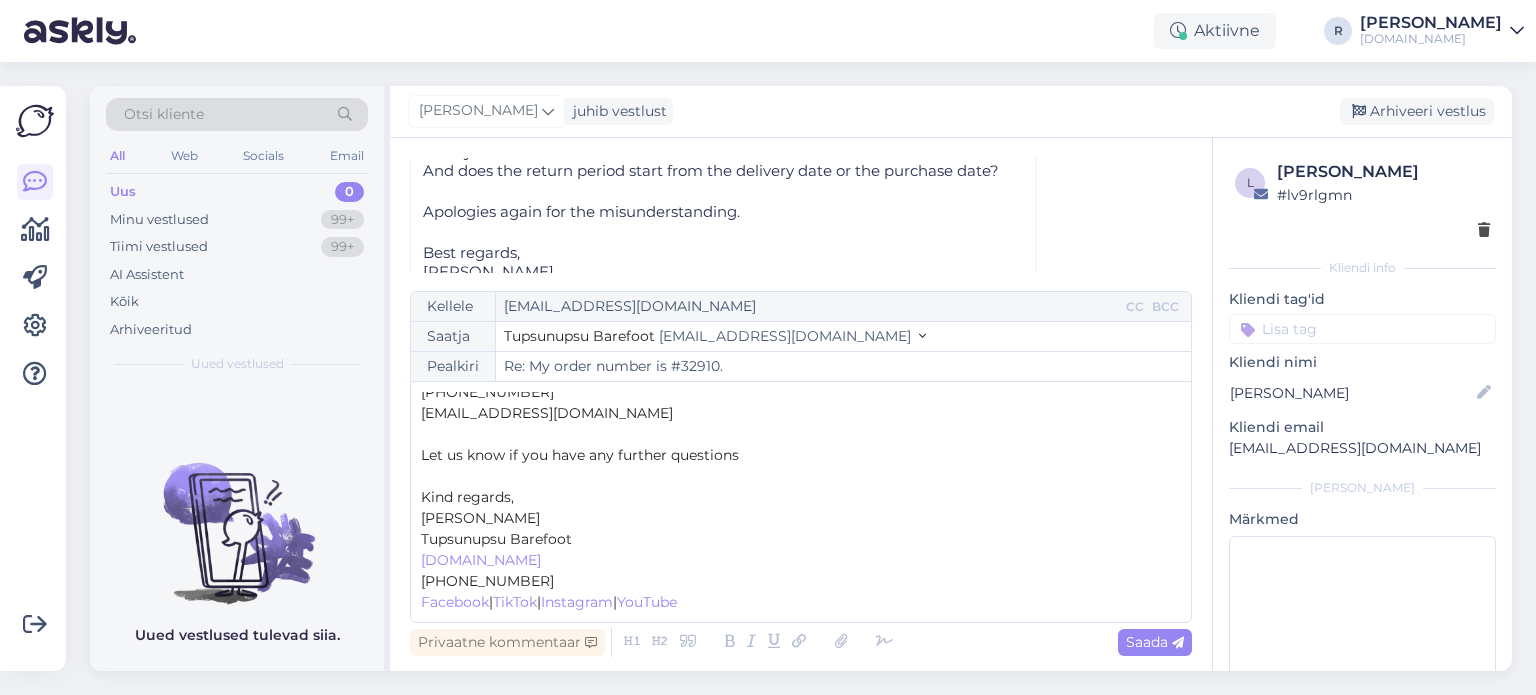 scroll, scrollTop: 440, scrollLeft: 0, axis: vertical 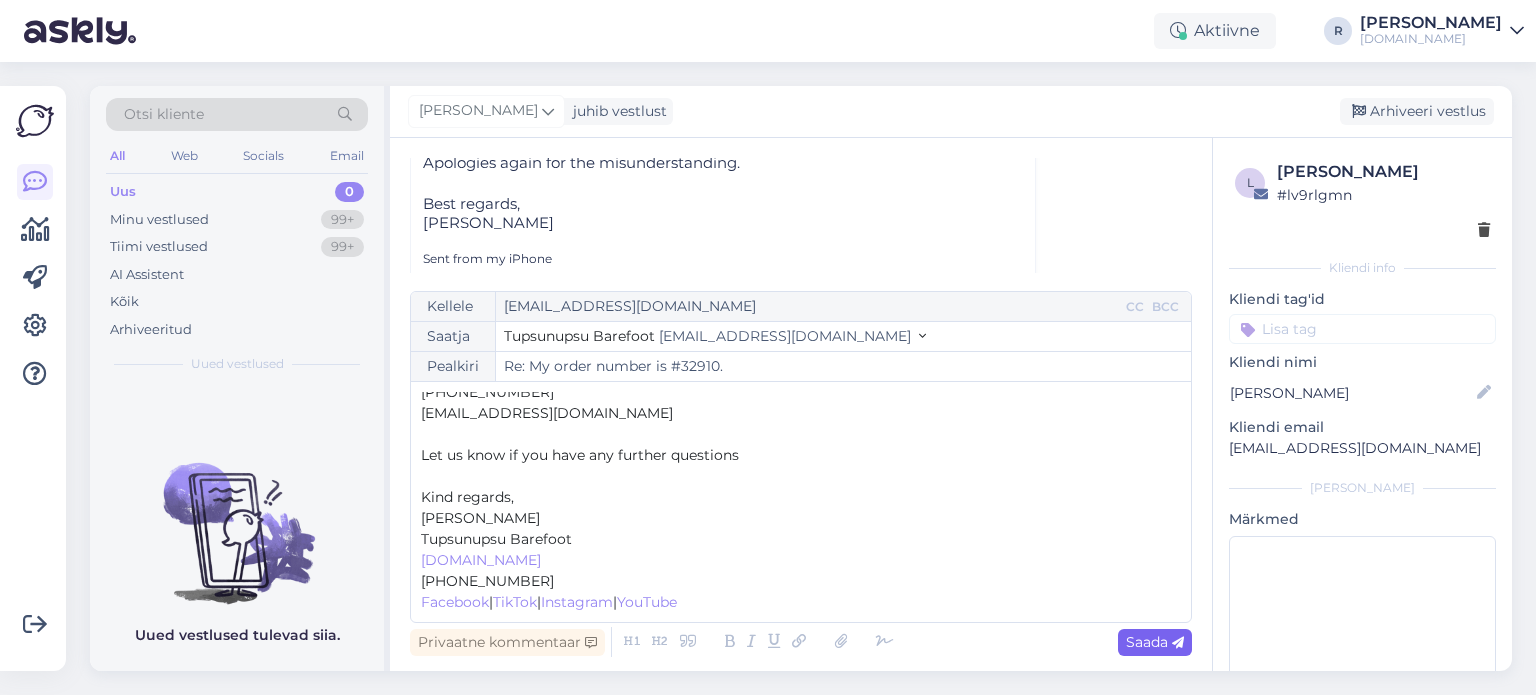 click on "Saada" at bounding box center [1155, 642] 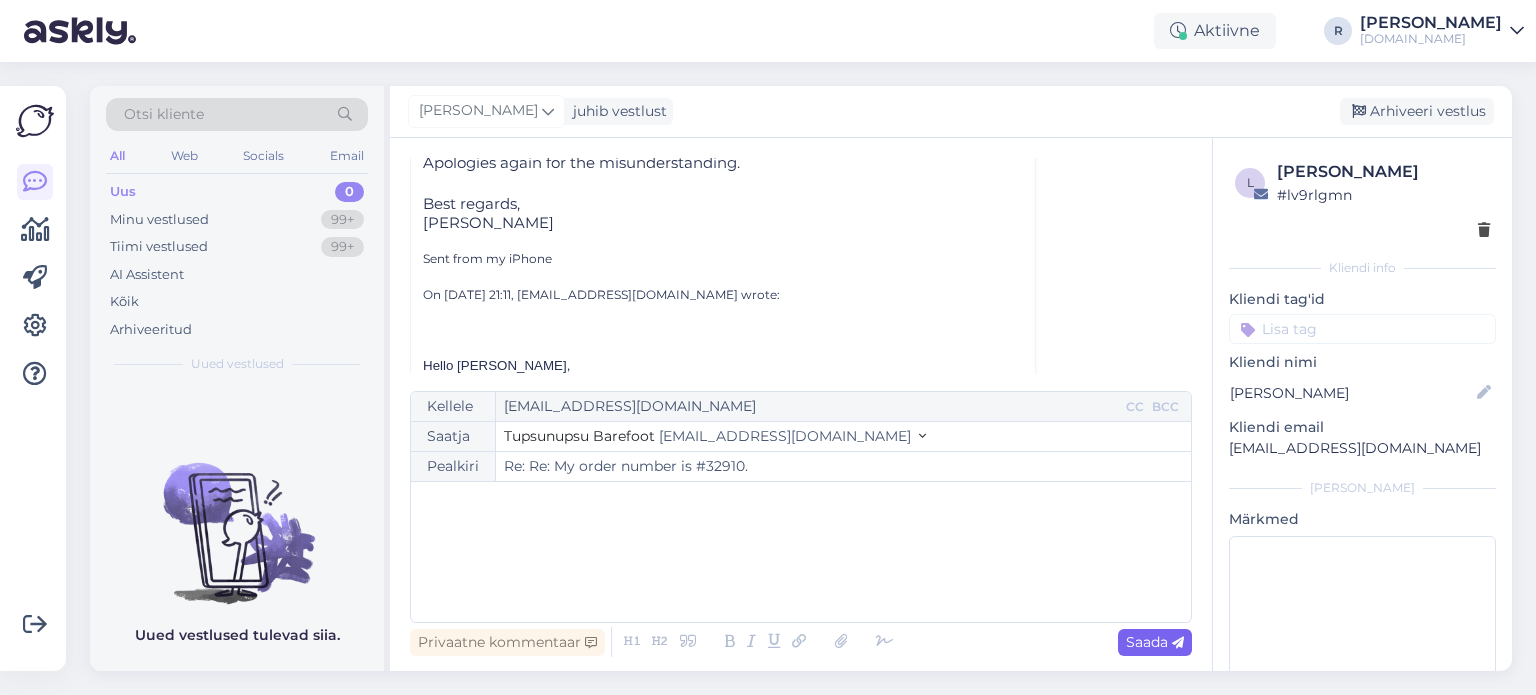 type on "Re: My order number is #32910." 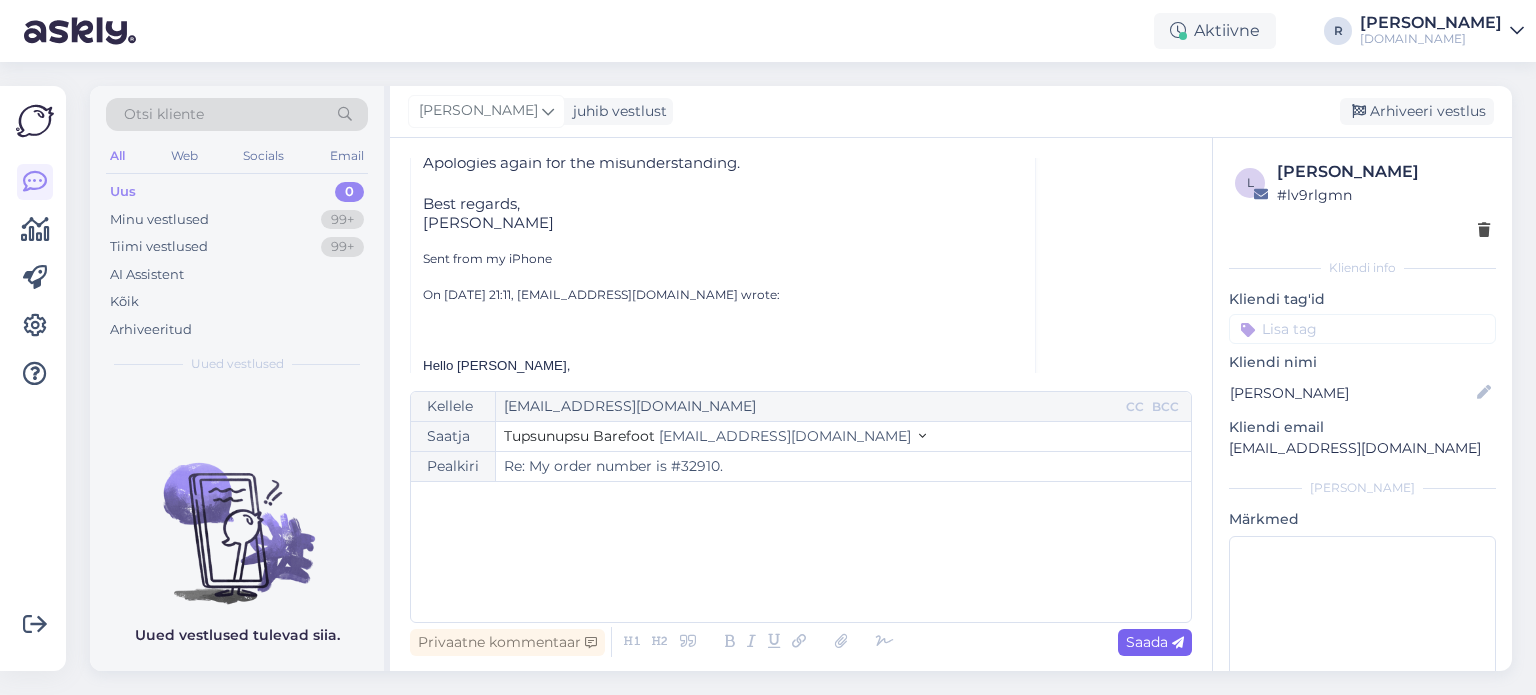 scroll, scrollTop: 0, scrollLeft: 0, axis: both 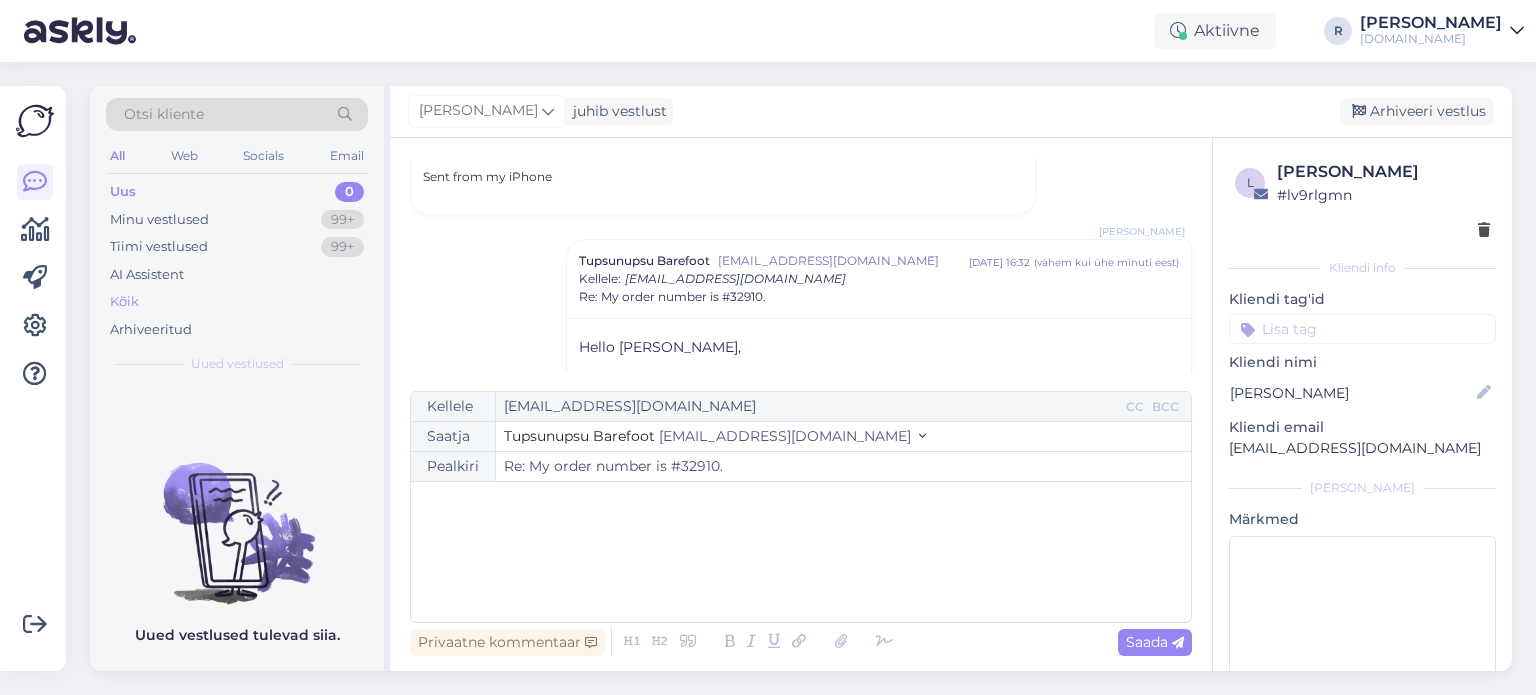 click on "Kõik" at bounding box center [124, 302] 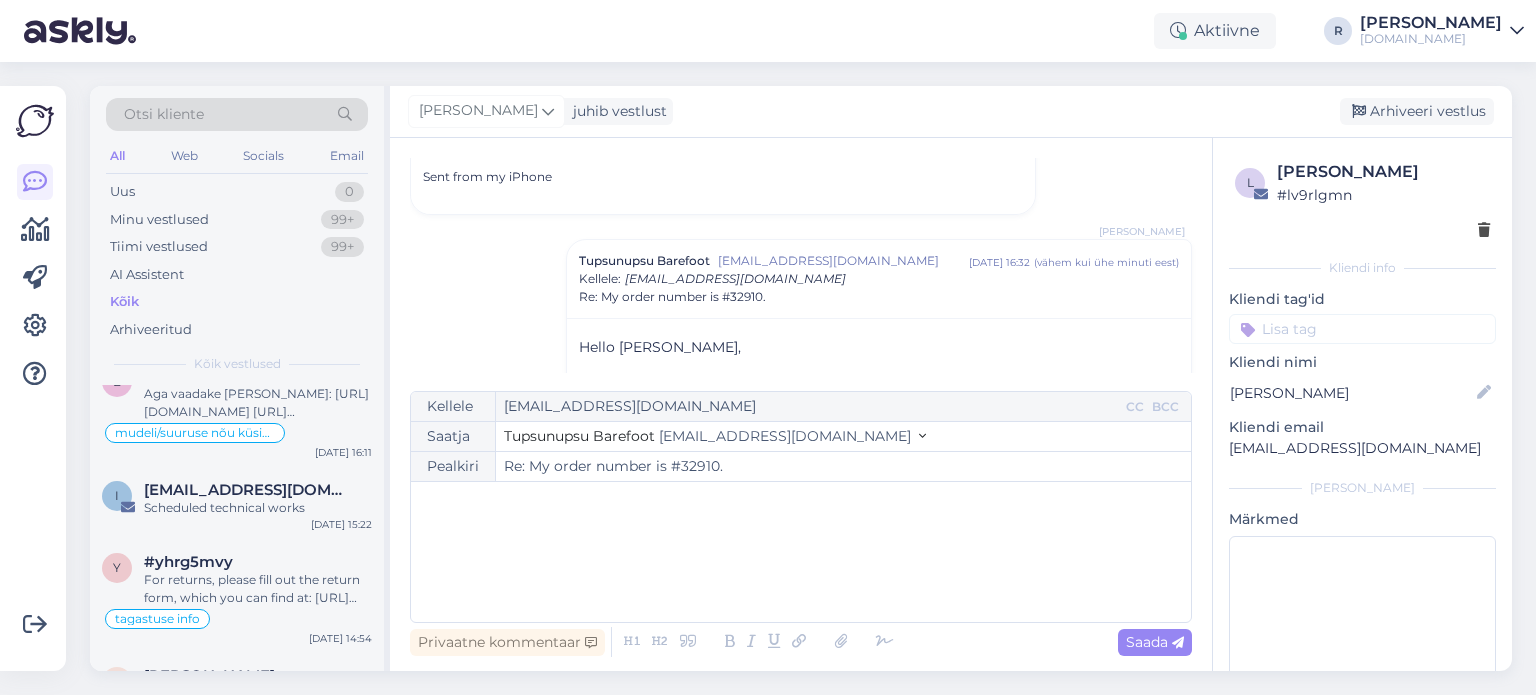 scroll, scrollTop: 300, scrollLeft: 0, axis: vertical 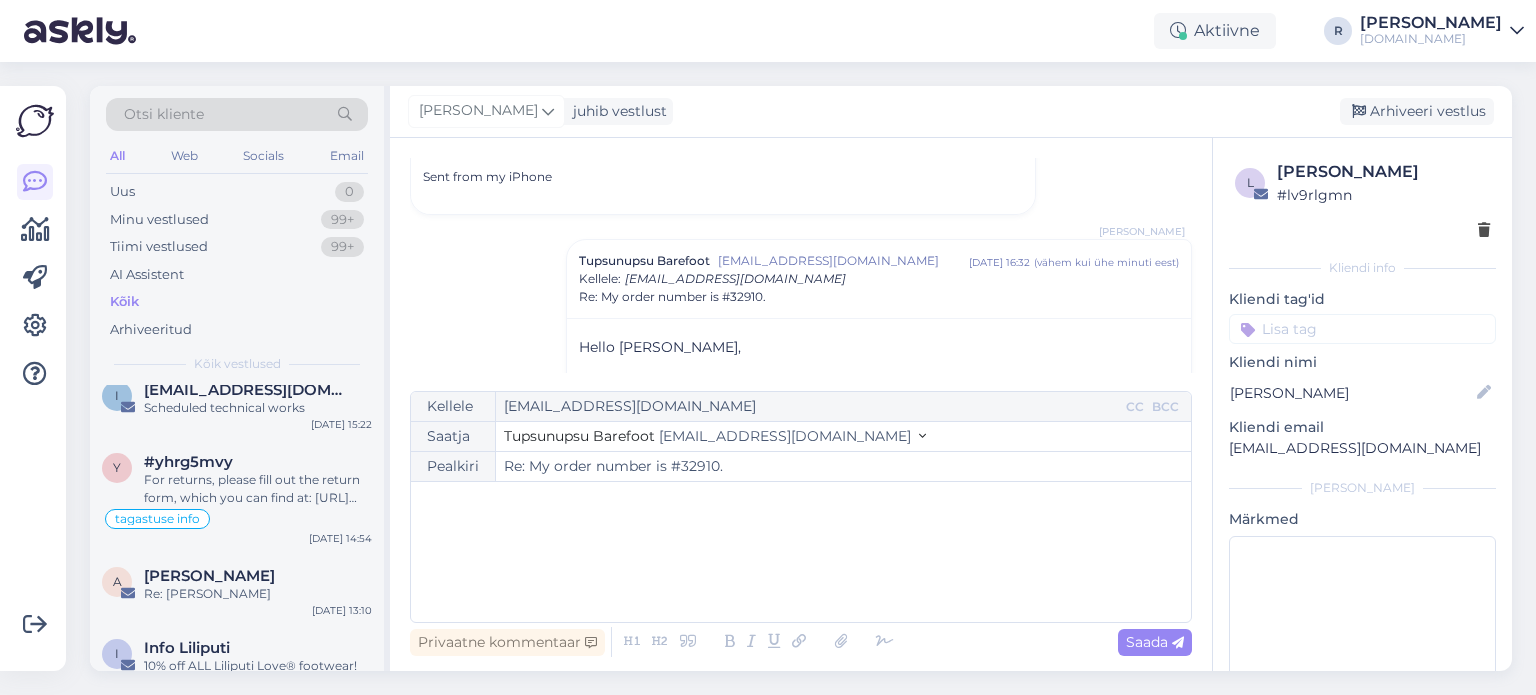 click on "For returns, please fill out the return form, which you can find at:
[URL][DOMAIN_NAME]
Pack your return order and send it back using a trackable door-to-door postal service to the following address:
[STREET_ADDRESS]
[PHONE_NUMBER]
[EMAIL_ADDRESS][DOMAIN_NAME]
Let us know if you have any further questions." at bounding box center (258, 489) 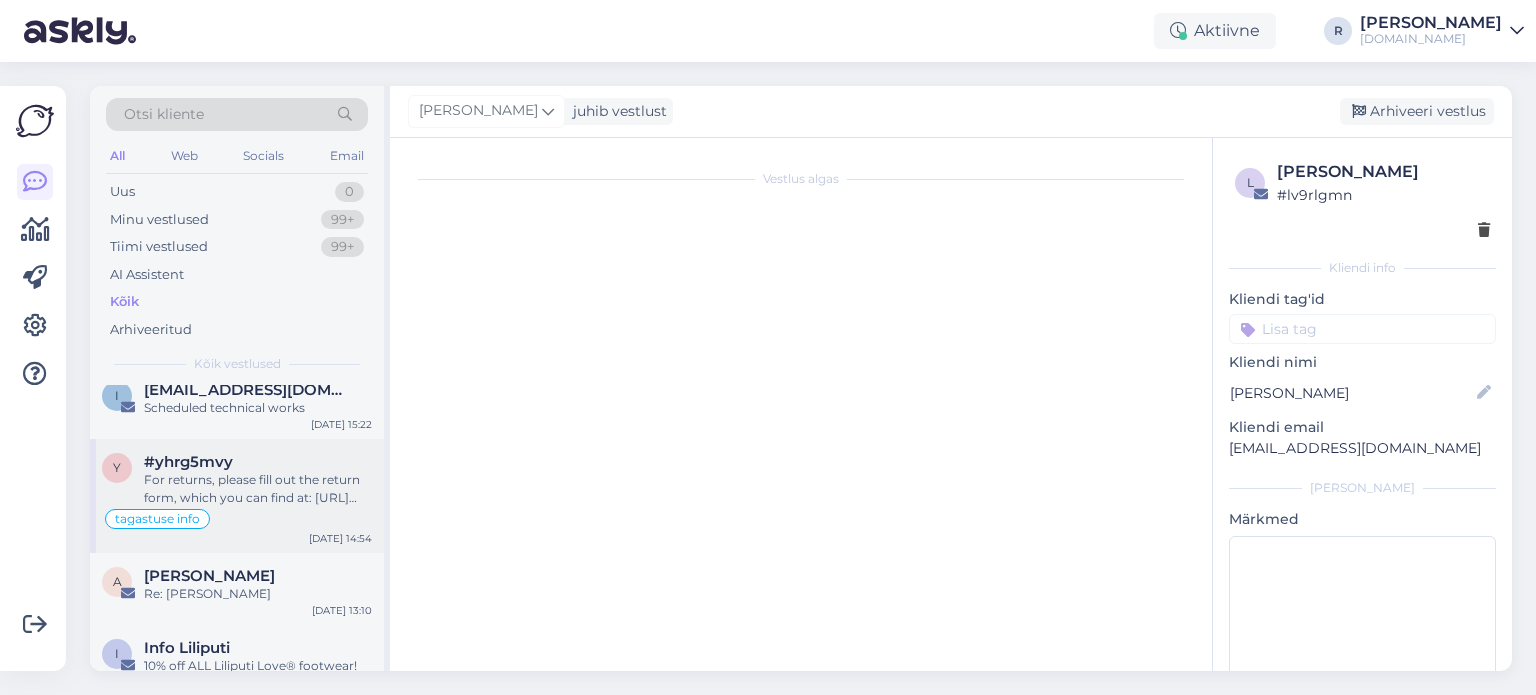 scroll, scrollTop: 1156, scrollLeft: 0, axis: vertical 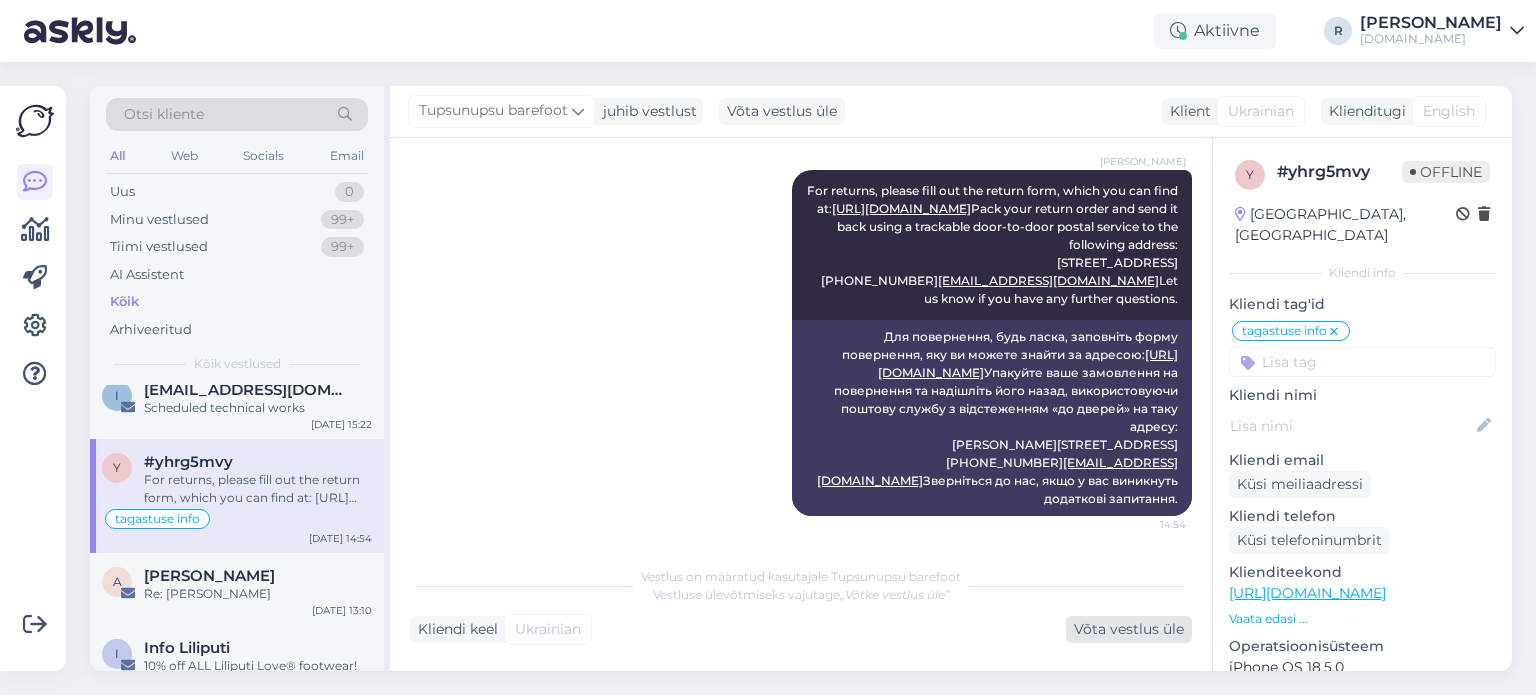 click on "Võta vestlus üle" at bounding box center (1129, 629) 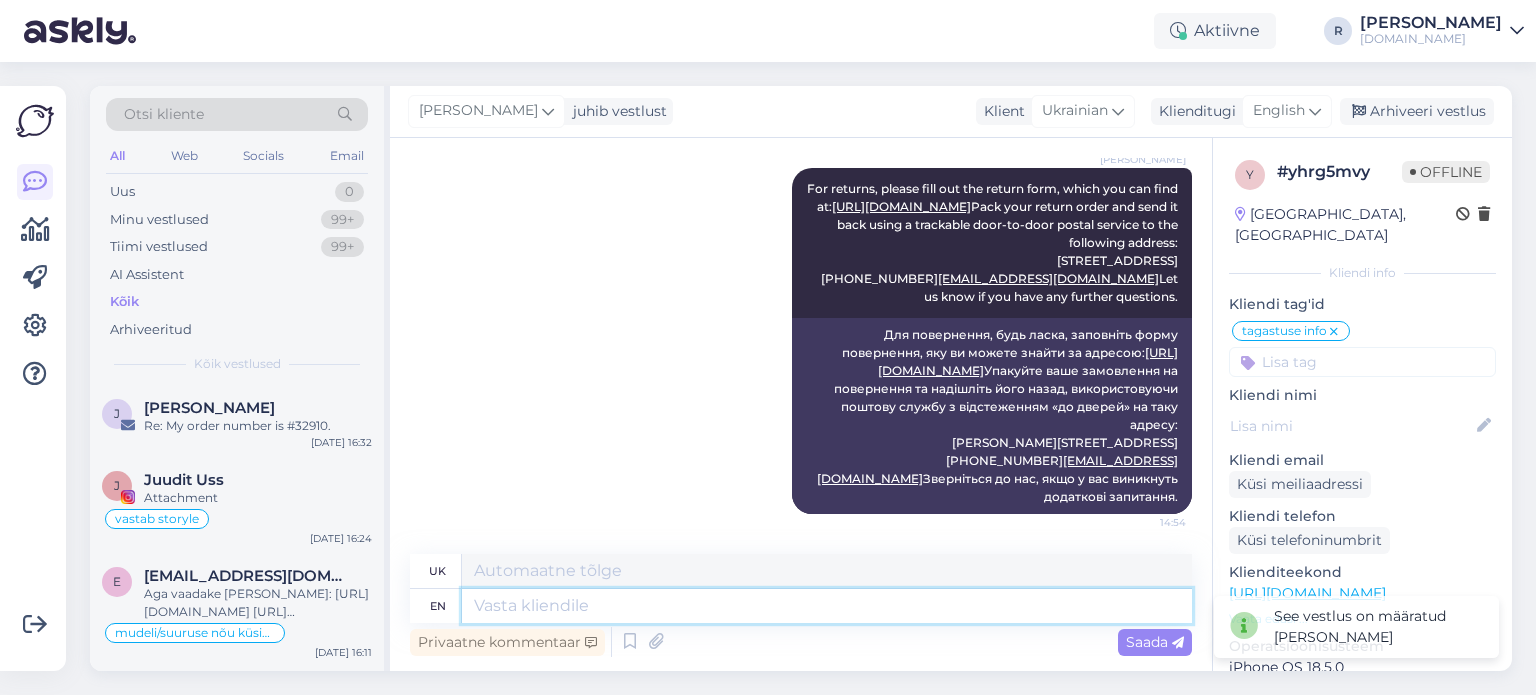 click at bounding box center [827, 606] 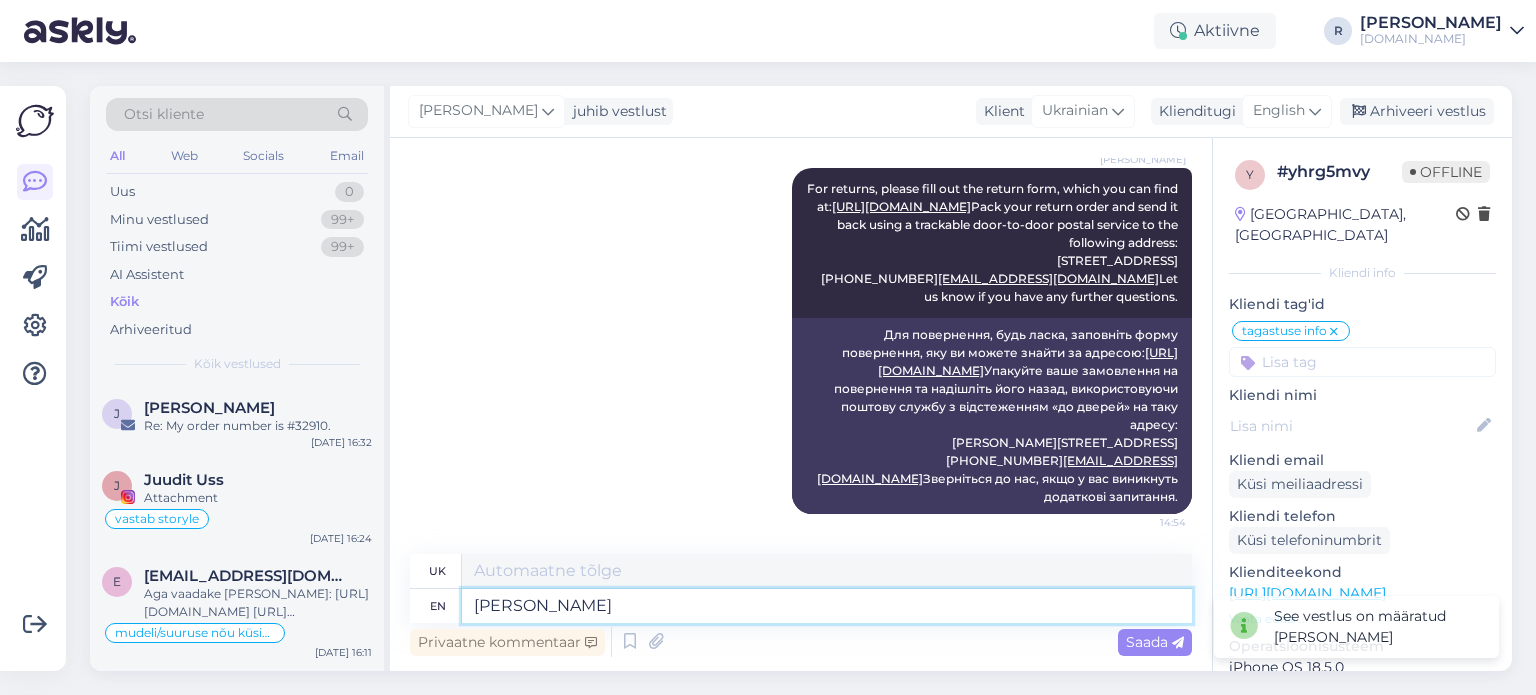 type on "Ja r" 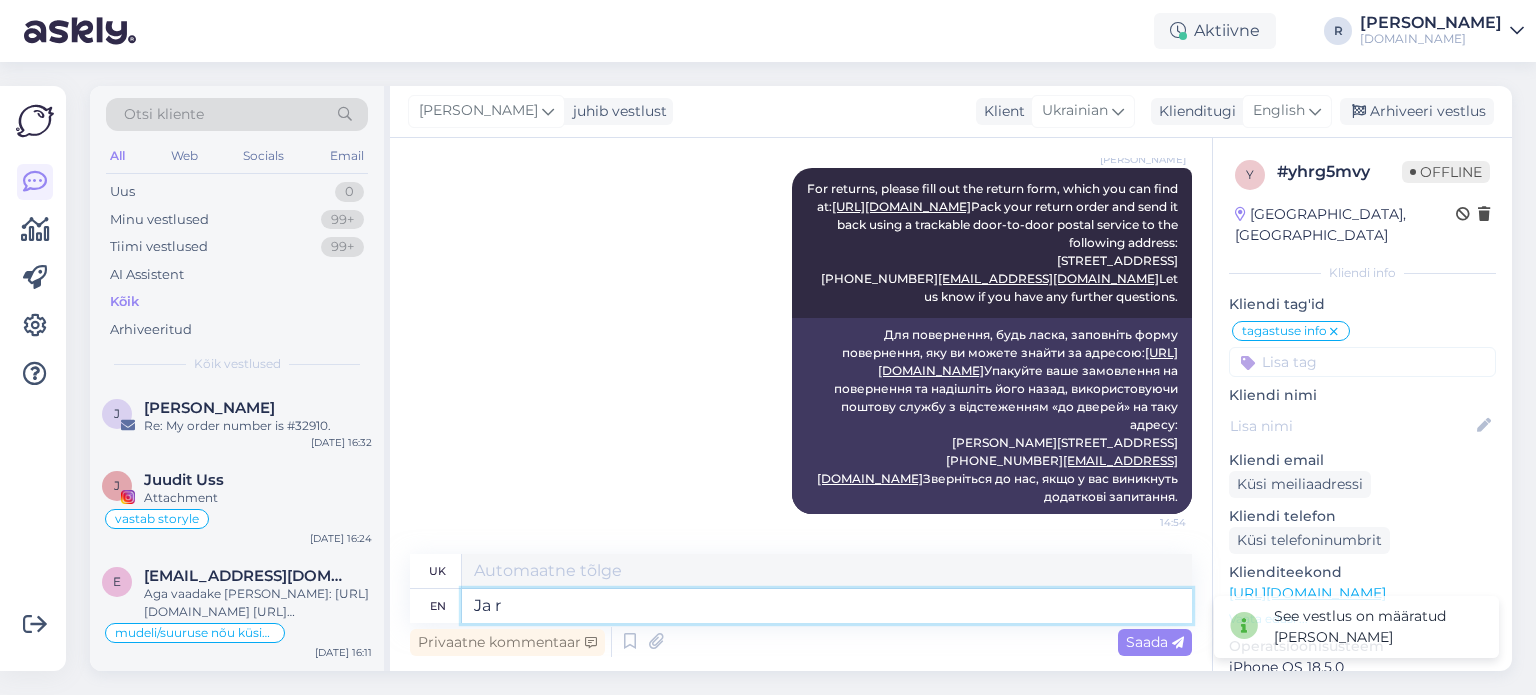 type on "Так" 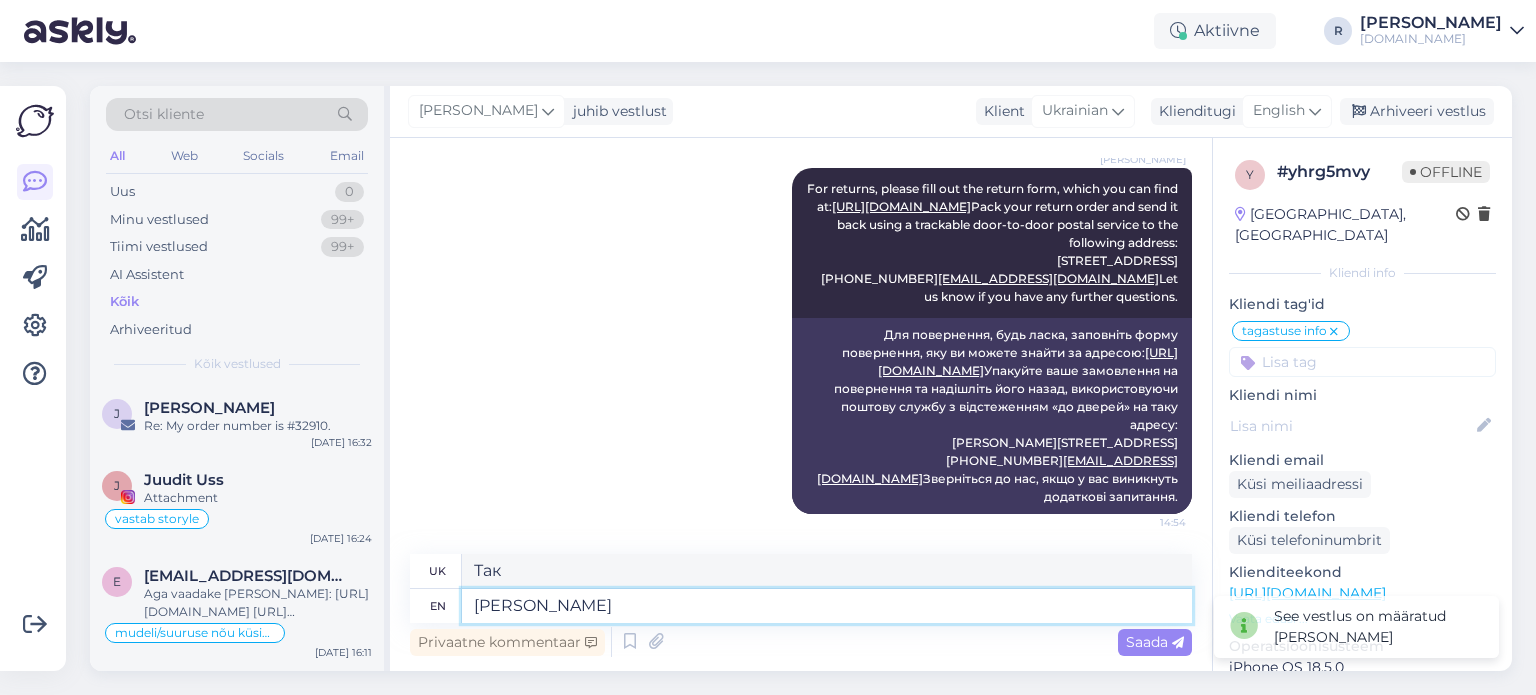 type on "[PERSON_NAME] o" 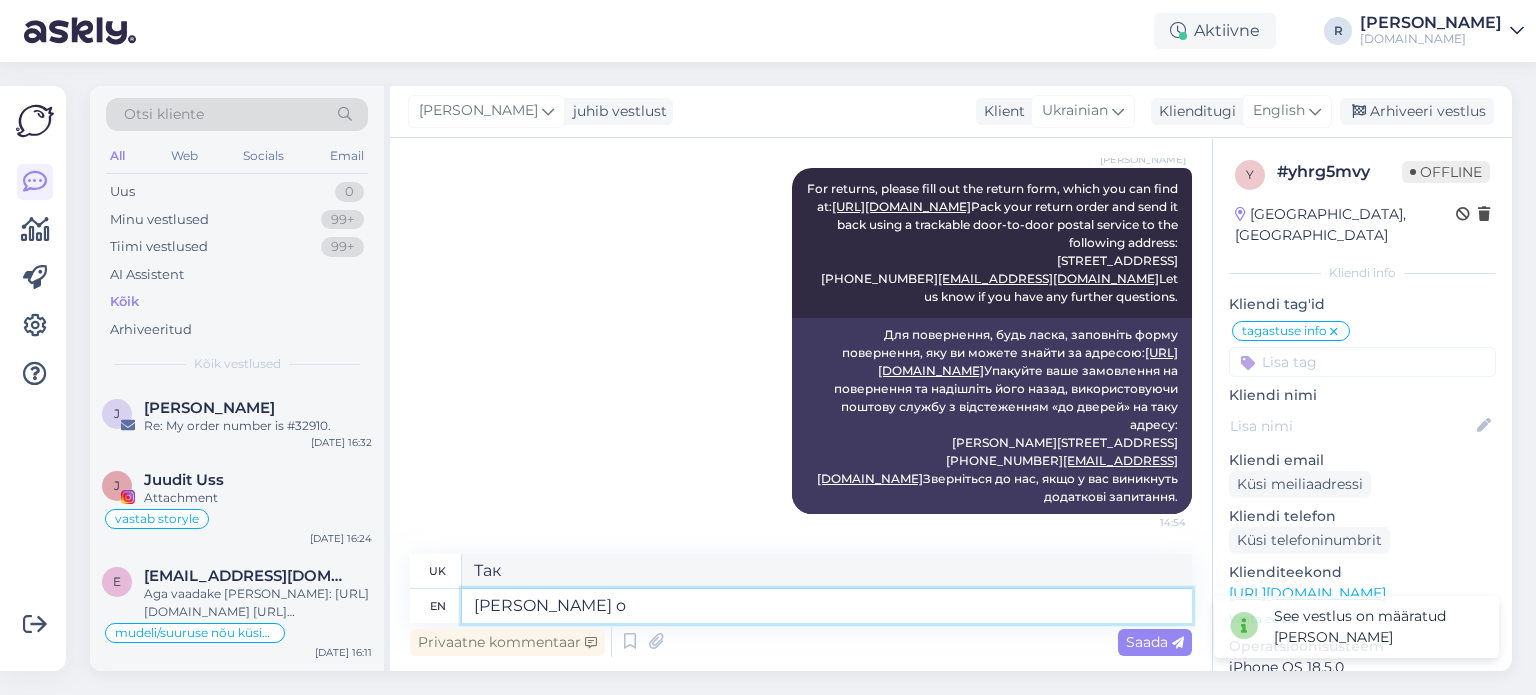 type on "[PERSON_NAME]" 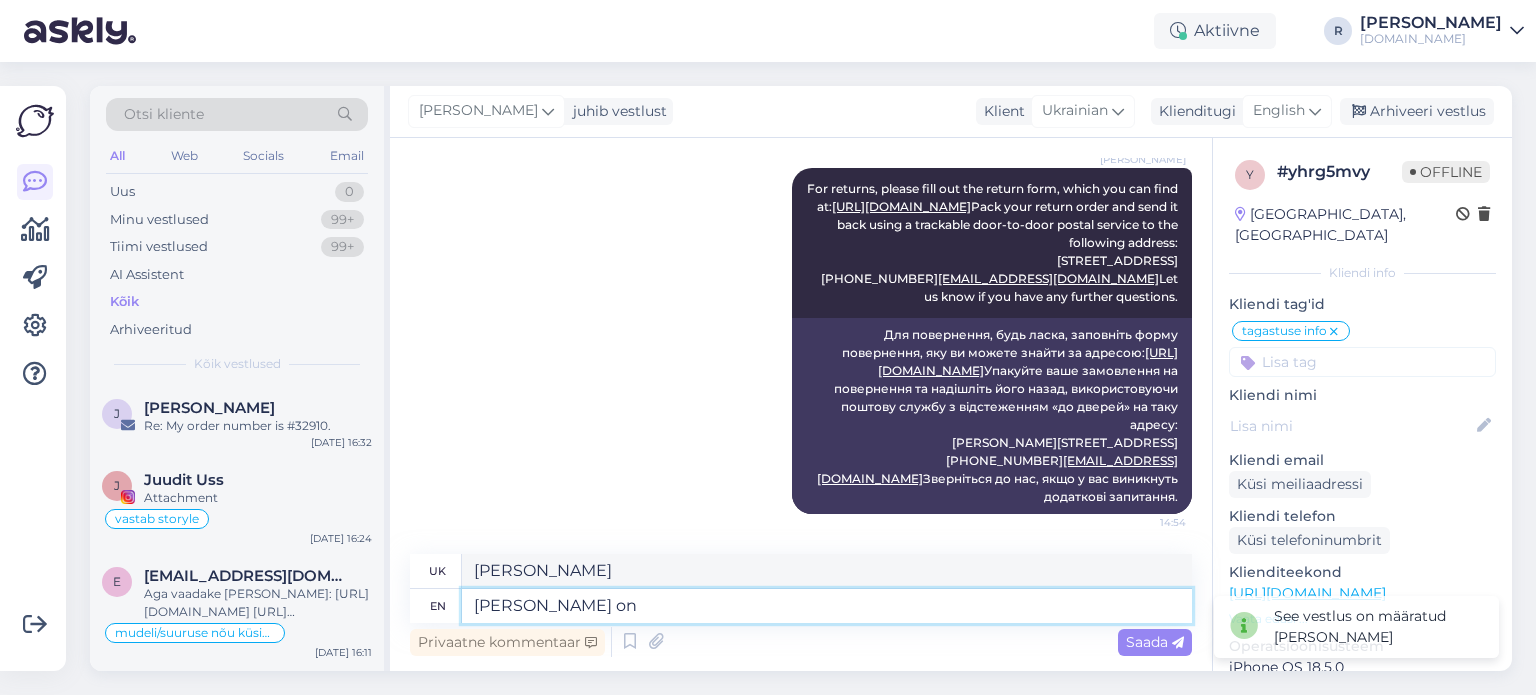 type on "[PERSON_NAME] on" 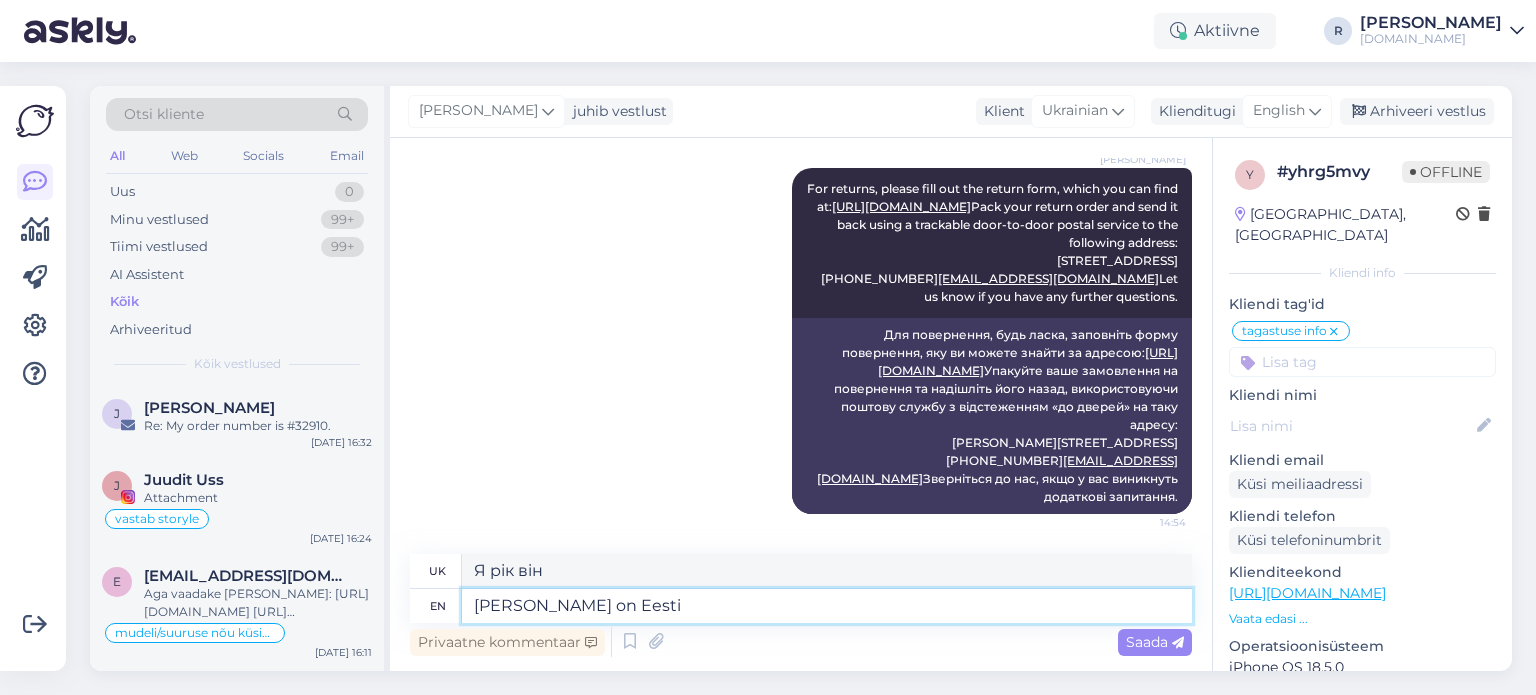 type on "[PERSON_NAME] on Eesti." 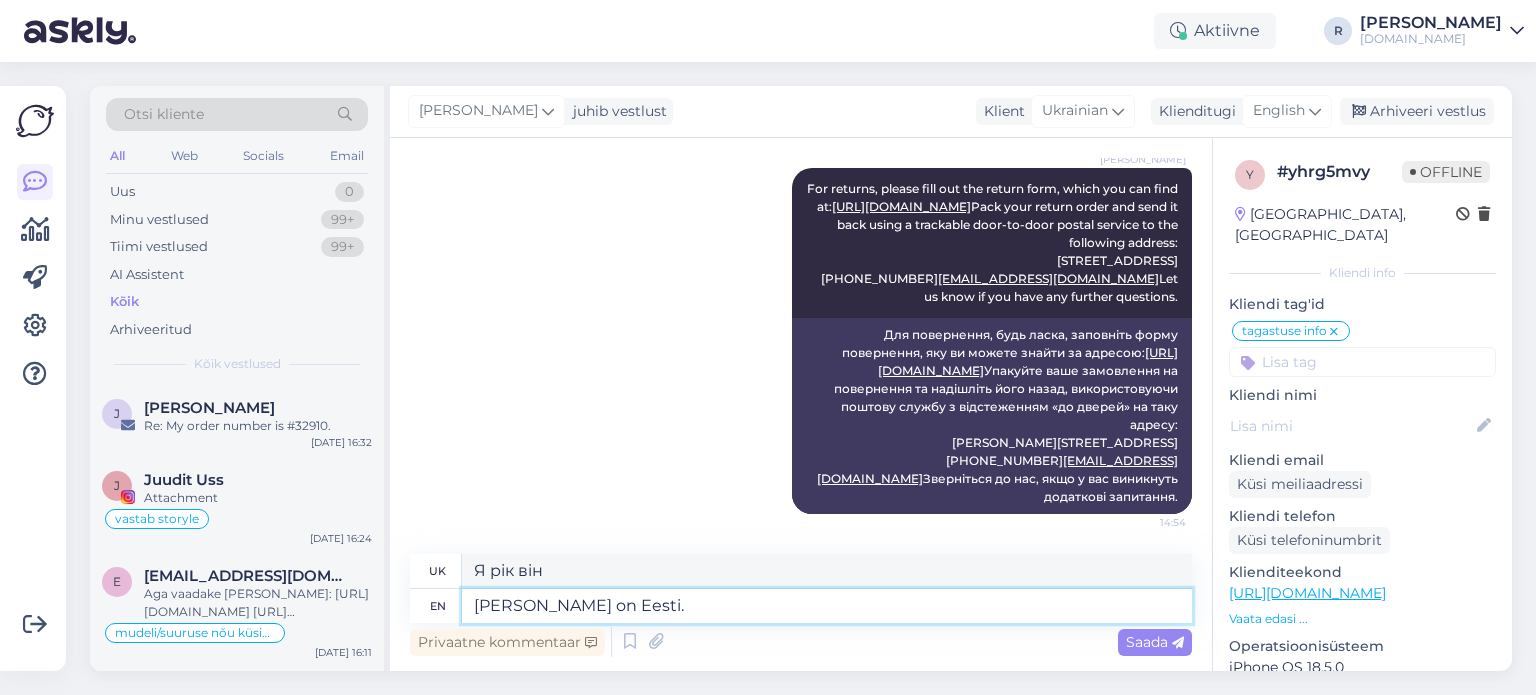 type on "Я думаю про Естонію." 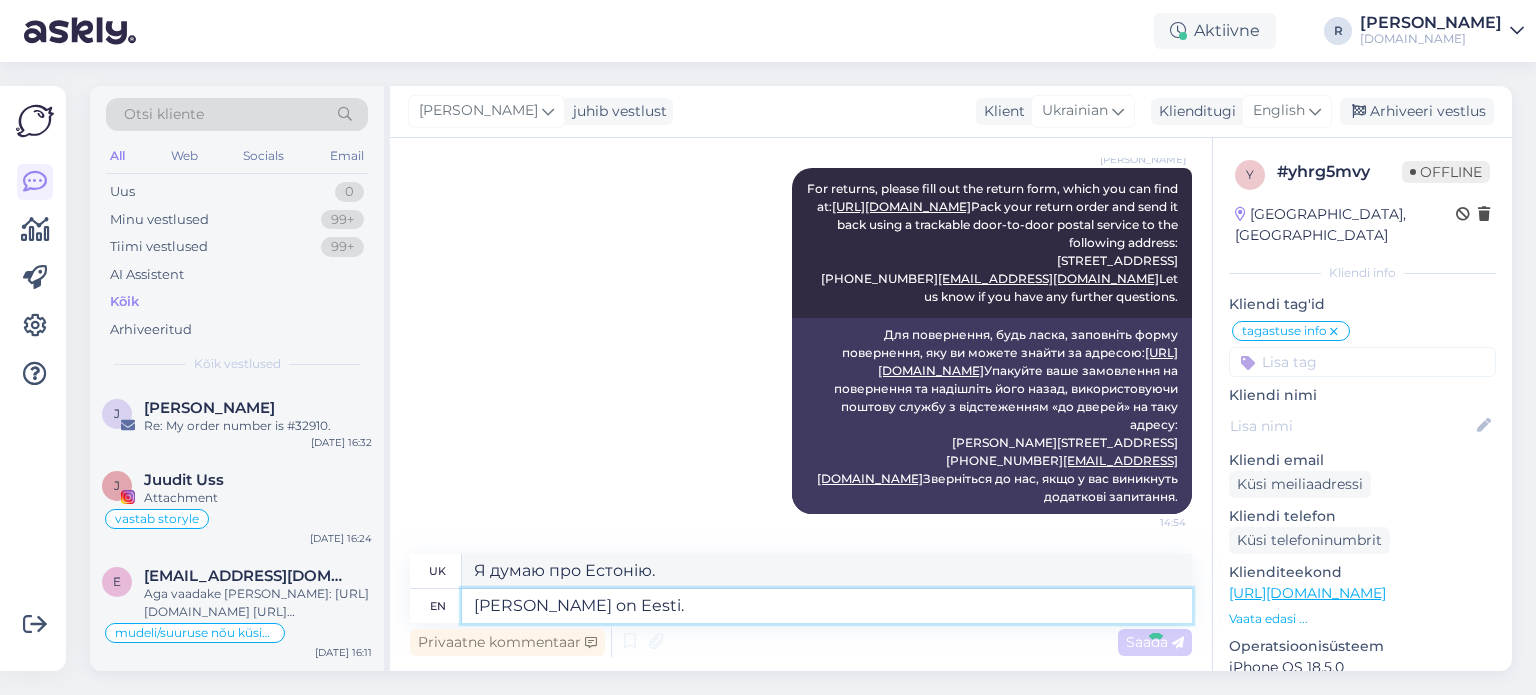 type 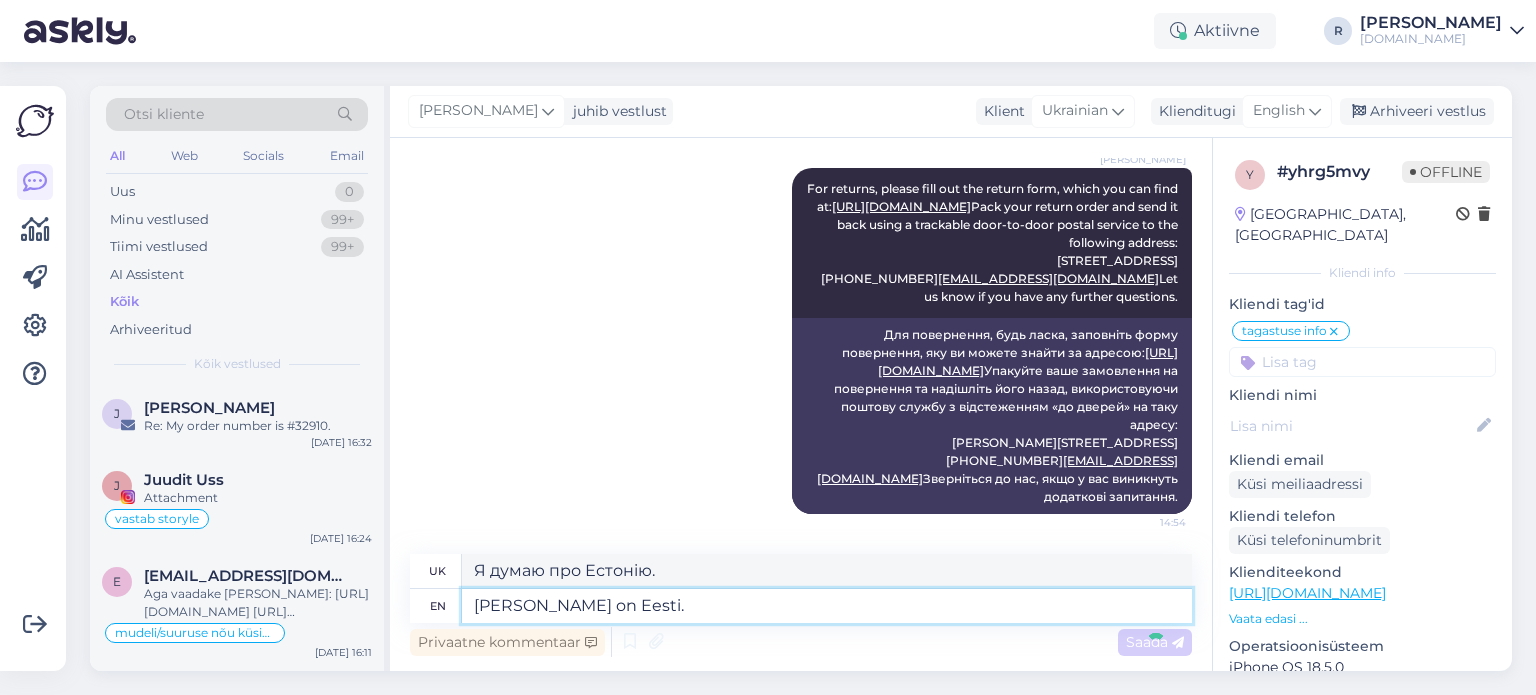 type 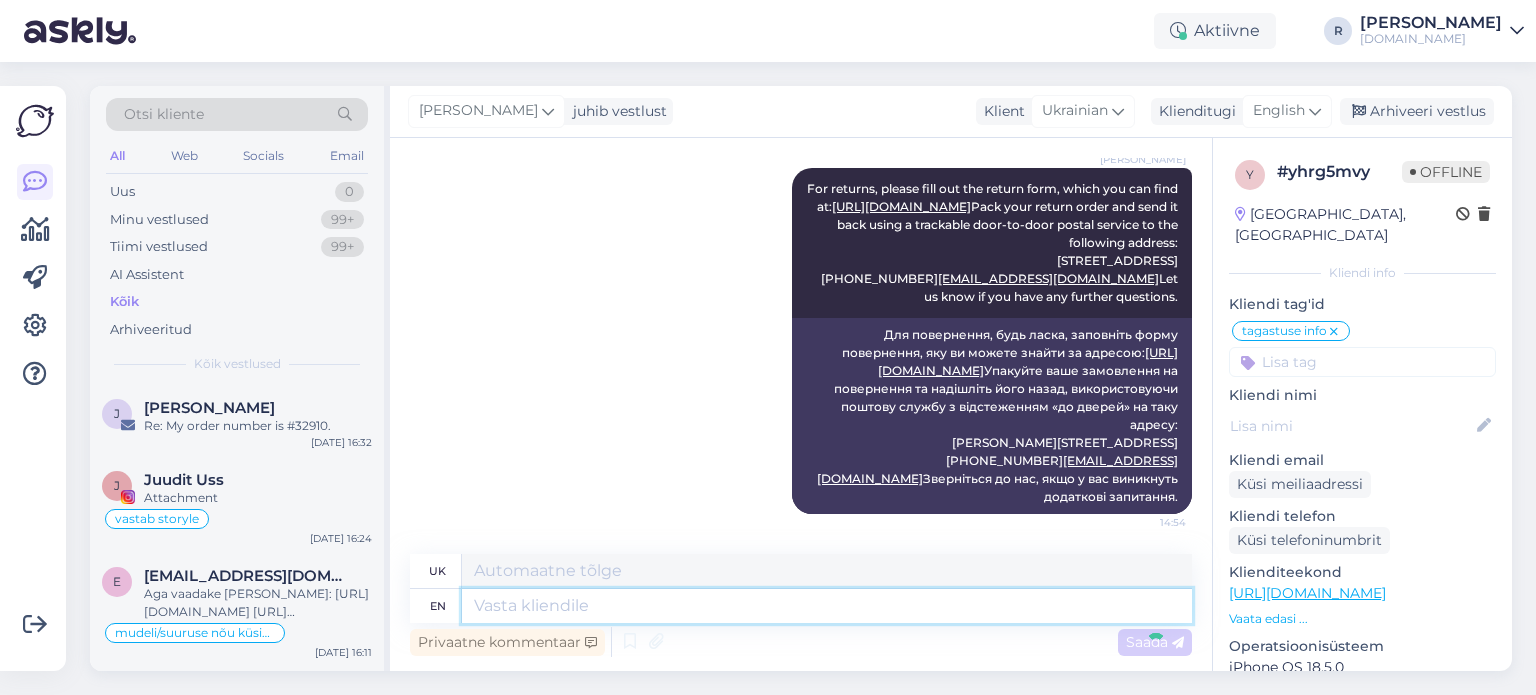 scroll, scrollTop: 1485, scrollLeft: 0, axis: vertical 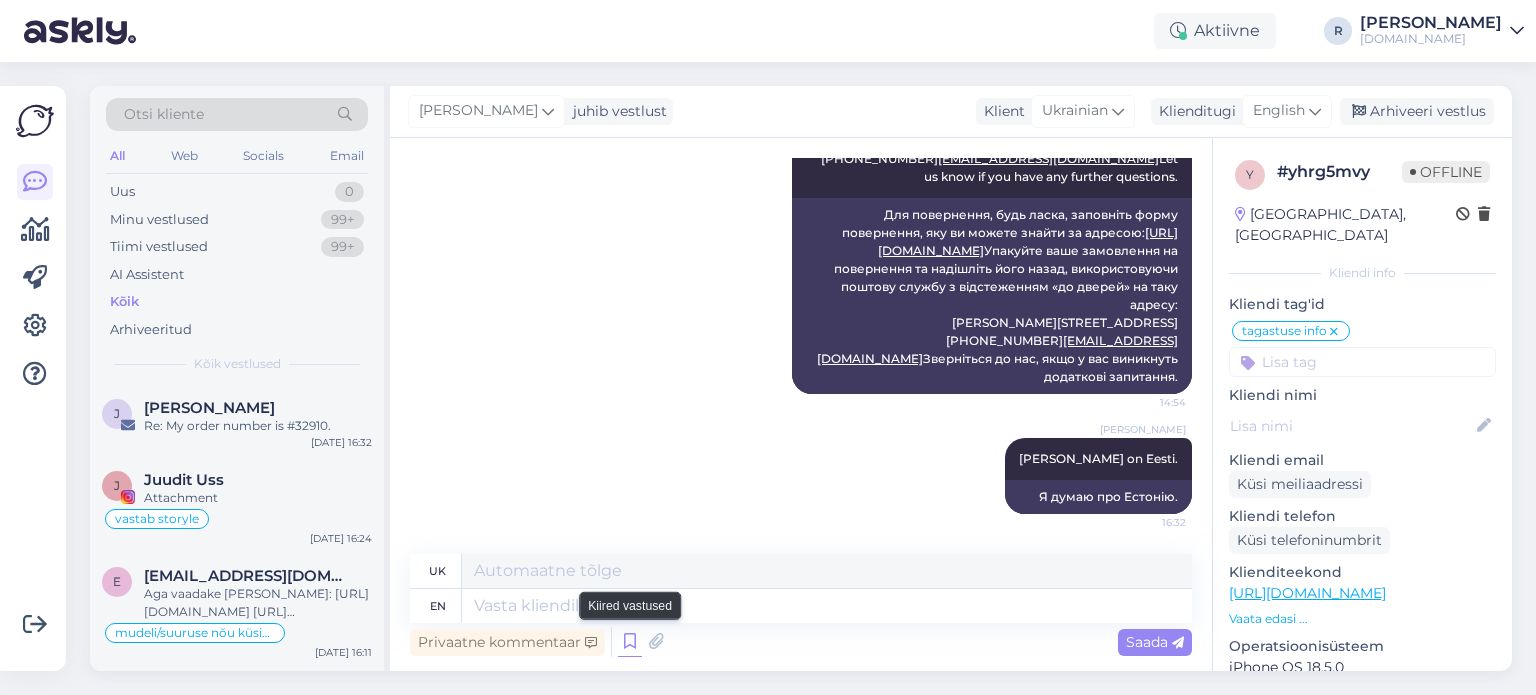 click at bounding box center (630, 642) 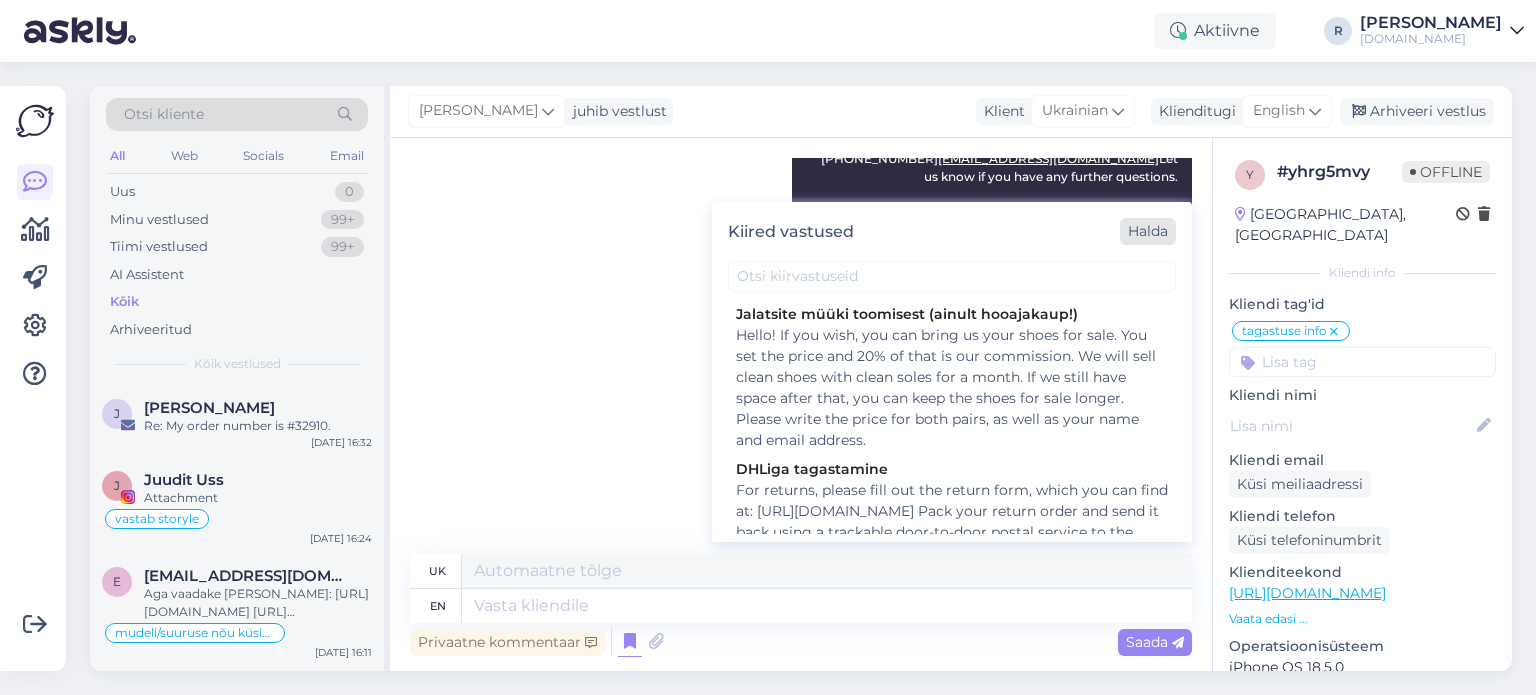 click on "Halda" at bounding box center [1148, 231] 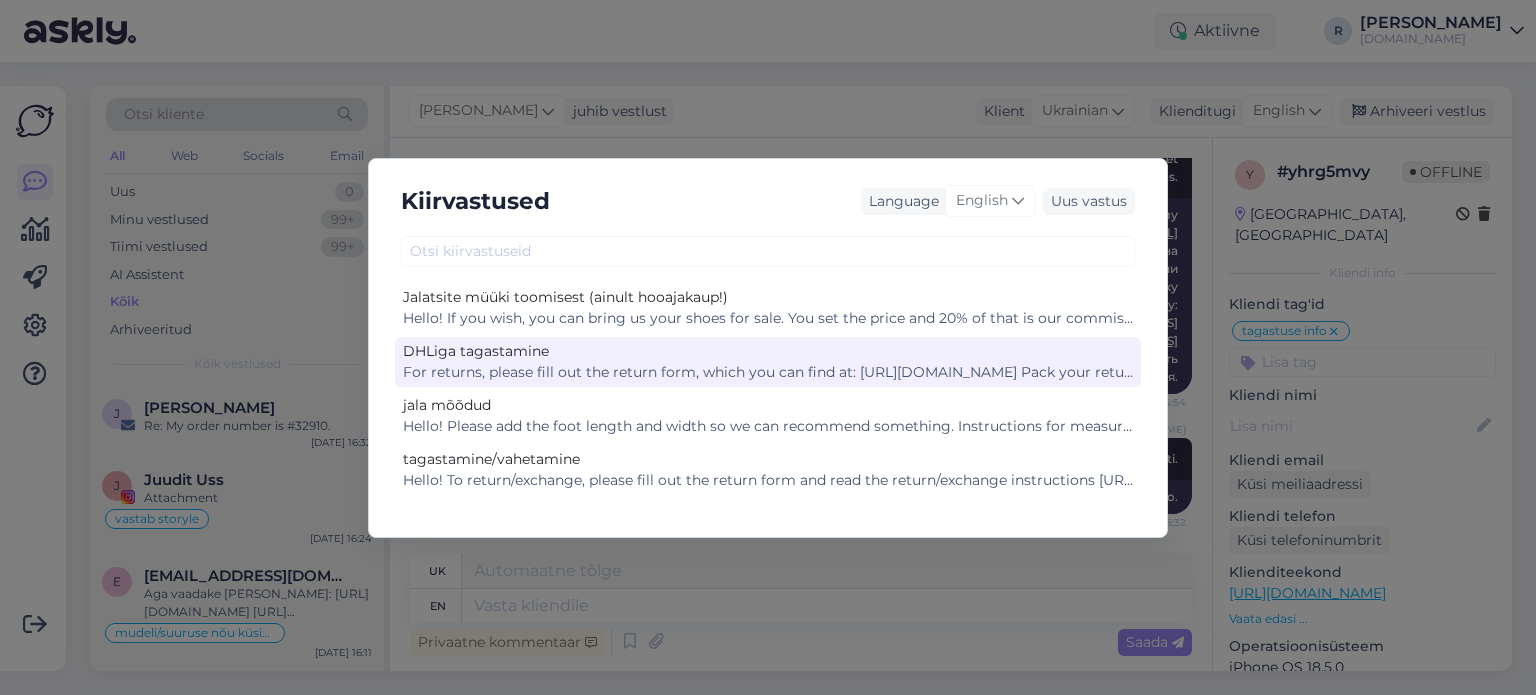 click on "For returns, please fill out the return form, which you can find at:
[URL][DOMAIN_NAME]
Pack your return order and send it back using a trackable door-to-door postal service to the following address:
[STREET_ADDRESS]
[PHONE_NUMBER]
[EMAIL_ADDRESS][DOMAIN_NAME]
Let us know if you have any further questions." at bounding box center [768, 372] 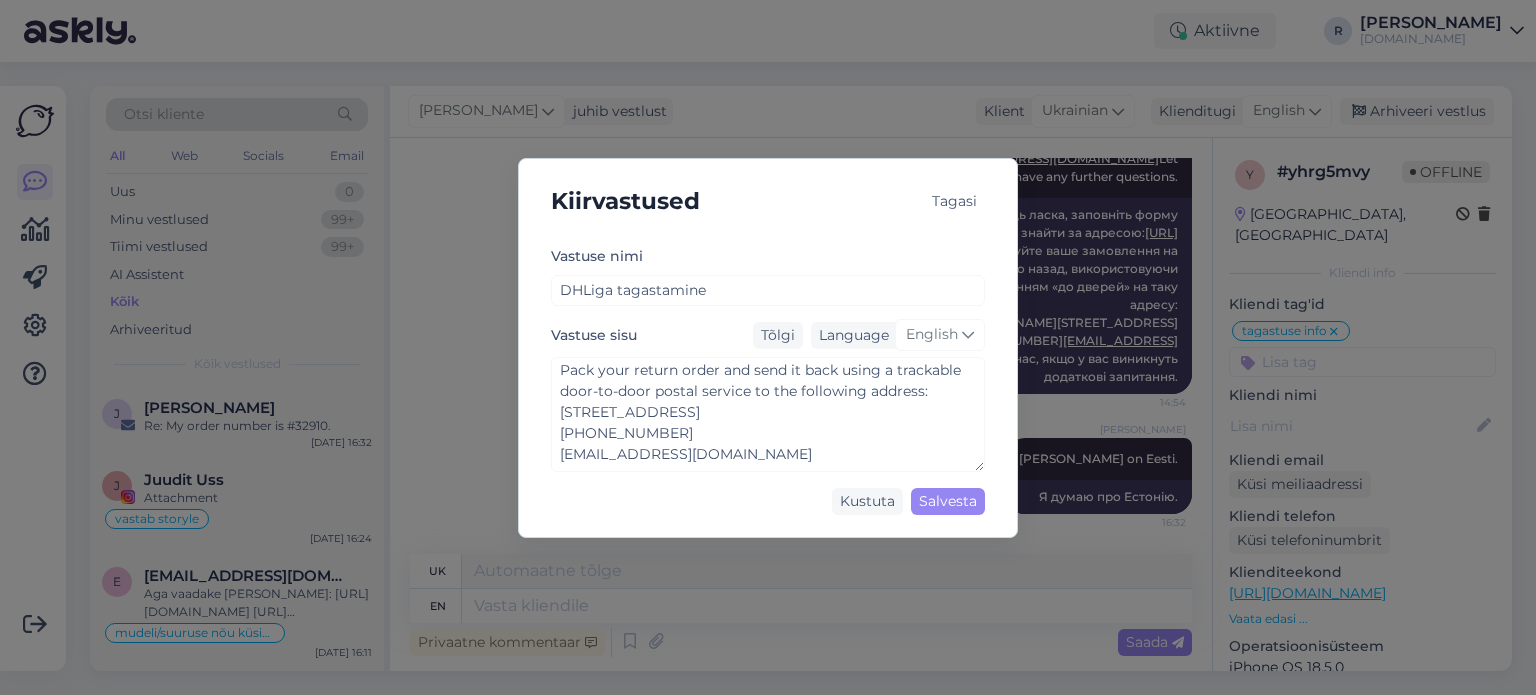 scroll, scrollTop: 168, scrollLeft: 0, axis: vertical 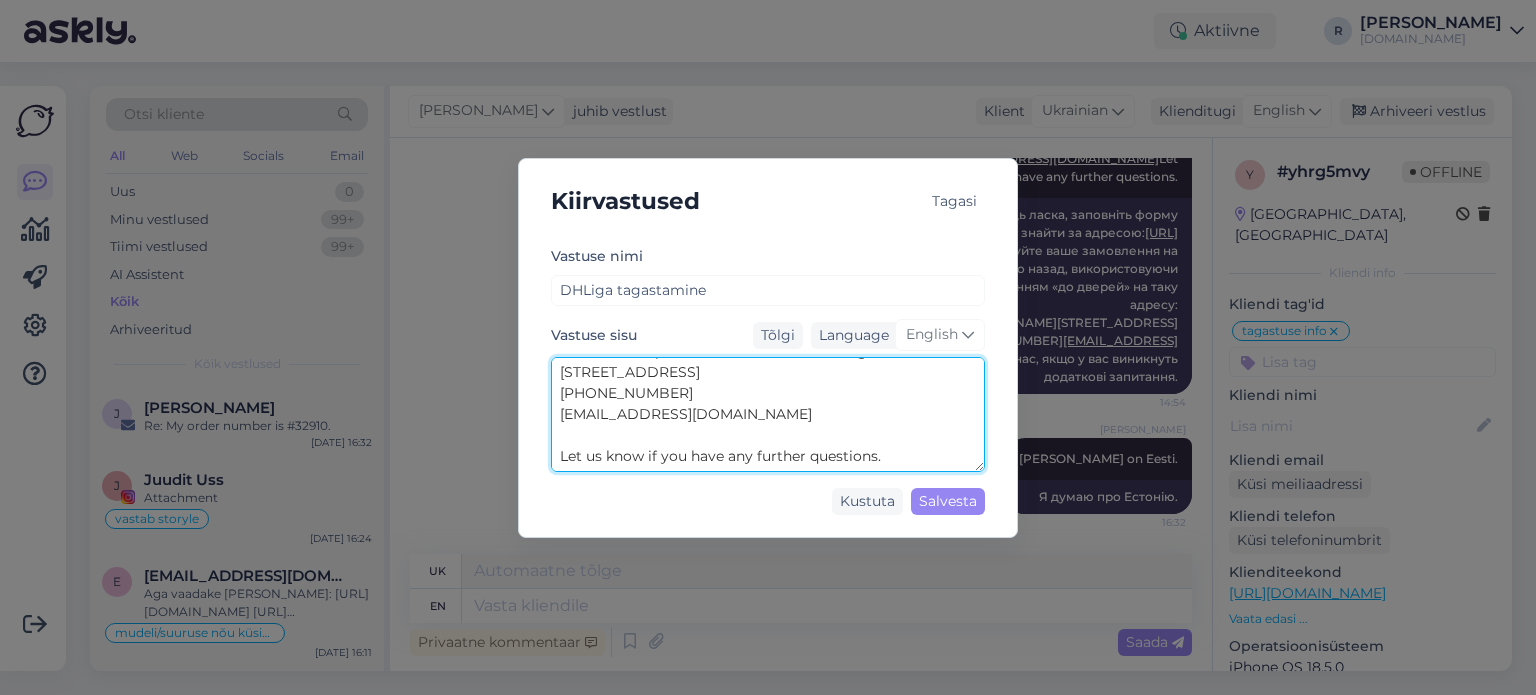 click on "For returns, please fill out the return form, which you can find at:
[URL][DOMAIN_NAME]
Pack your return order and send it back using a trackable door-to-door postal service to the following address:
[STREET_ADDRESS]
[PHONE_NUMBER]
[EMAIL_ADDRESS][DOMAIN_NAME]
Let us know if you have any further questions." at bounding box center (768, 414) 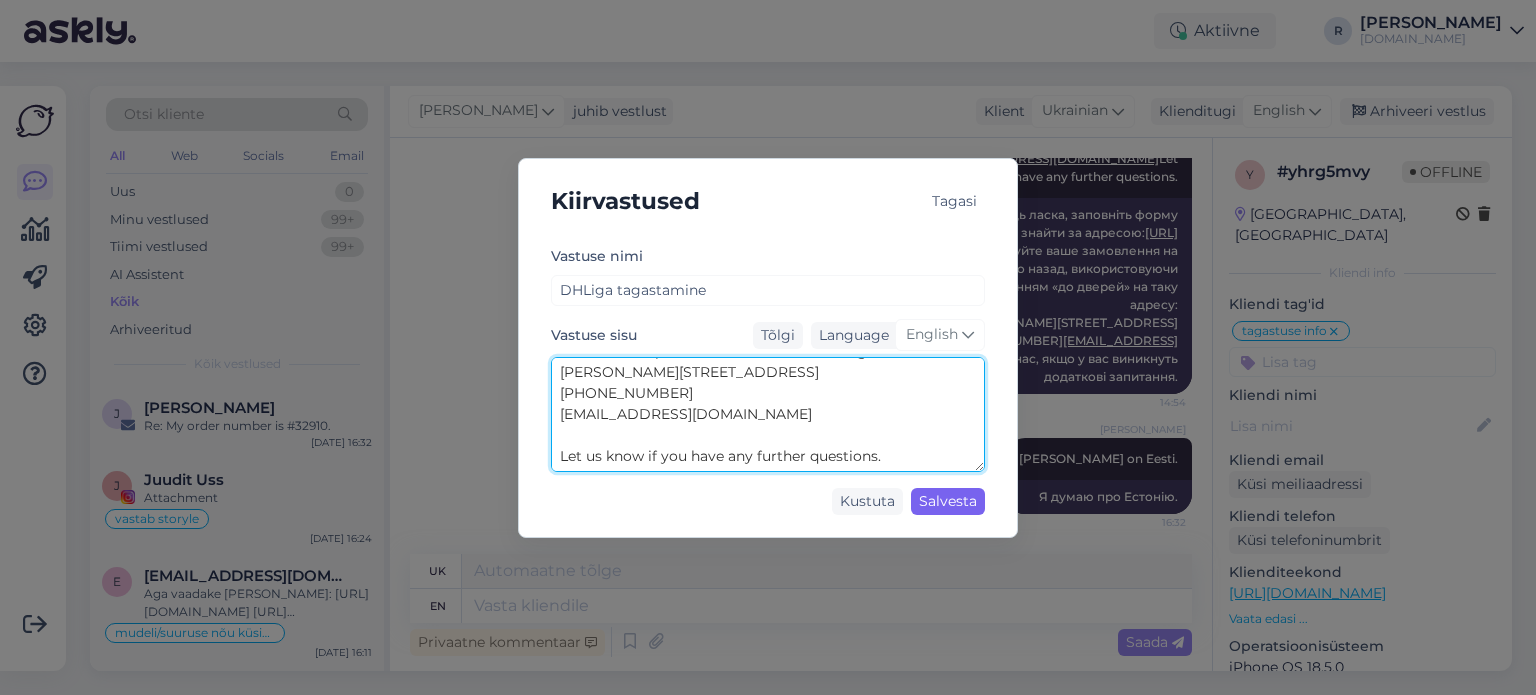 type on "For returns, please fill out the return form, which you can find at:
[URL][DOMAIN_NAME]
Pack your return order and send it back using a trackable door-to-door postal service to the following address:
[PERSON_NAME][STREET_ADDRESS]
[PHONE_NUMBER]
[EMAIL_ADDRESS][DOMAIN_NAME]
Let us know if you have any further questions." 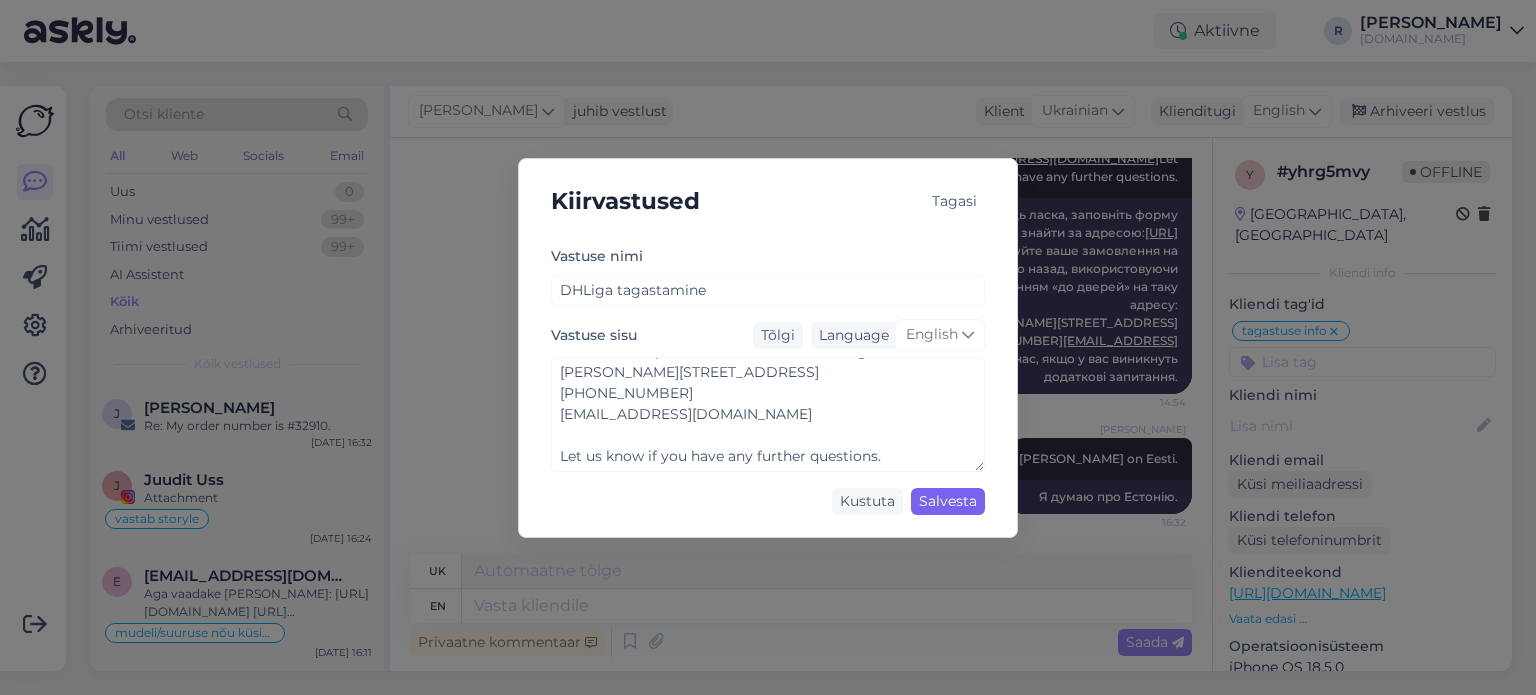 click on "Salvesta" at bounding box center (948, 501) 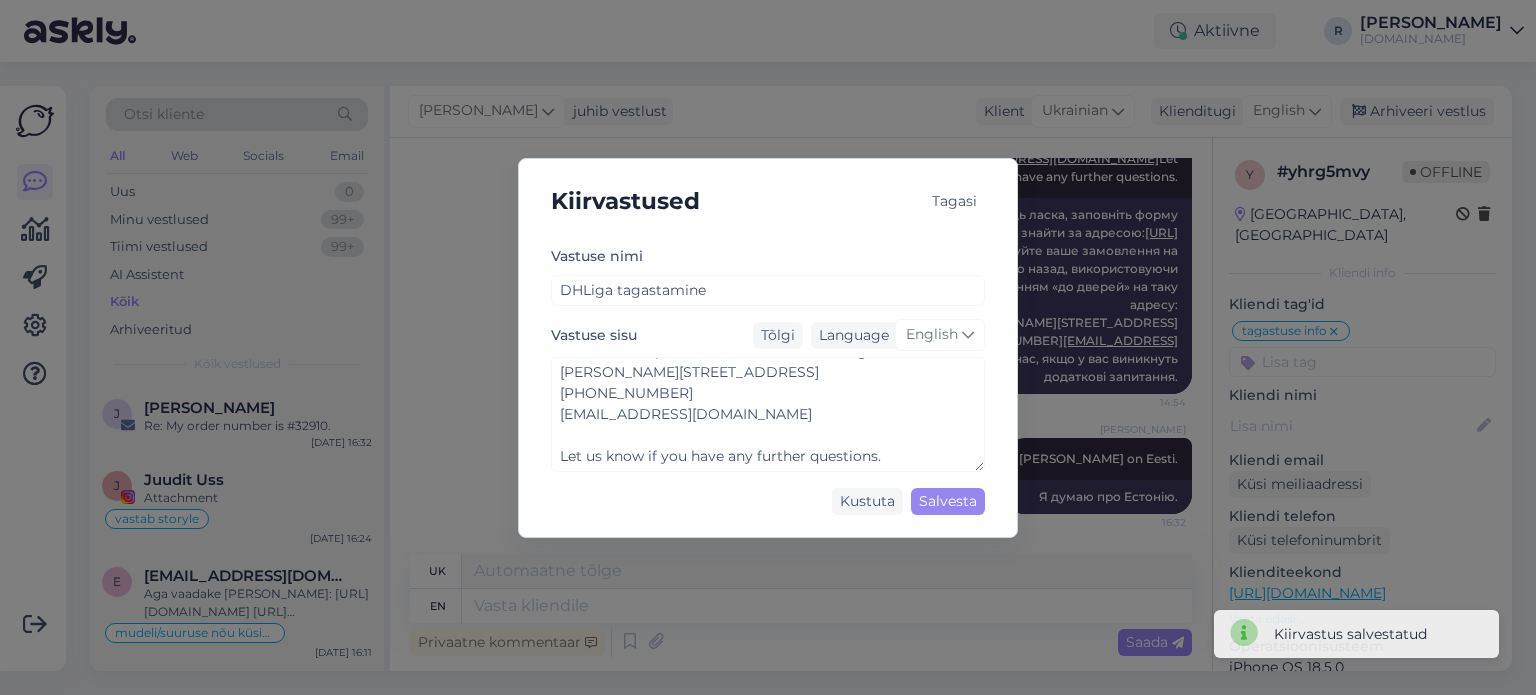 click on "Tagasi" at bounding box center (954, 201) 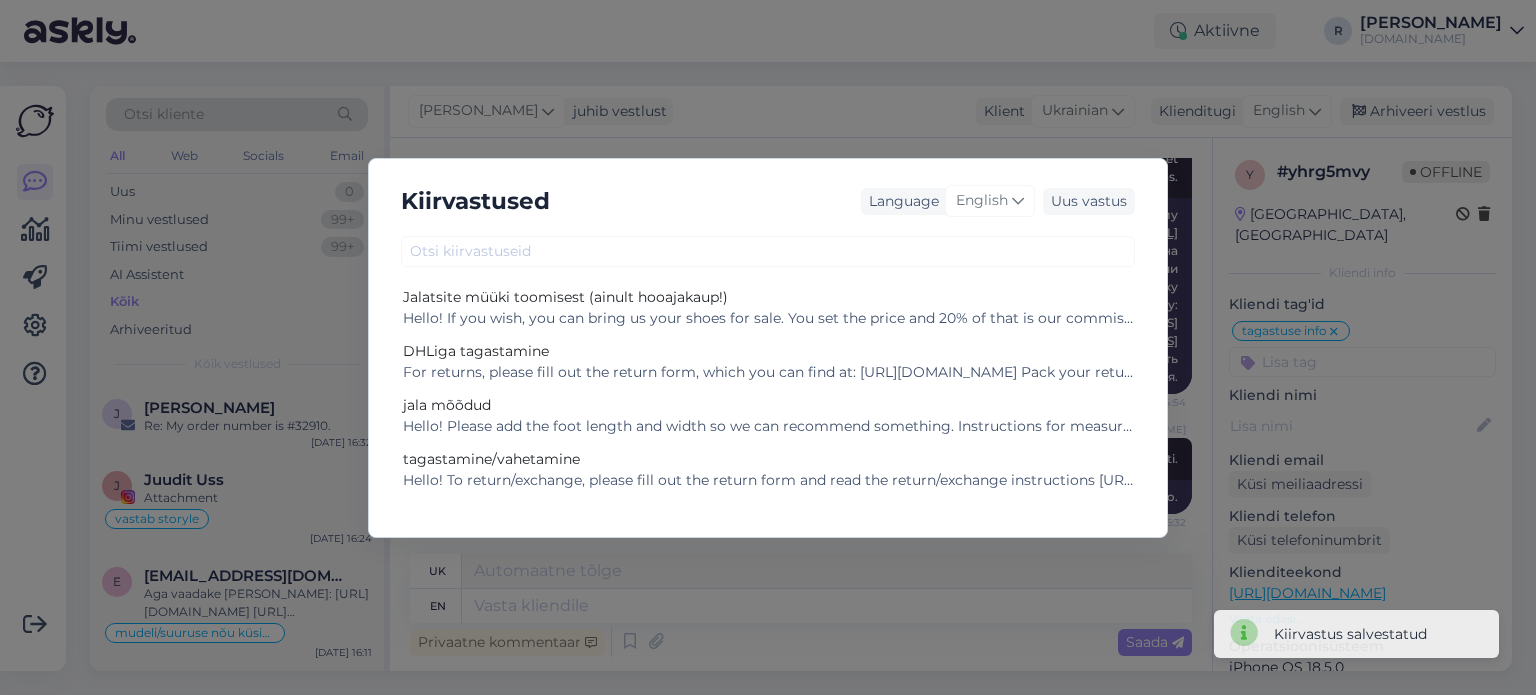 click on "Kiirvastused Language English Uus vastus Jalatsite müüki toomisest (ainult hooajakaup!) Hello! If you wish, you can bring us your shoes for sale. You set the price and 20% of that is our commission. We will sell clean shoes with clean soles for a month. If we still have space after that, you can keep the shoes for sale longer. Please write the price for both pairs, as well as your name and email address. DHLiga tagastamine For returns, please fill out the return form, which you can find at:
[URL][DOMAIN_NAME]
Pack your return order and send it back using a trackable door-to-door postal service to the following address:
[PERSON_NAME][STREET_ADDRESS]
[PHONE_NUMBER]
[EMAIL_ADDRESS][DOMAIN_NAME]
Let us know if you have any further questions. jala mõõdud Hello! Please add the foot length and width so we can recommend something. Instructions for measuring the foot can be found [URL][DOMAIN_NAME] tagastamine/vahetamine" at bounding box center [768, 347] 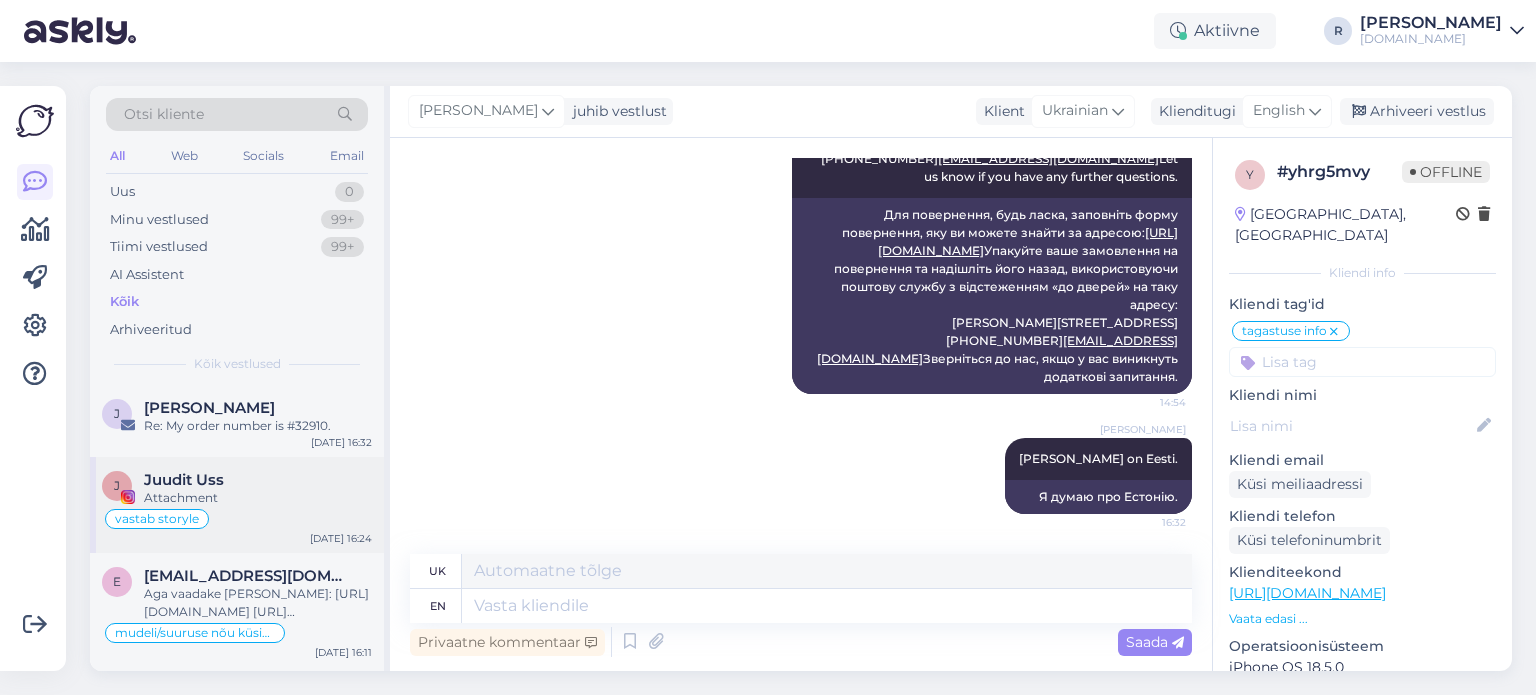 click on "vastab storyle" at bounding box center [157, 519] 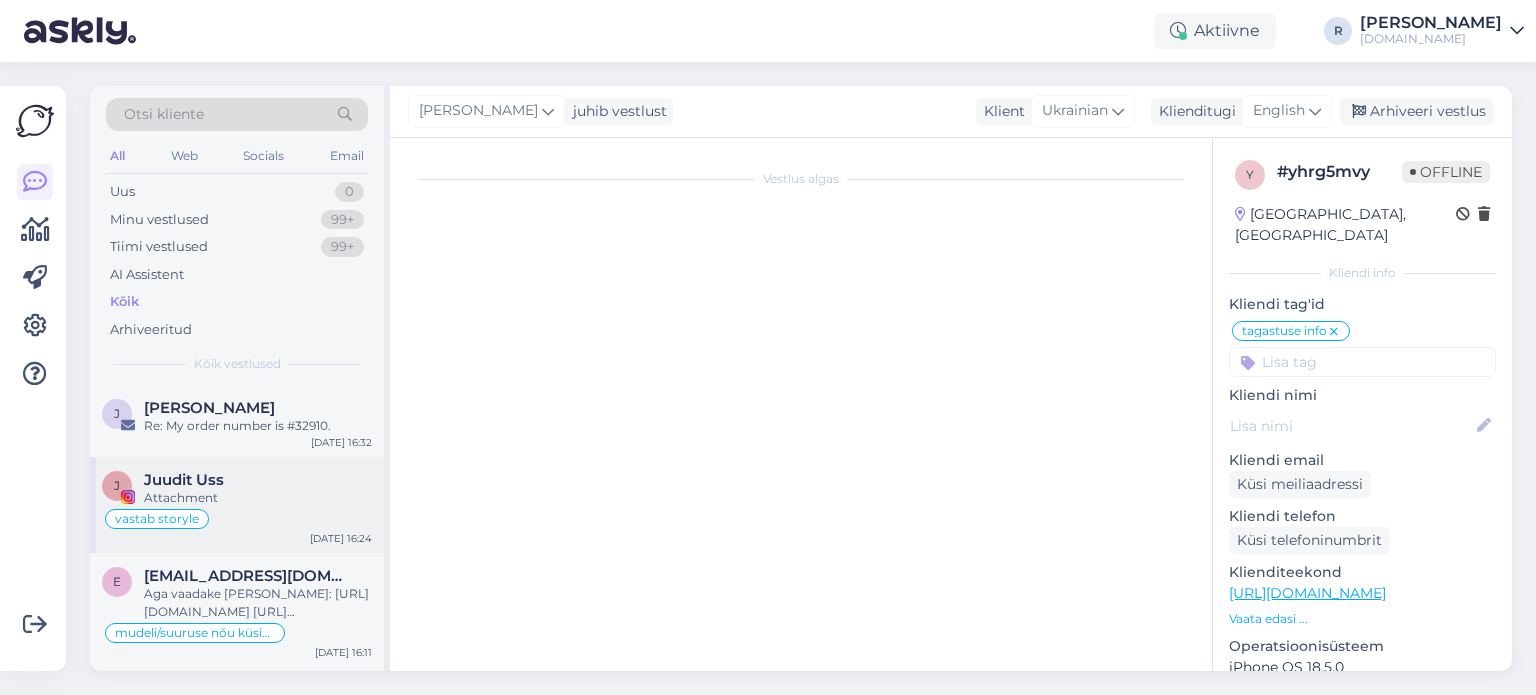 scroll, scrollTop: 2043, scrollLeft: 0, axis: vertical 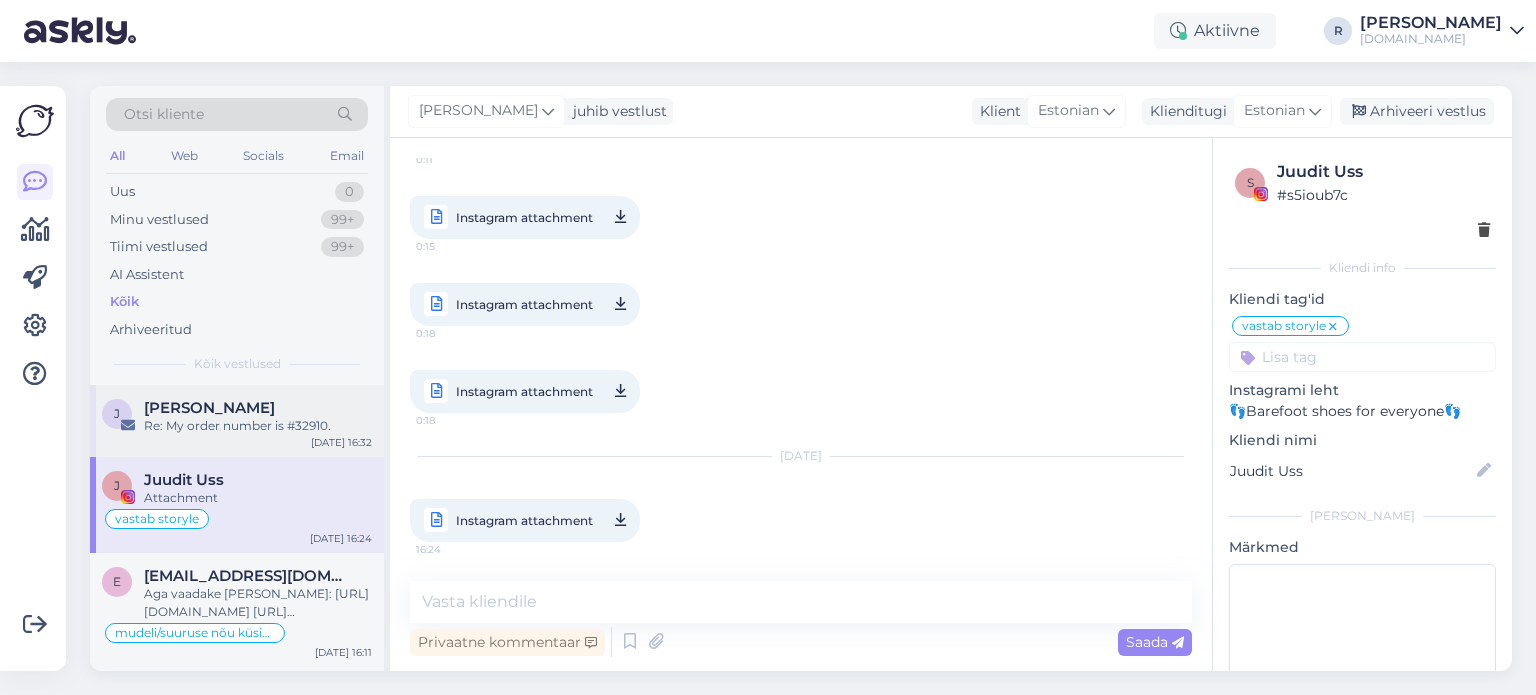 click on "J [PERSON_NAME] Re: My order number is #32910. [DATE] 16:32" at bounding box center [237, 421] 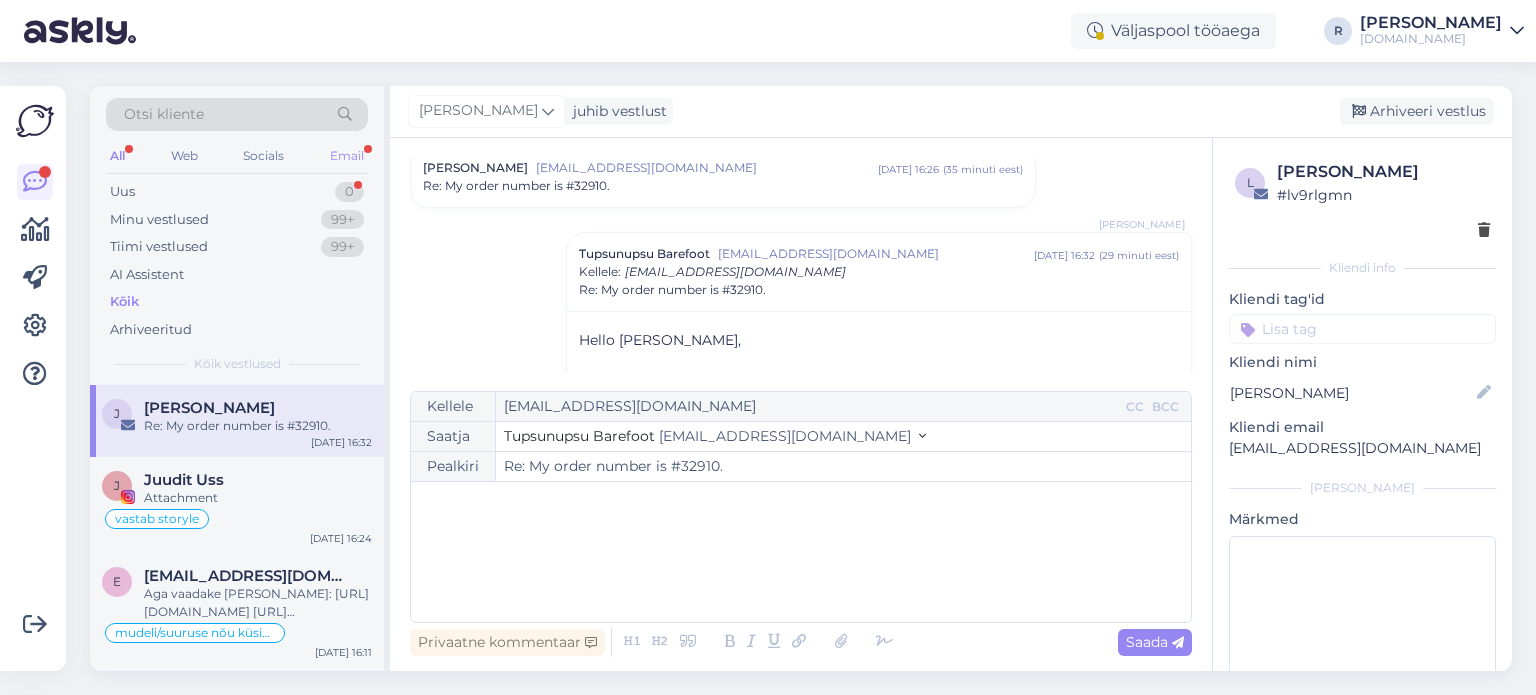 click on "Email" at bounding box center (347, 156) 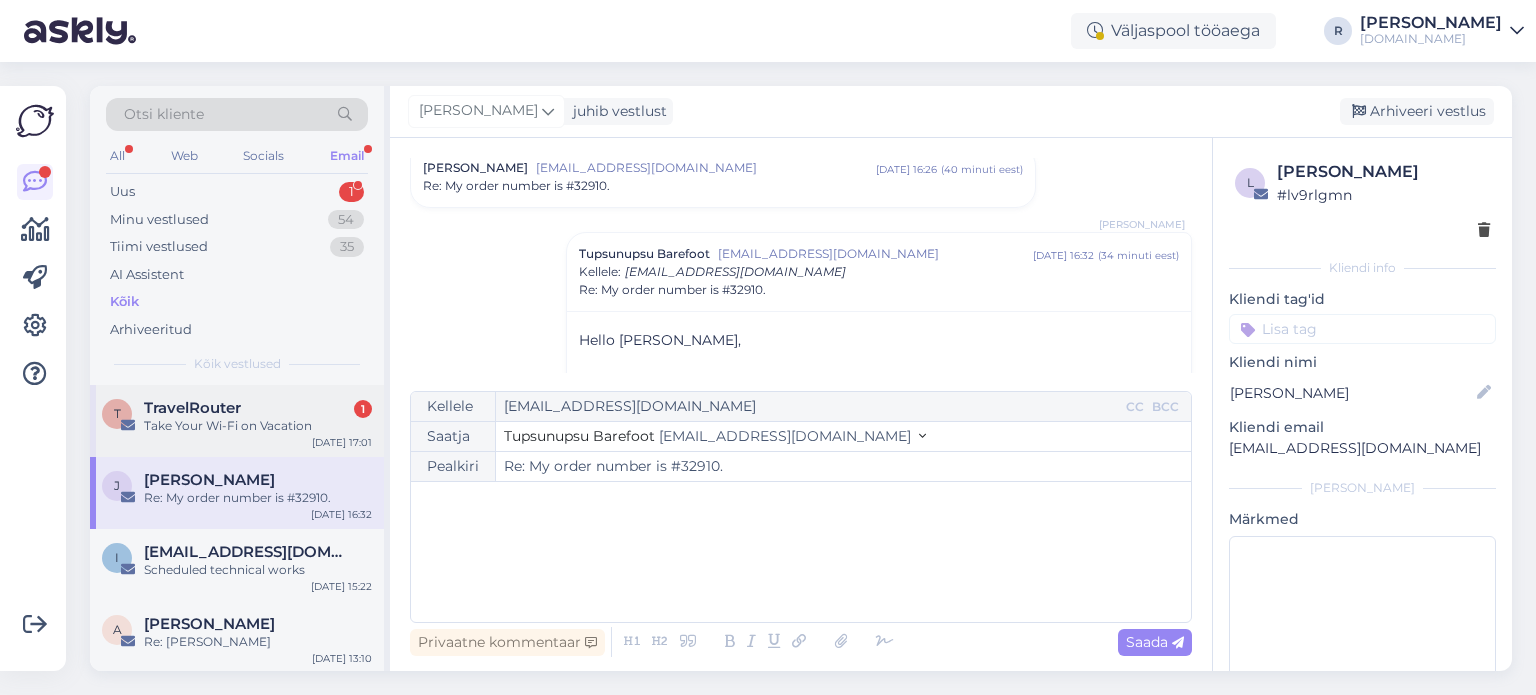 click on "TravelRouter" at bounding box center [192, 408] 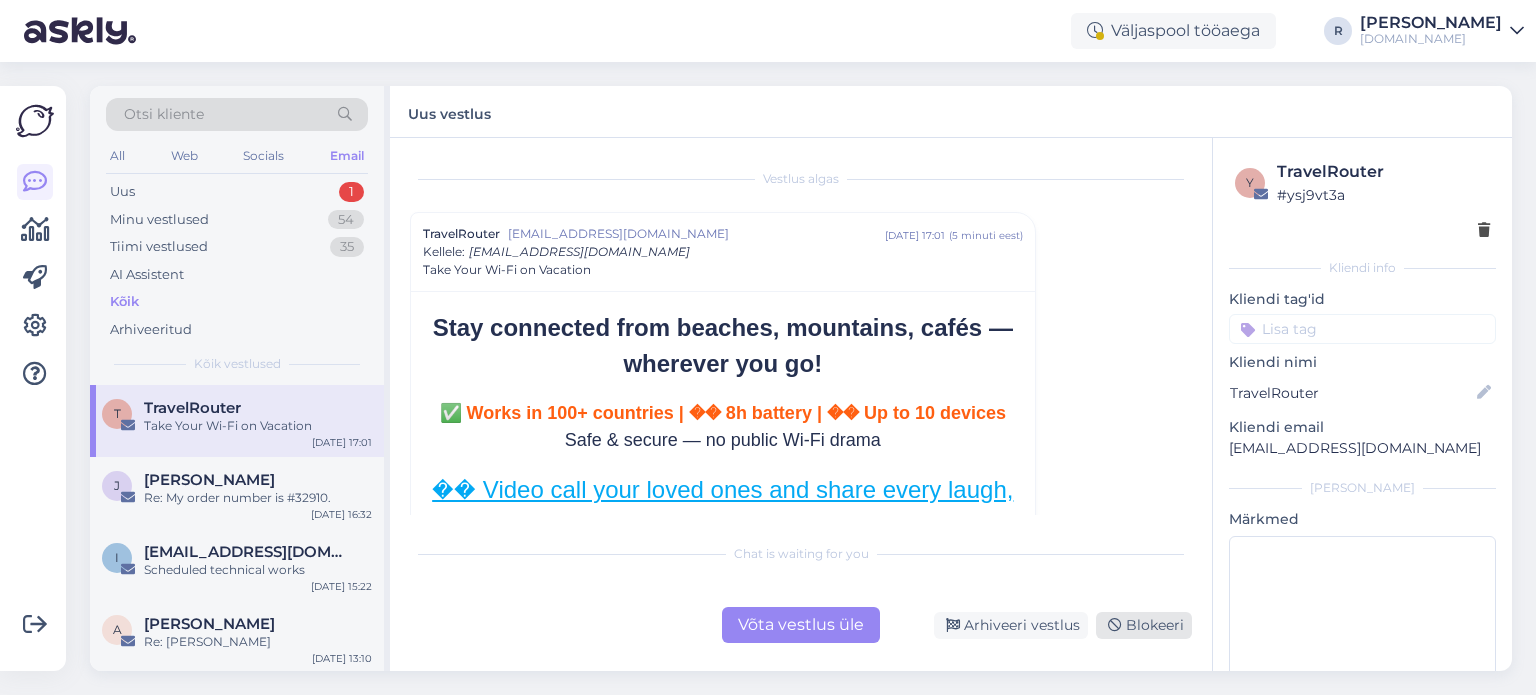 click on "Blokeeri" at bounding box center [1144, 625] 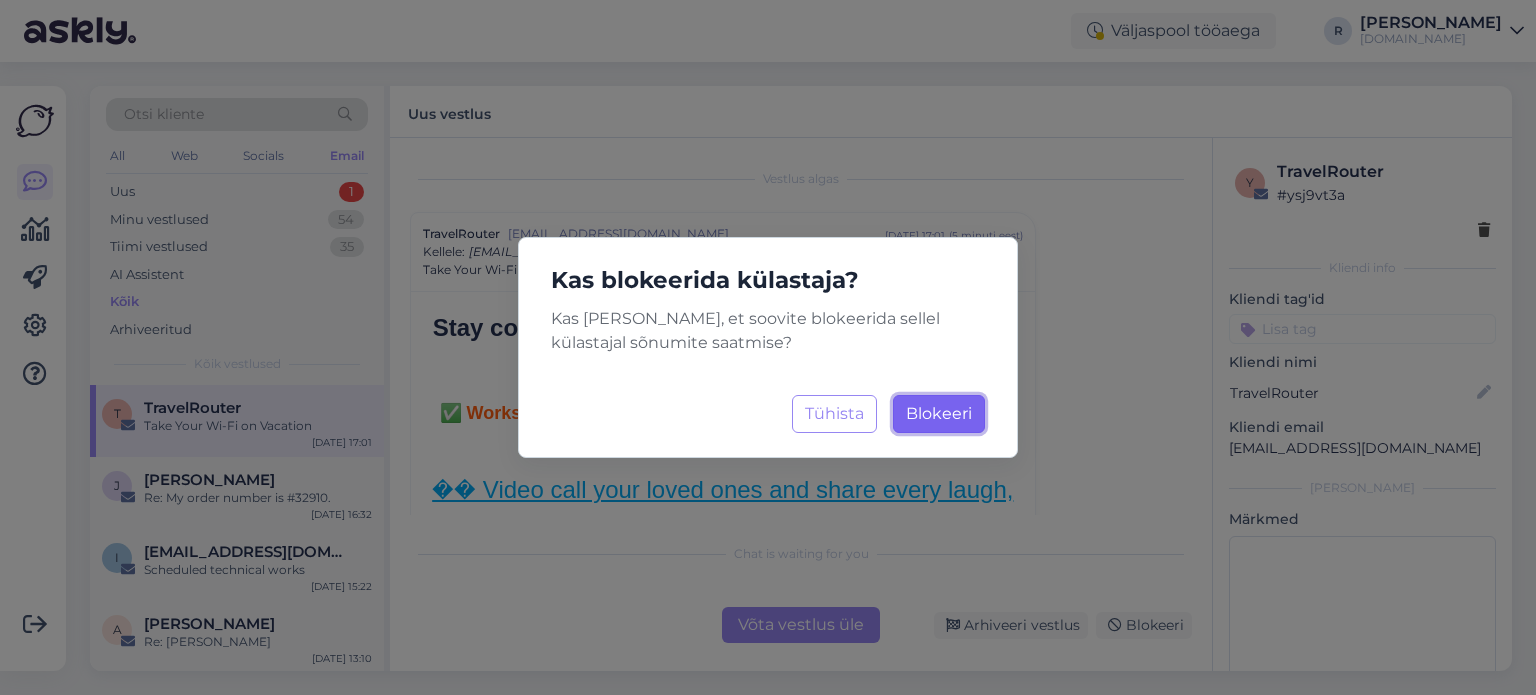 click on "Blokeeri Laadimine..." at bounding box center [939, 414] 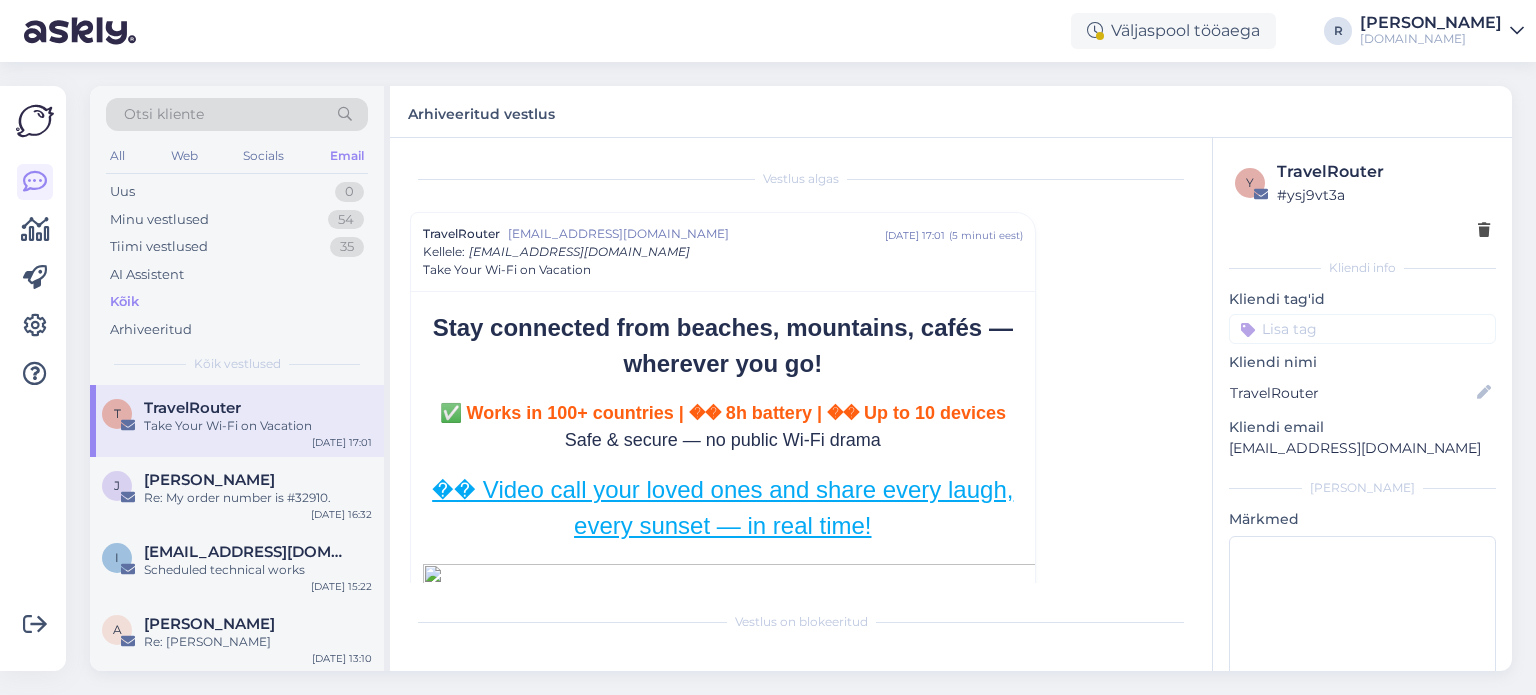 scroll, scrollTop: 54, scrollLeft: 0, axis: vertical 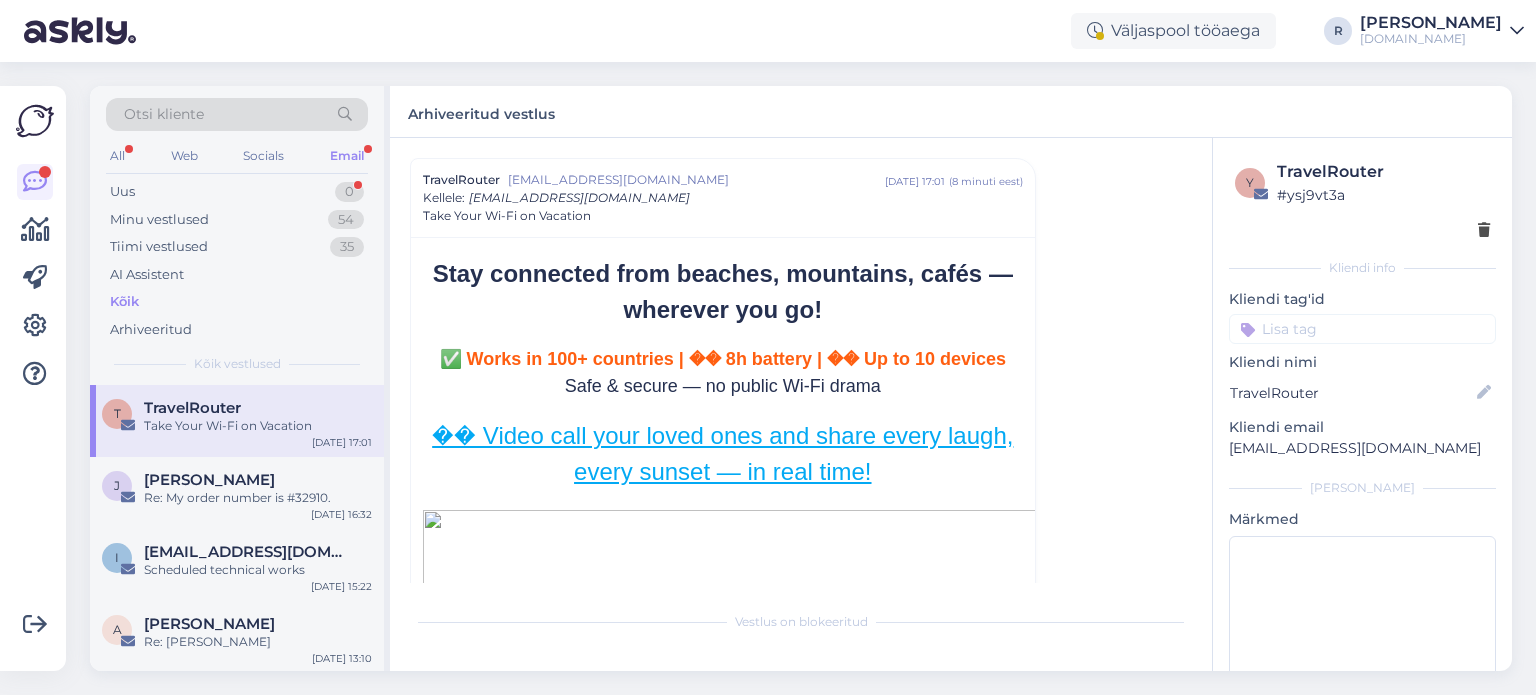 click on "Email" at bounding box center [347, 156] 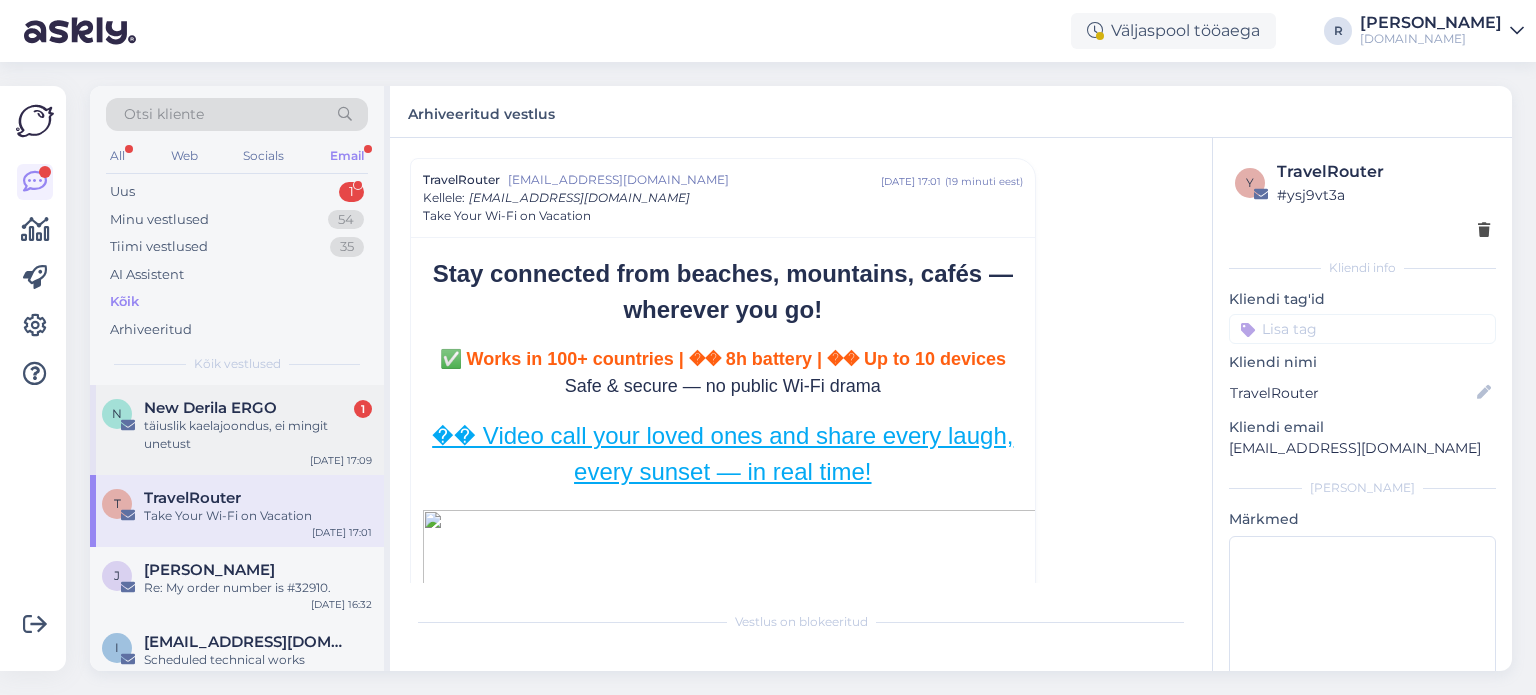 click on "täiuslik kaelajoondus, ei mingit unetust" at bounding box center [258, 435] 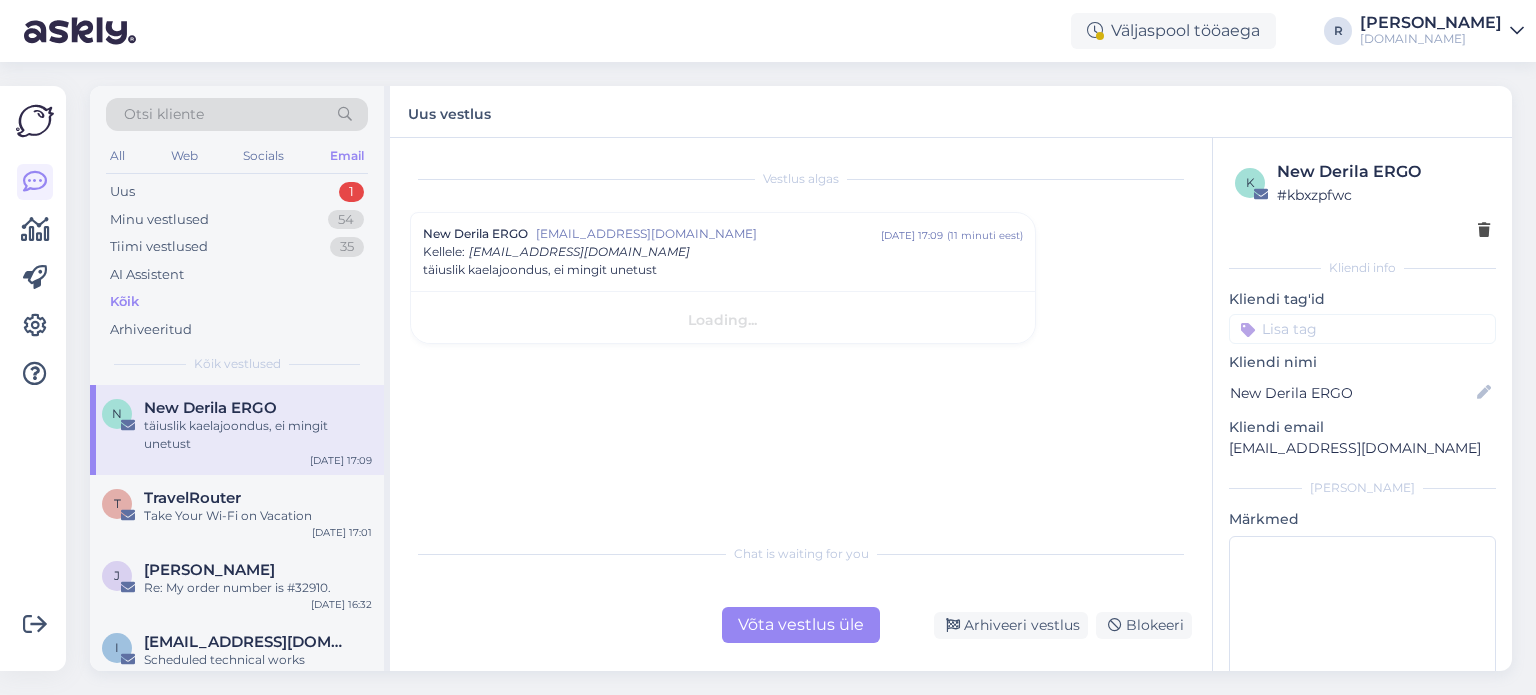 scroll, scrollTop: 0, scrollLeft: 0, axis: both 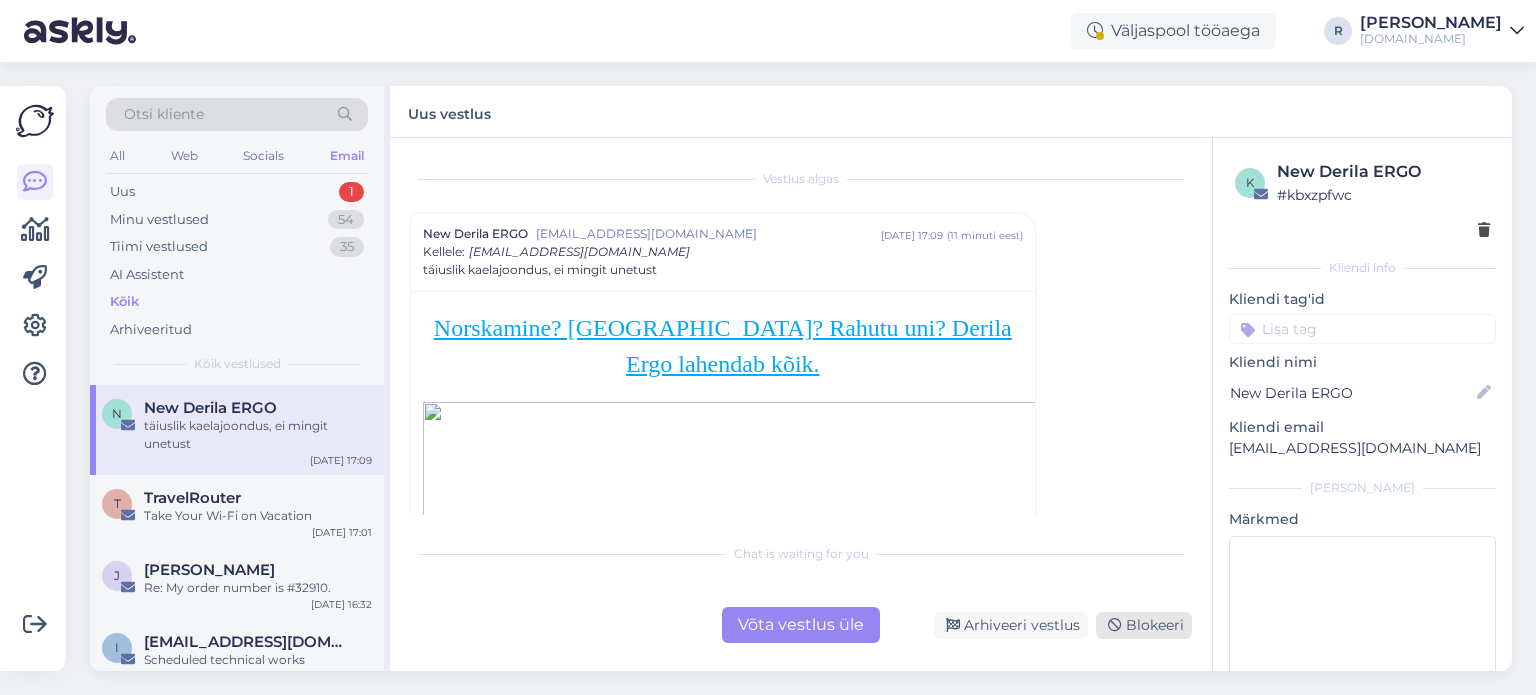 click on "Blokeeri" at bounding box center (1144, 625) 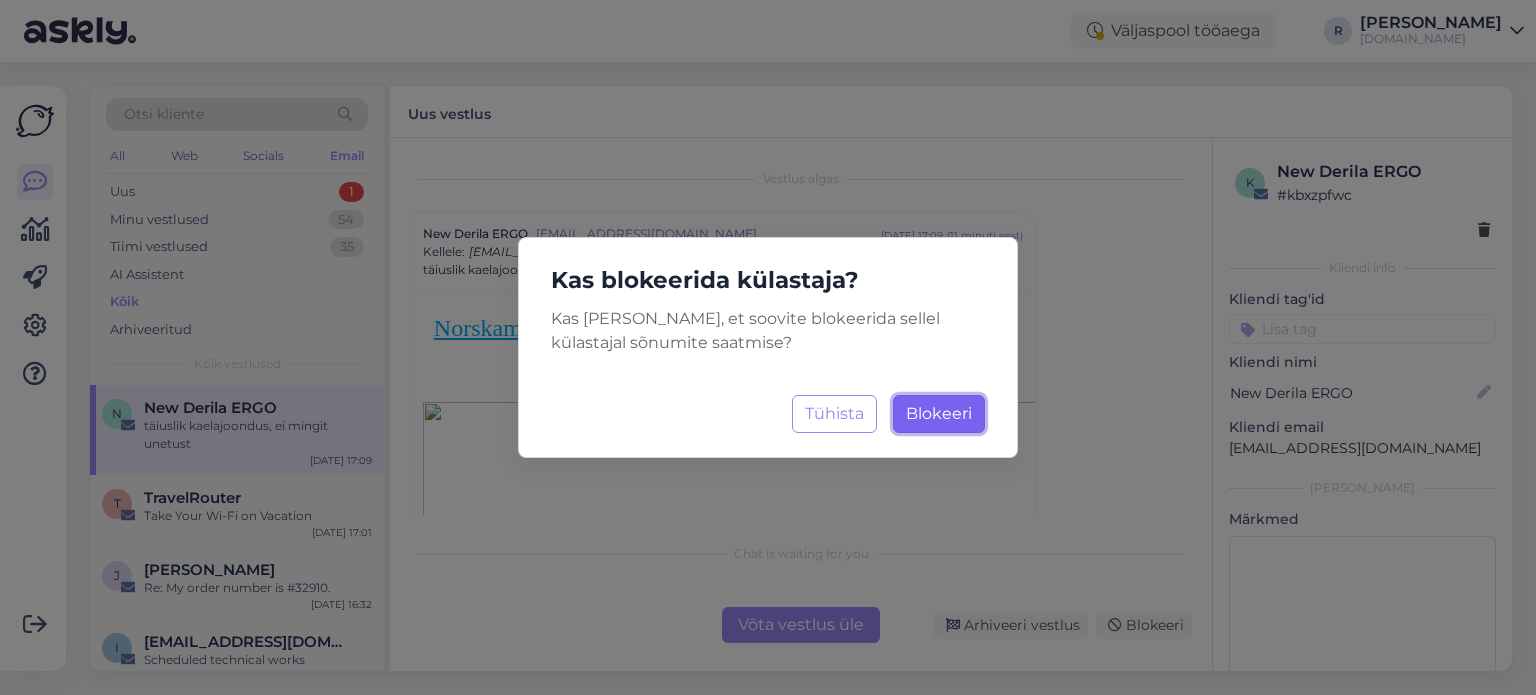 click on "Blokeeri Laadimine..." at bounding box center (939, 414) 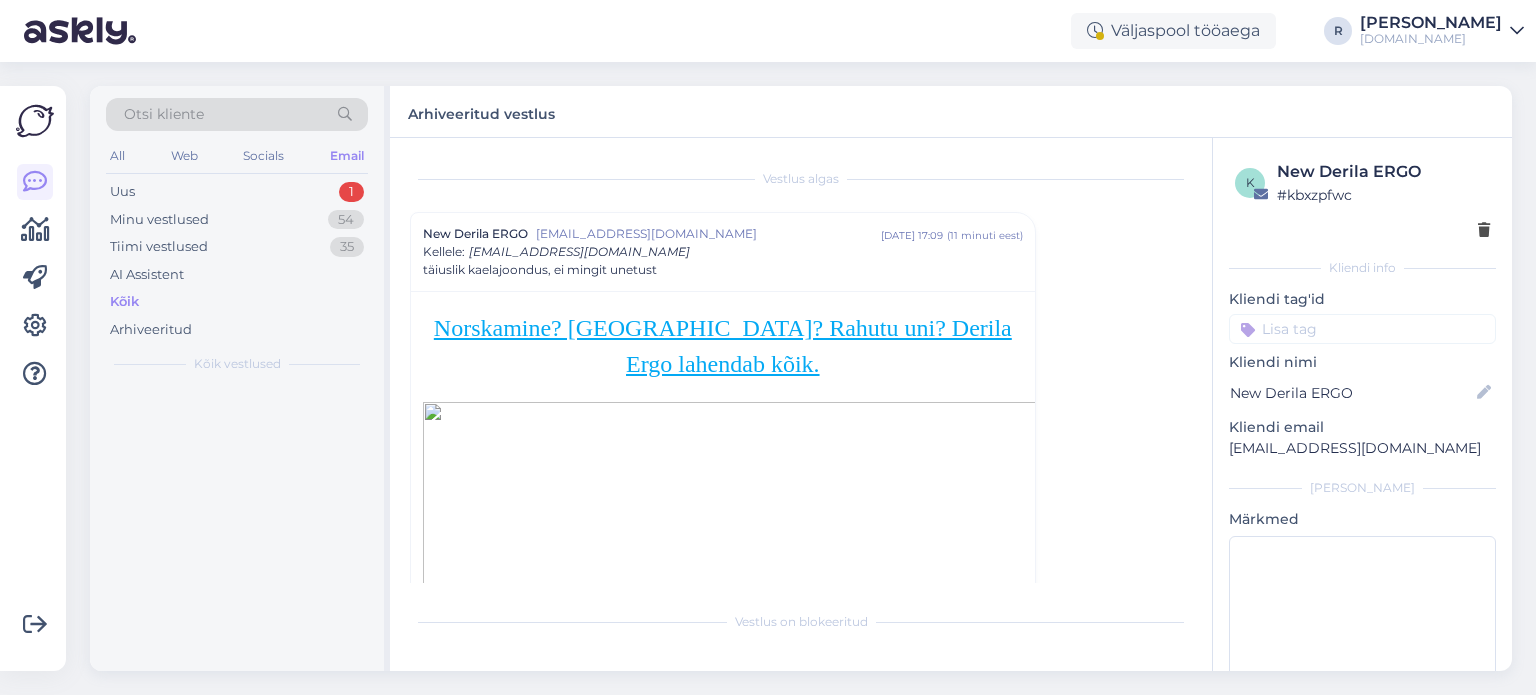 scroll, scrollTop: 54, scrollLeft: 0, axis: vertical 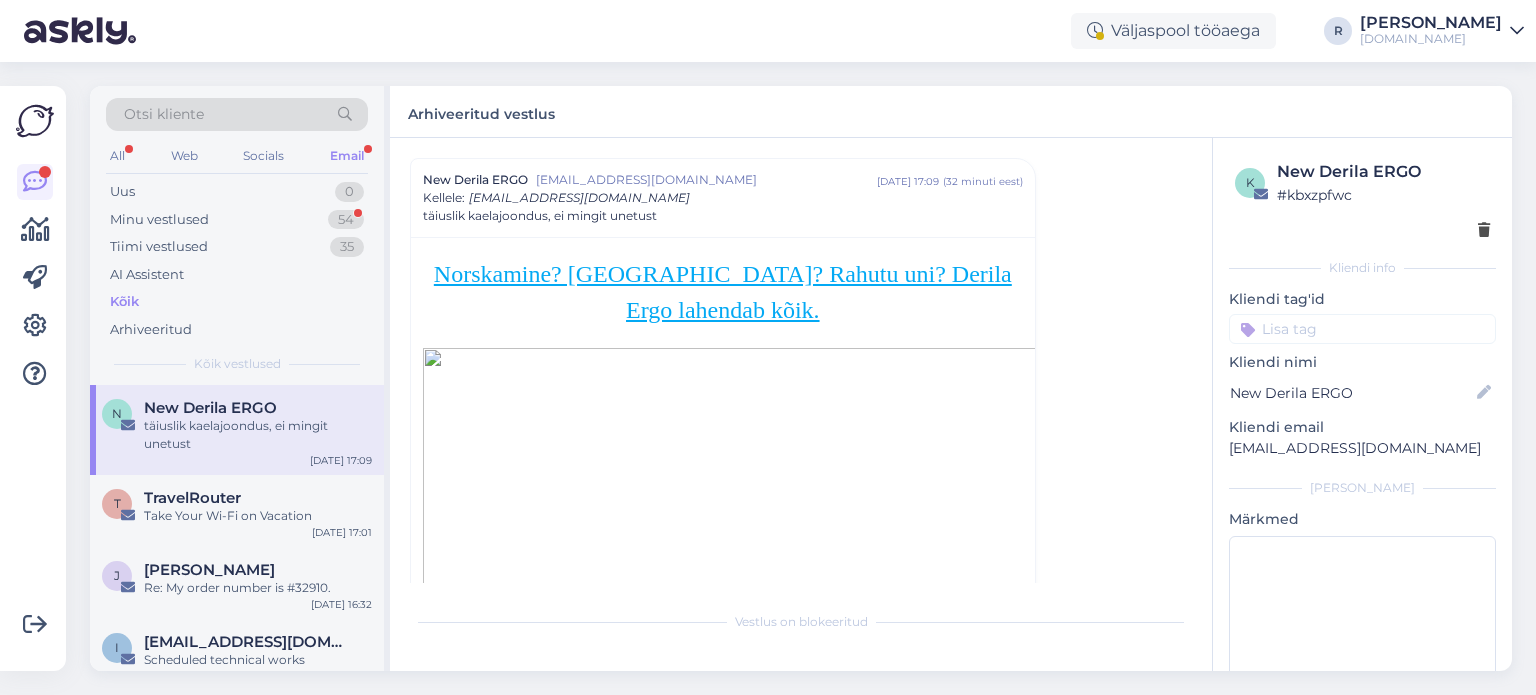 click on "Email" at bounding box center [347, 156] 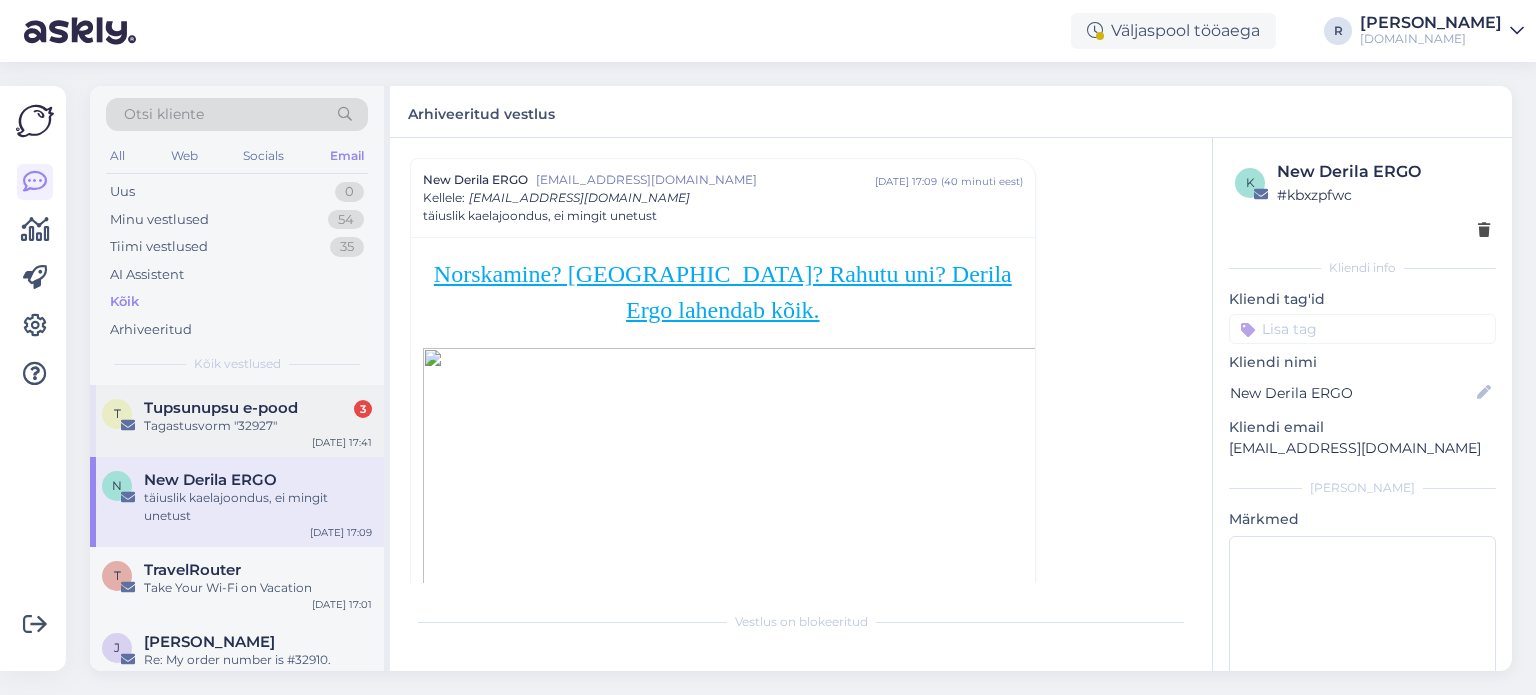 click on "Tagastusvorm "32927"" at bounding box center [258, 426] 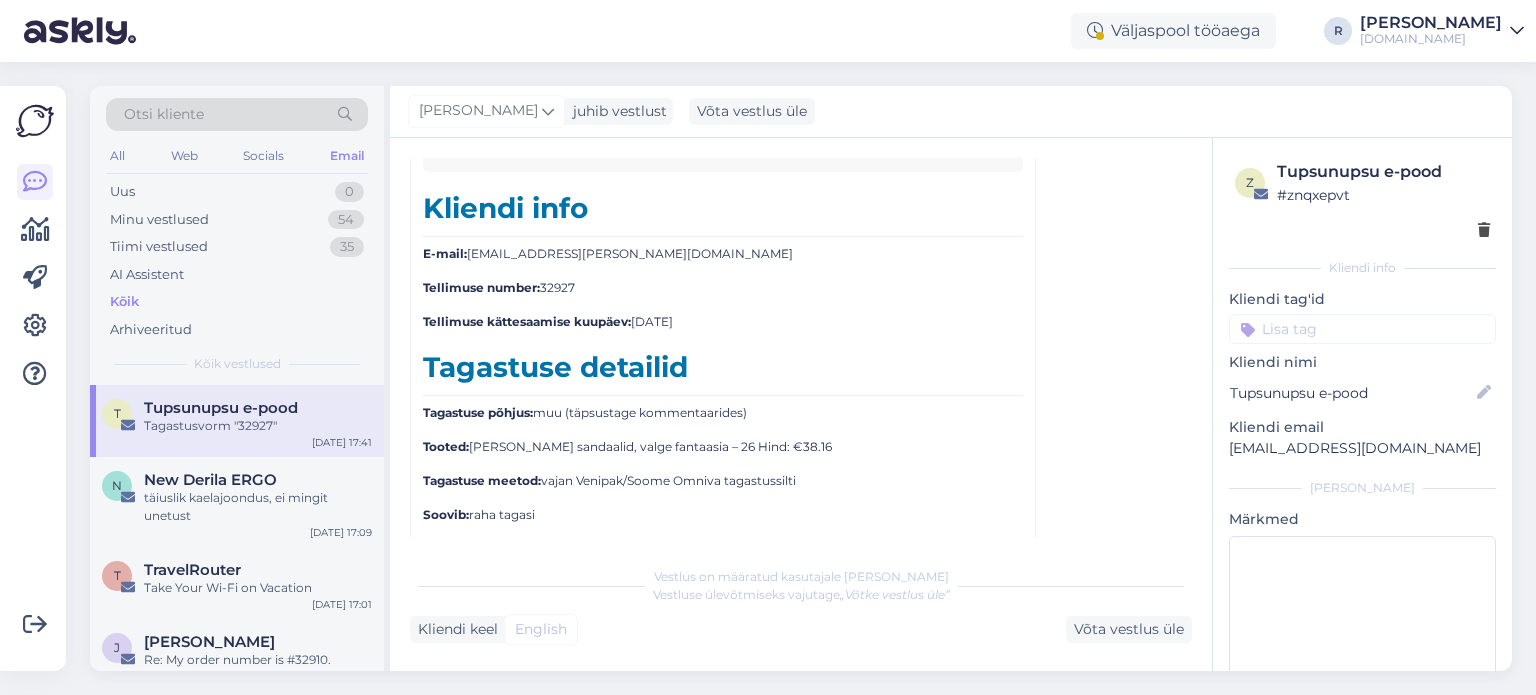 scroll, scrollTop: 4353, scrollLeft: 0, axis: vertical 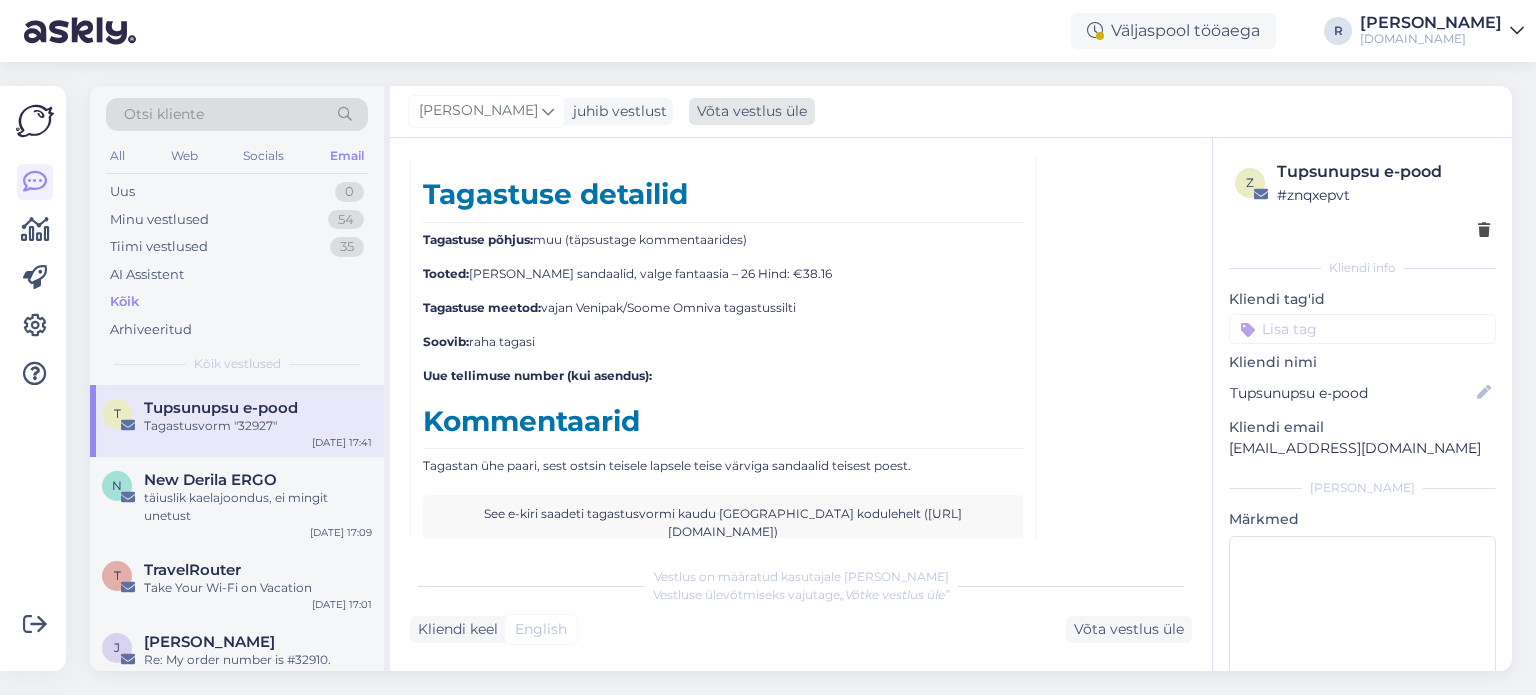 click on "Võta vestlus üle" at bounding box center [752, 111] 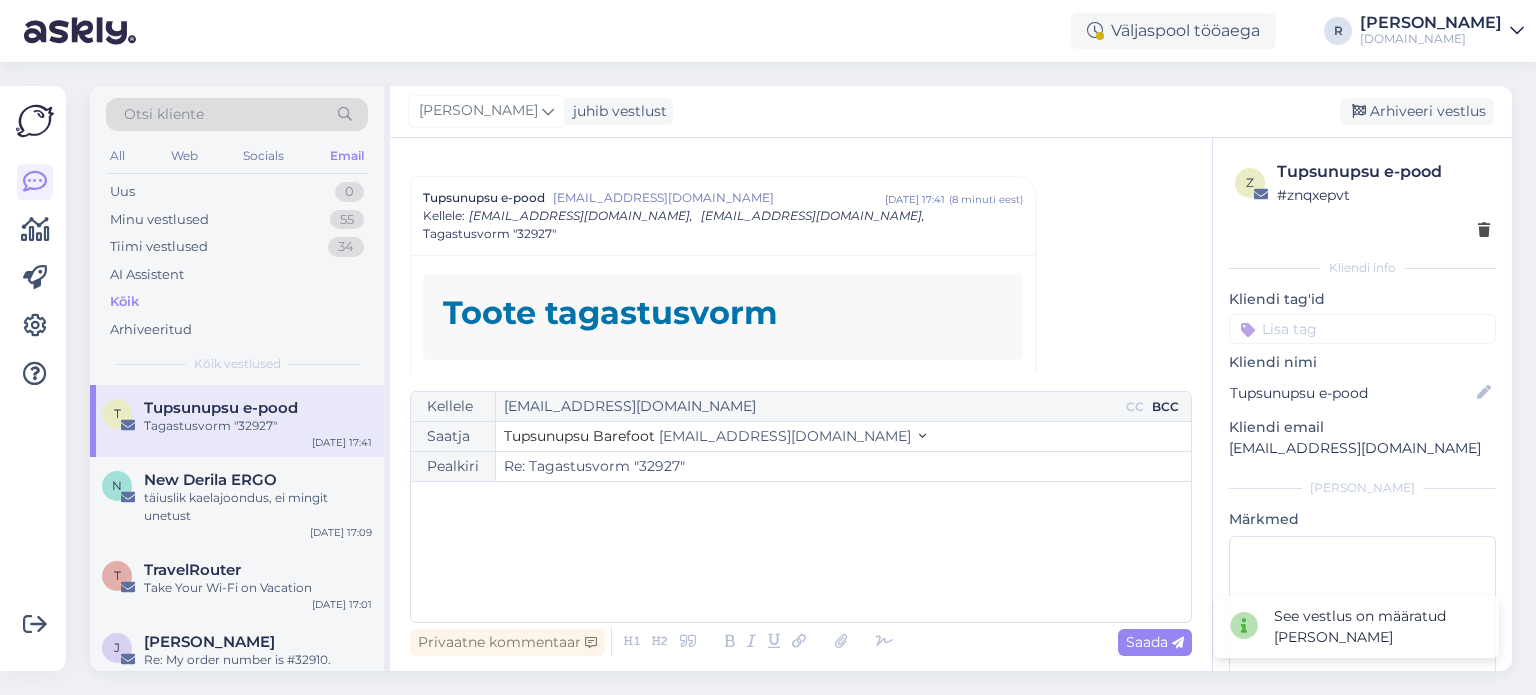 click on "BCC" at bounding box center [1165, 407] 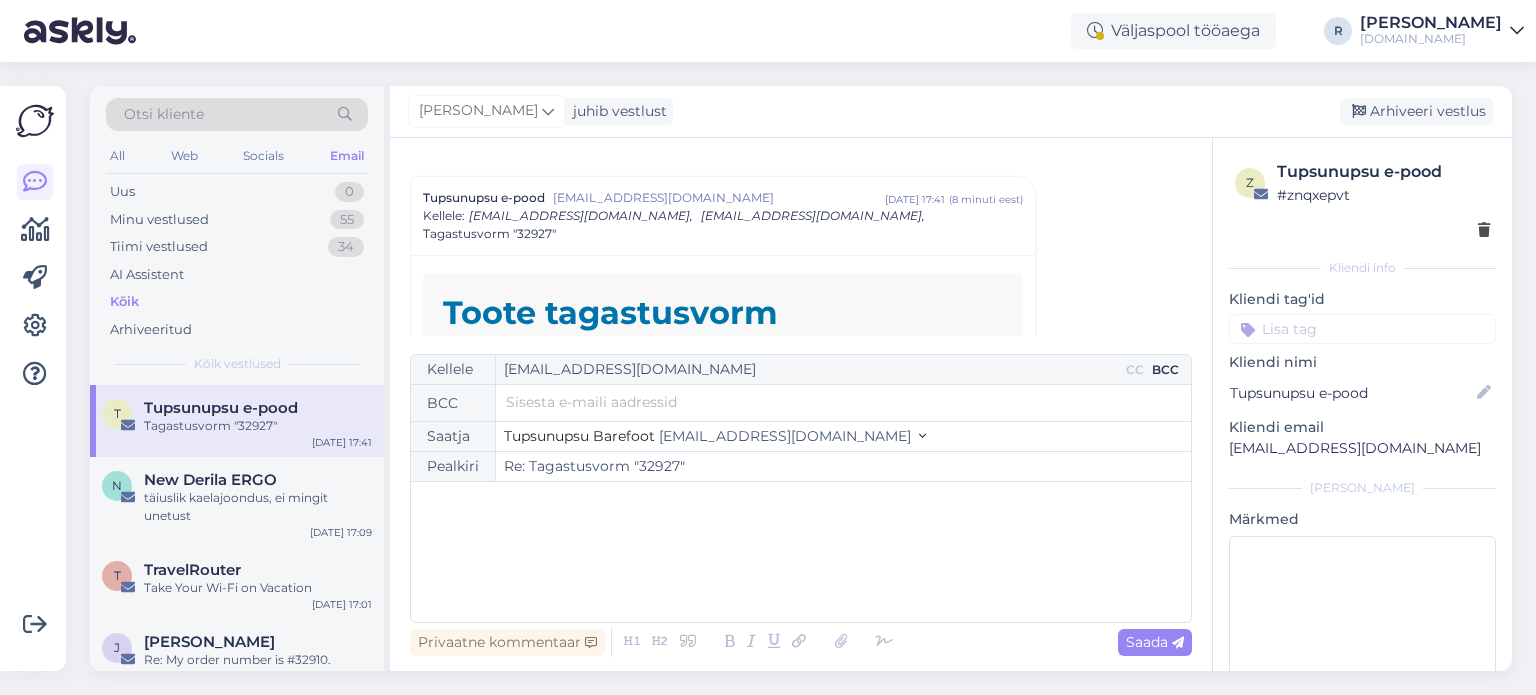 click at bounding box center (843, 402) 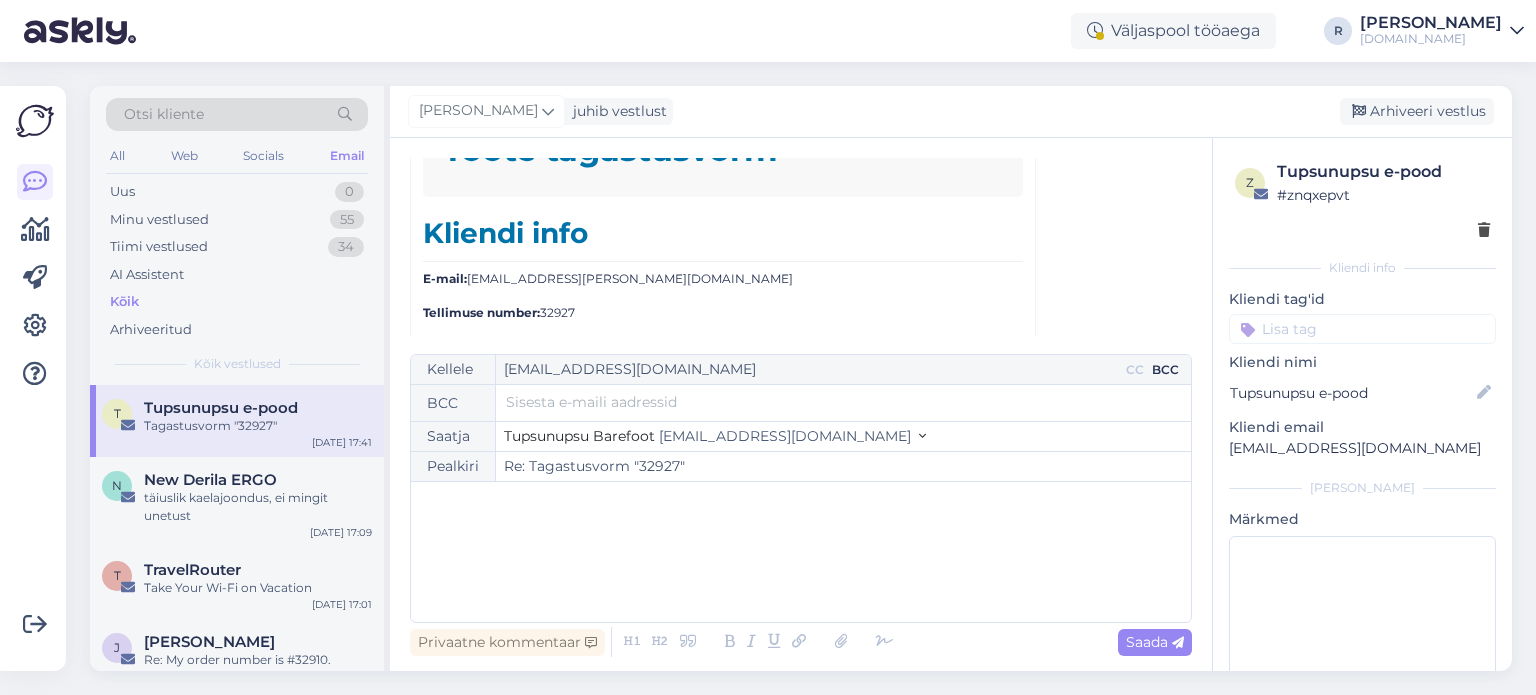 scroll, scrollTop: 4154, scrollLeft: 0, axis: vertical 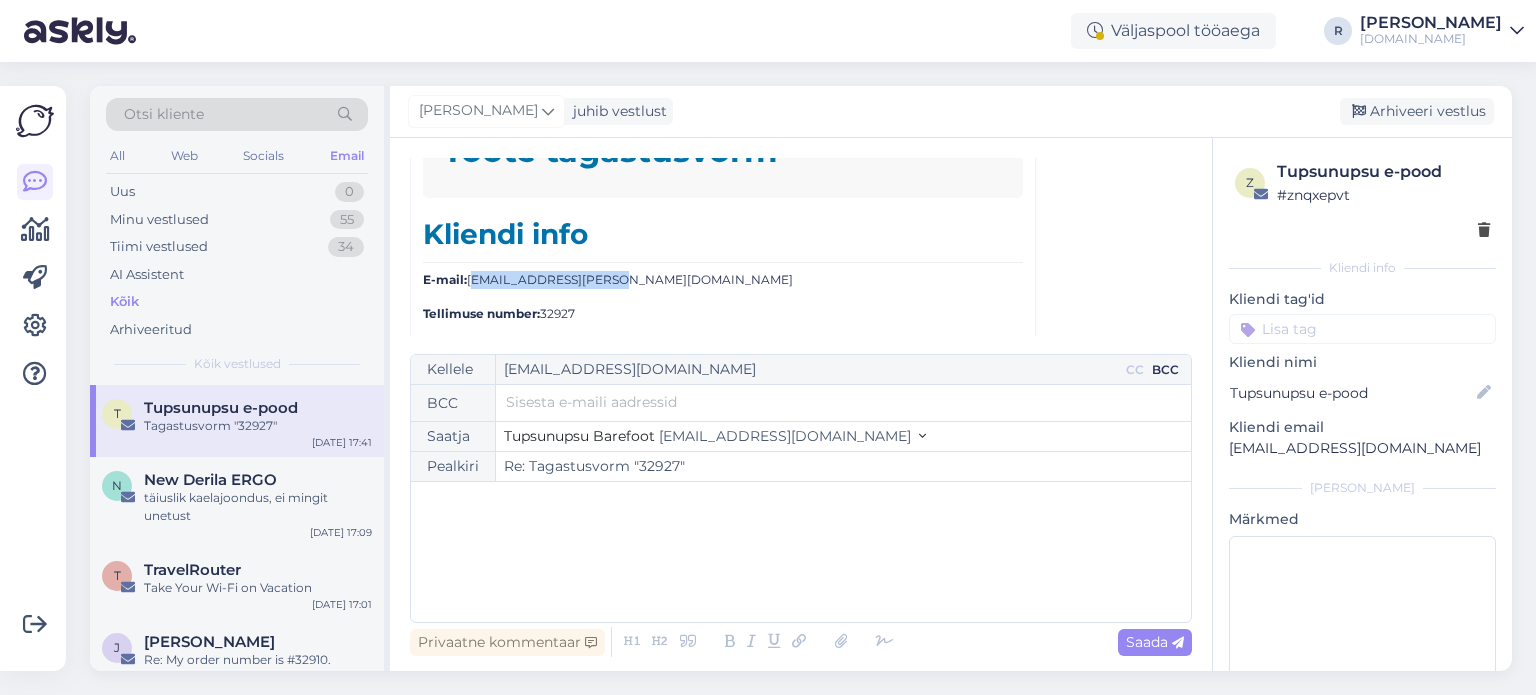 drag, startPoint x: 597, startPoint y: 261, endPoint x: 520, endPoint y: 364, distance: 128.60016 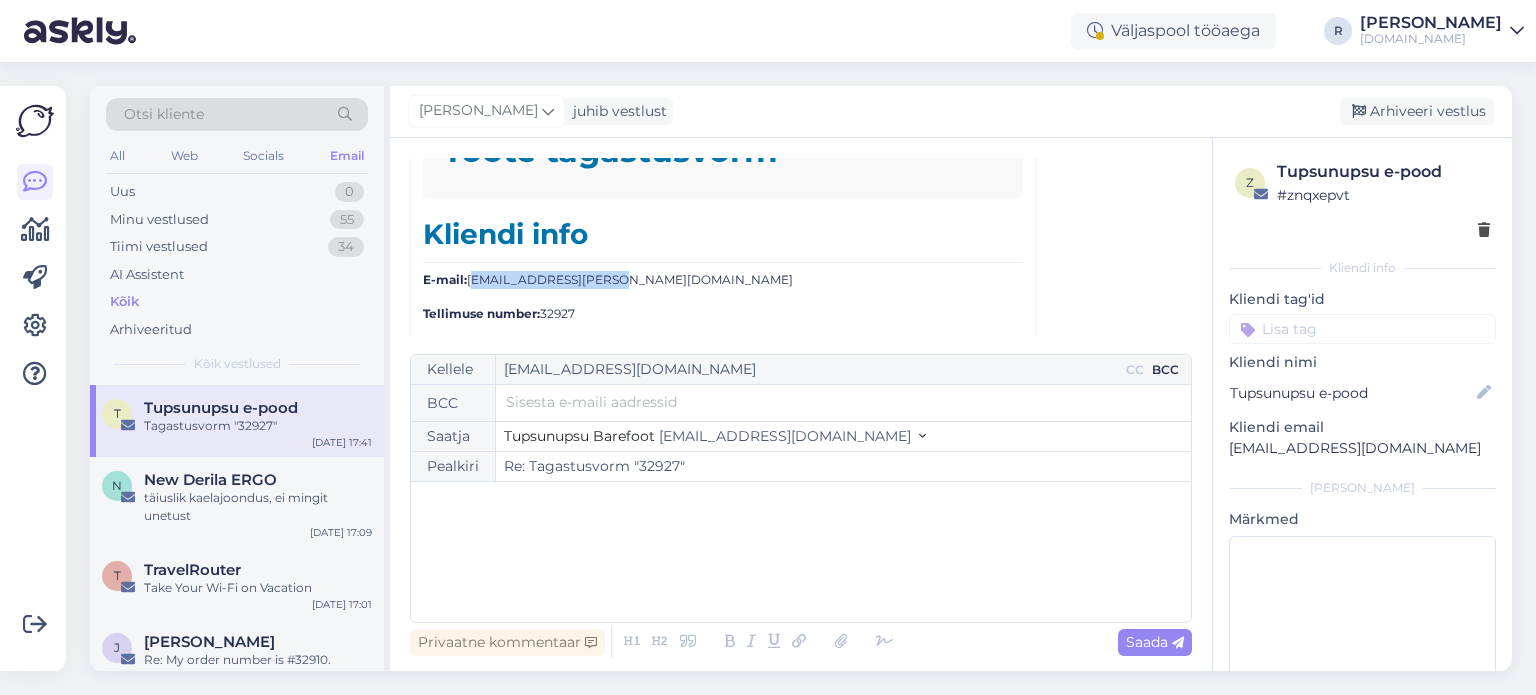 click on "E-mail:  [EMAIL_ADDRESS][PERSON_NAME][DOMAIN_NAME]" at bounding box center (723, 280) 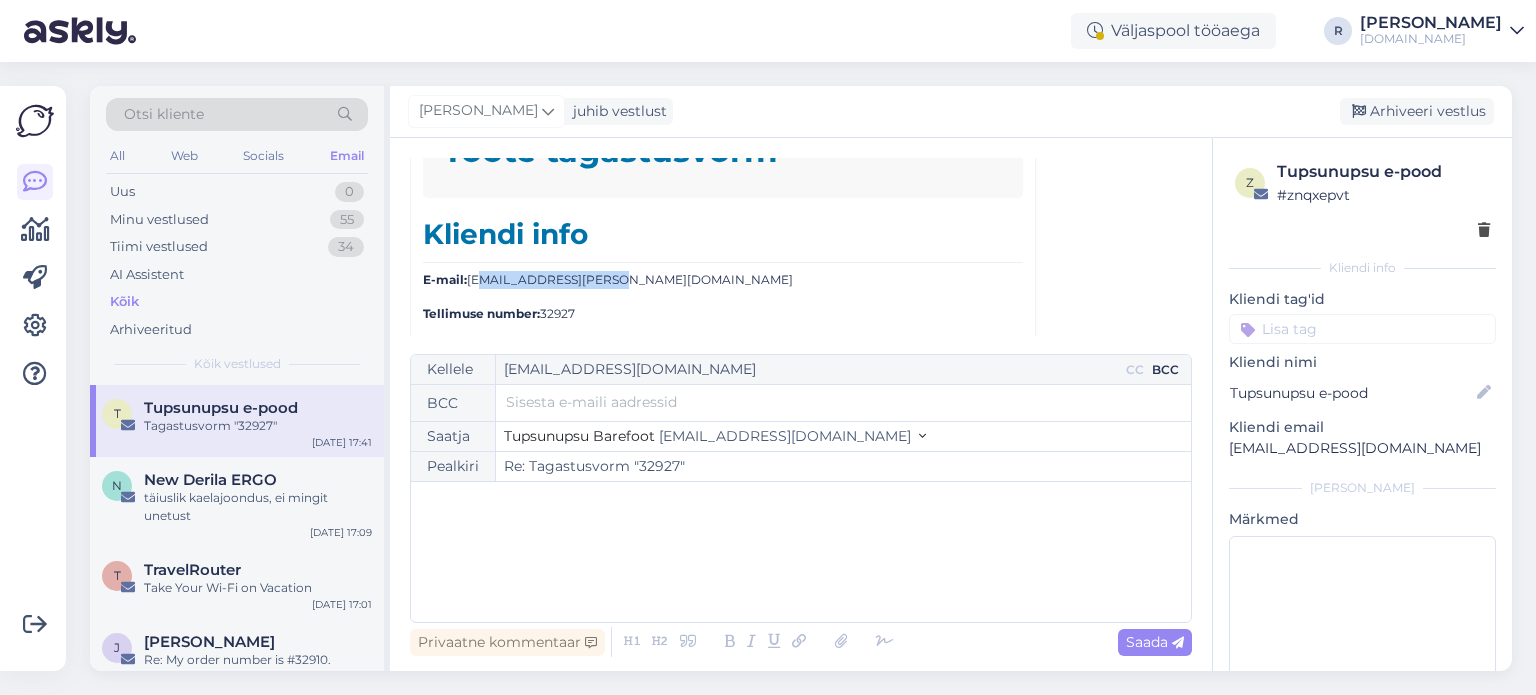 copy on "[EMAIL_ADDRESS][PERSON_NAME][DOMAIN_NAME]" 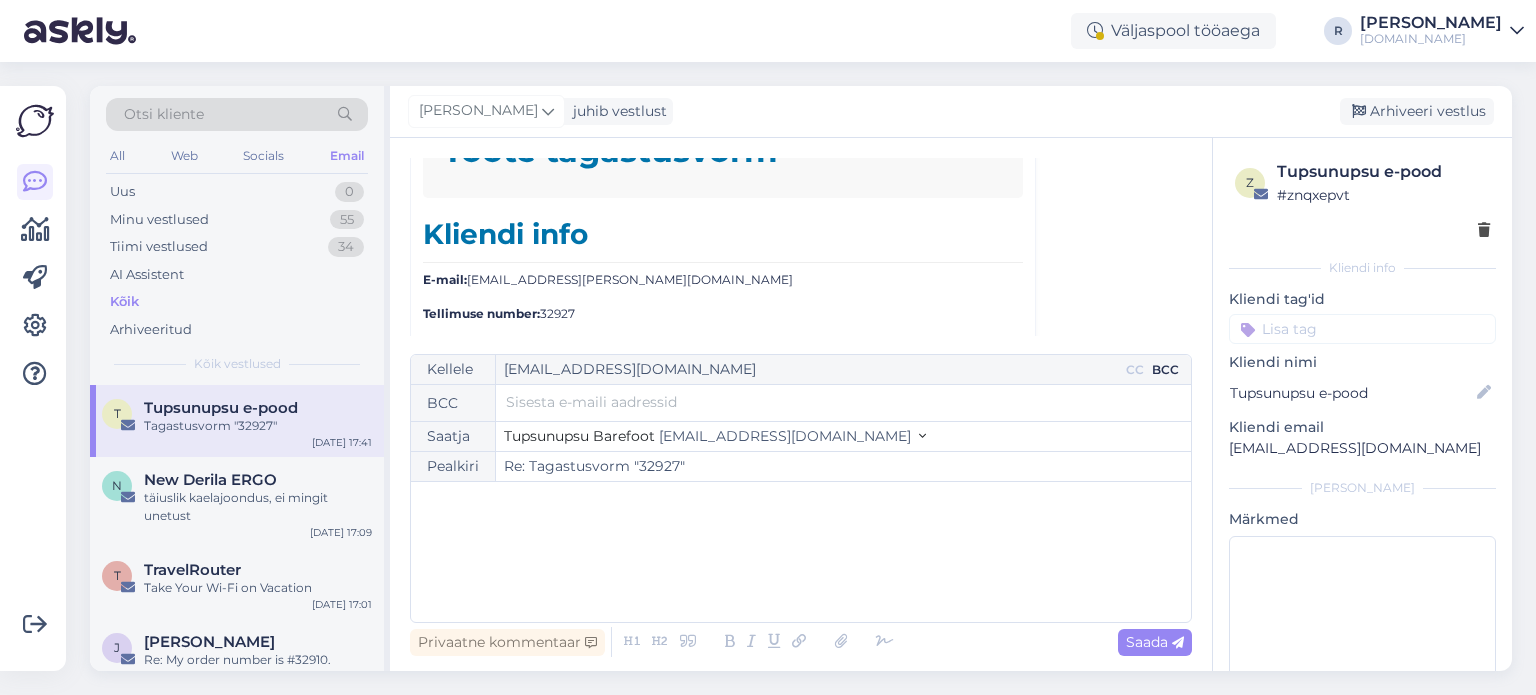 click at bounding box center (843, 402) 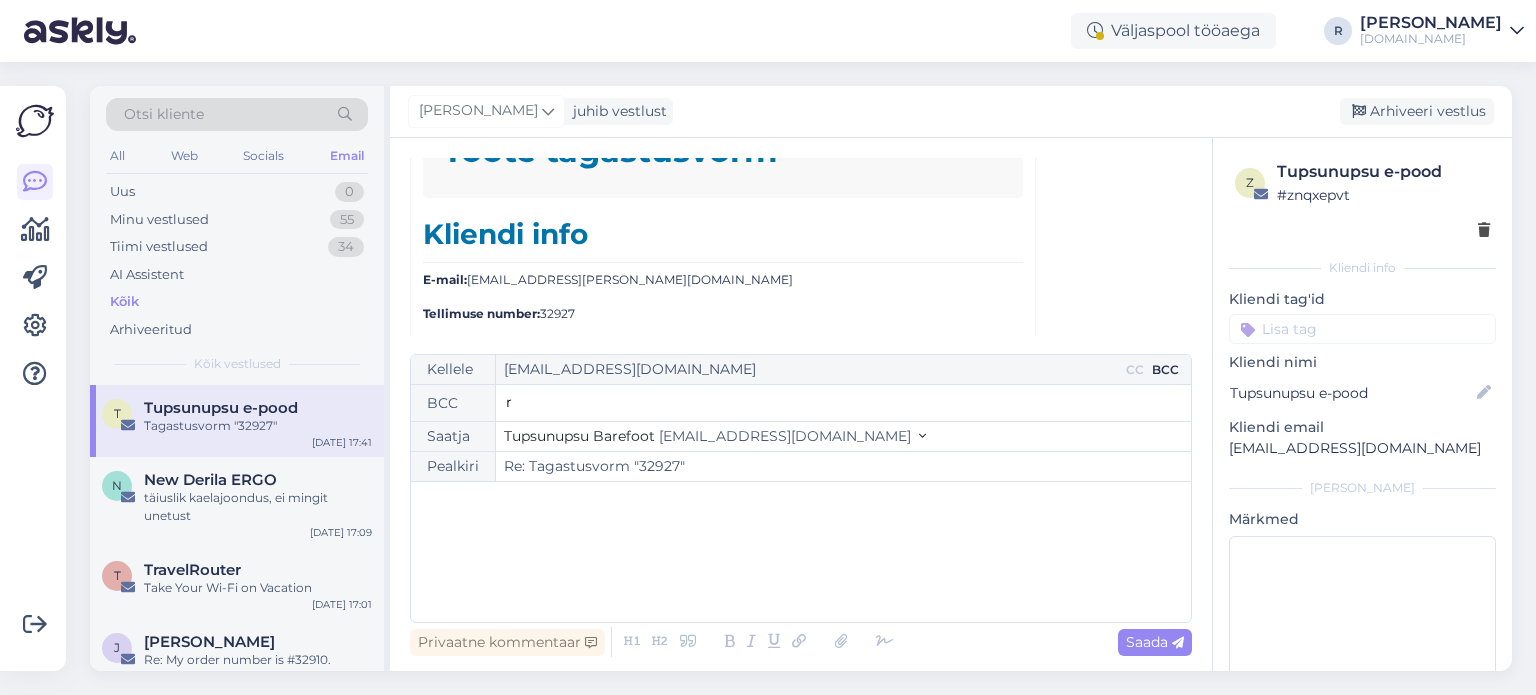 paste 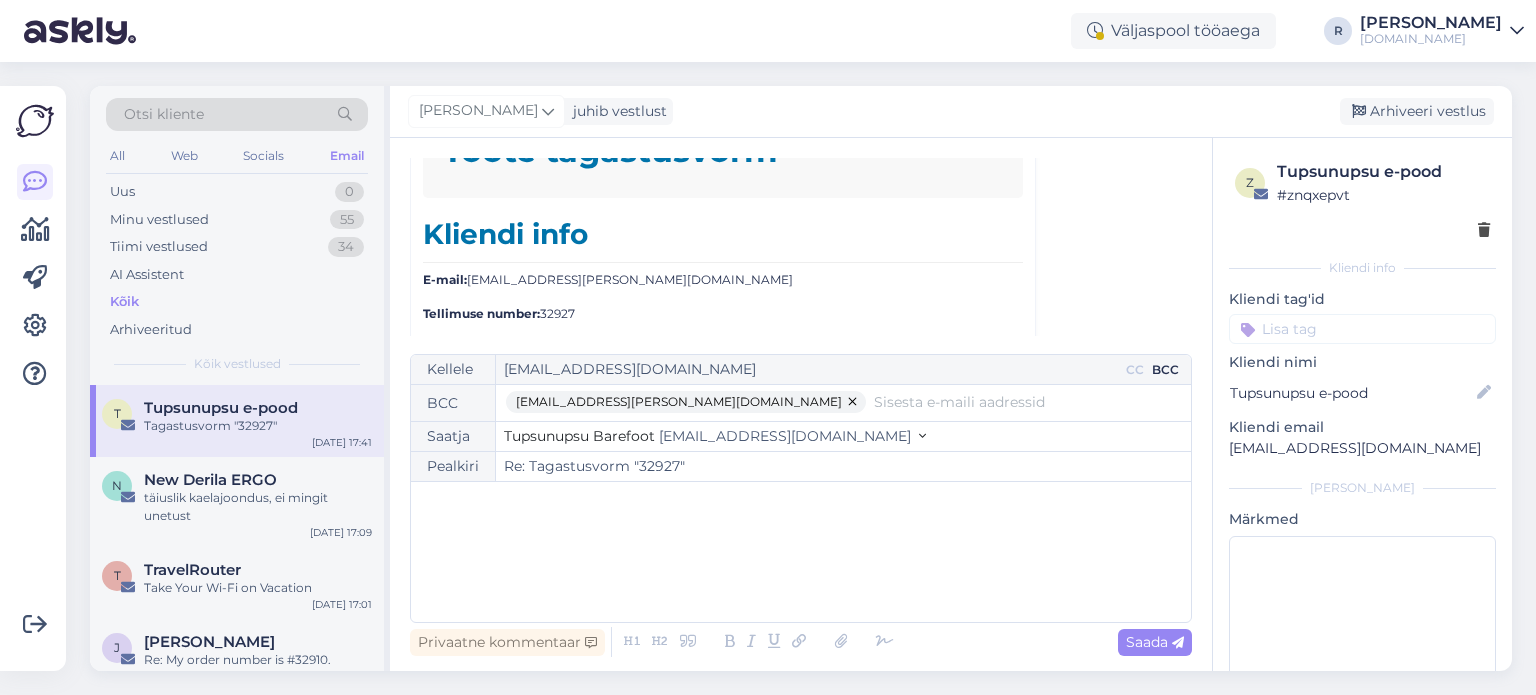 click on "﻿" at bounding box center (801, 552) 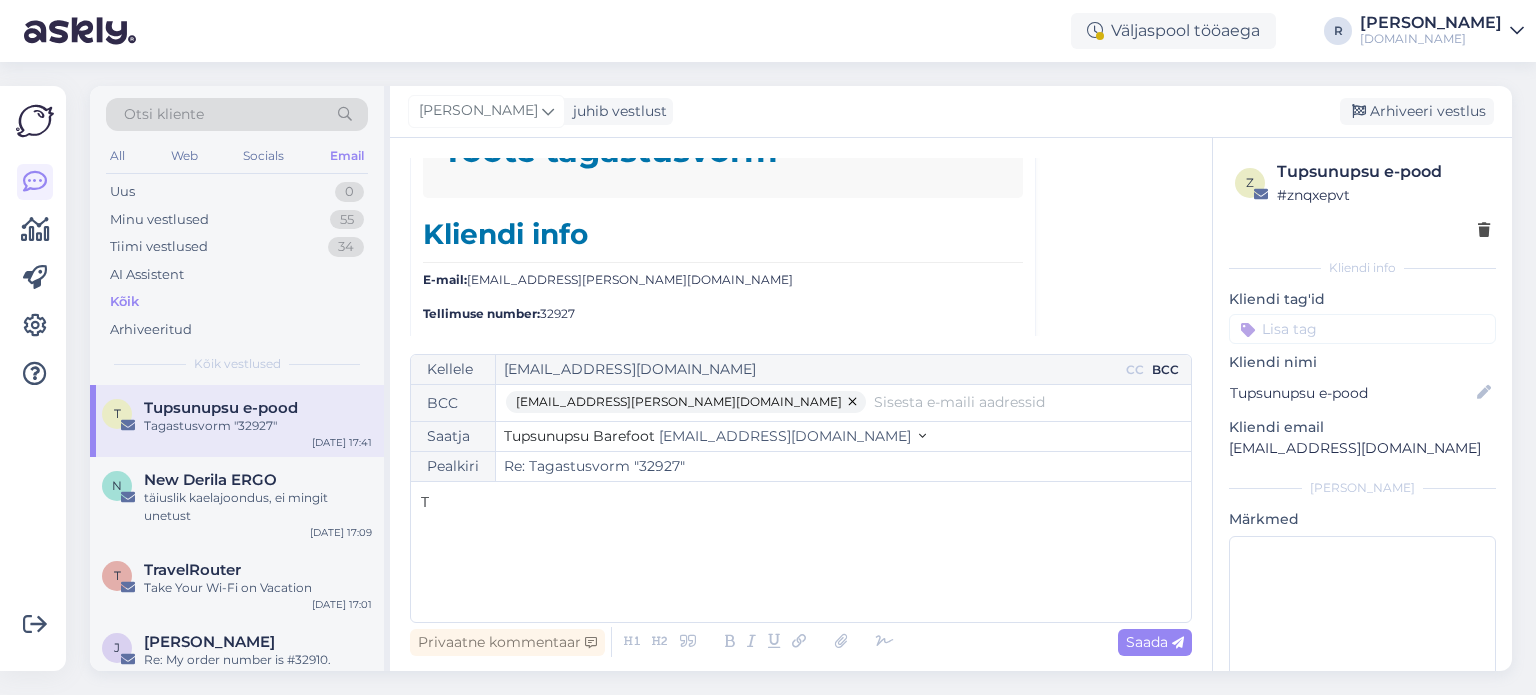 type 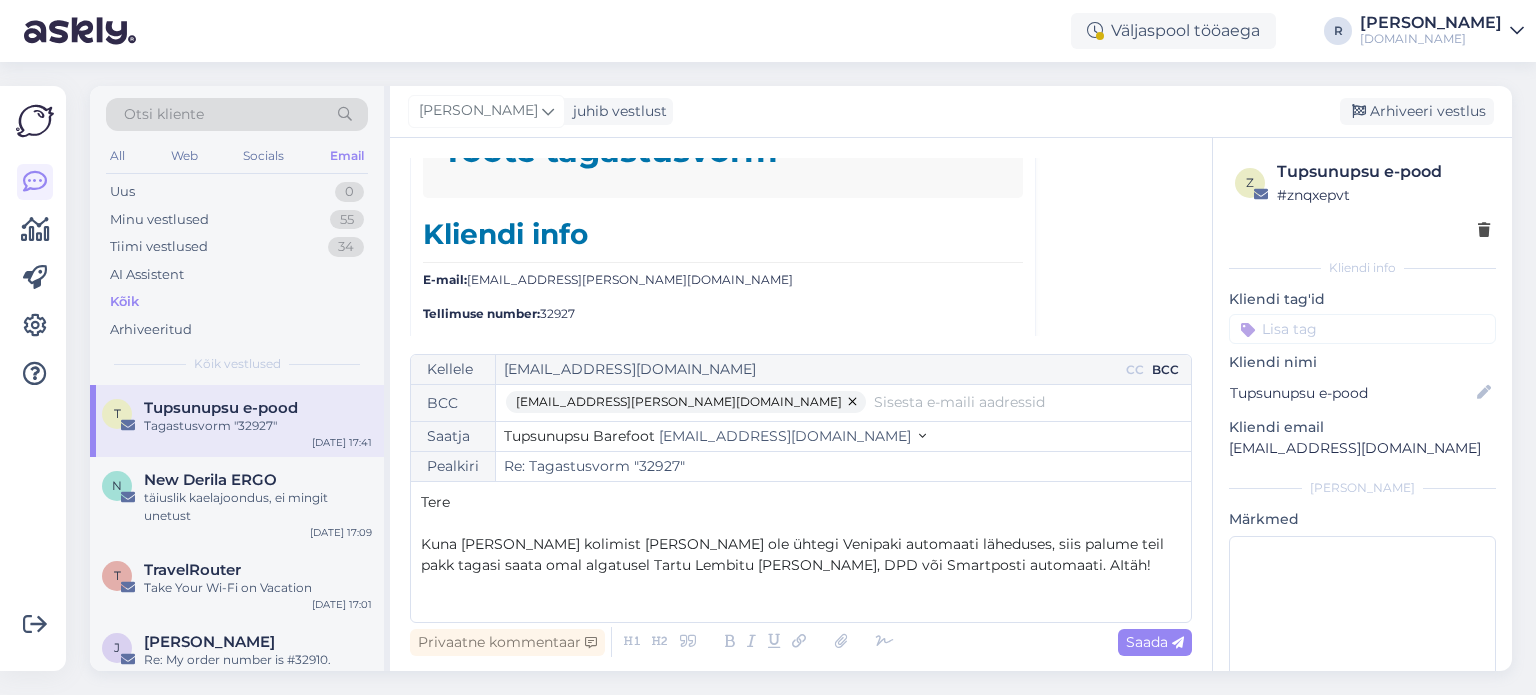 click on "Kuna [PERSON_NAME] kolimist [PERSON_NAME] ole ühtegi Venipaki automaati läheduses, siis palume teil pakk tagasi saata omal algatusel Tartu Lembitu [PERSON_NAME], DPD või Smartposti automaati. AItäh!" at bounding box center [794, 554] 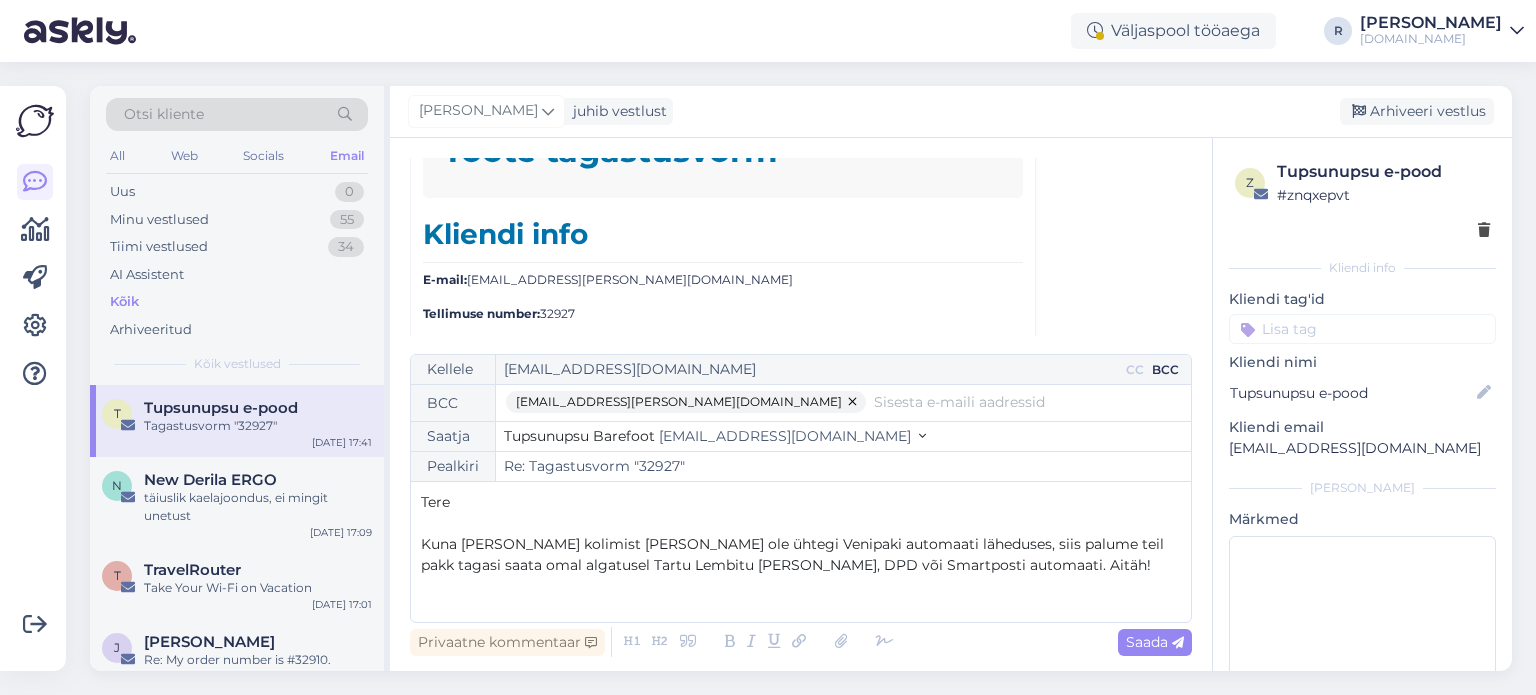 click on "Kuna [PERSON_NAME] kolimist [PERSON_NAME] ole ühtegi Venipaki automaati läheduses, siis palume teil pakk tagasi saata omal algatusel Tartu Lembitu [PERSON_NAME], DPD või Smartposti automaati. Aitäh!" at bounding box center [794, 554] 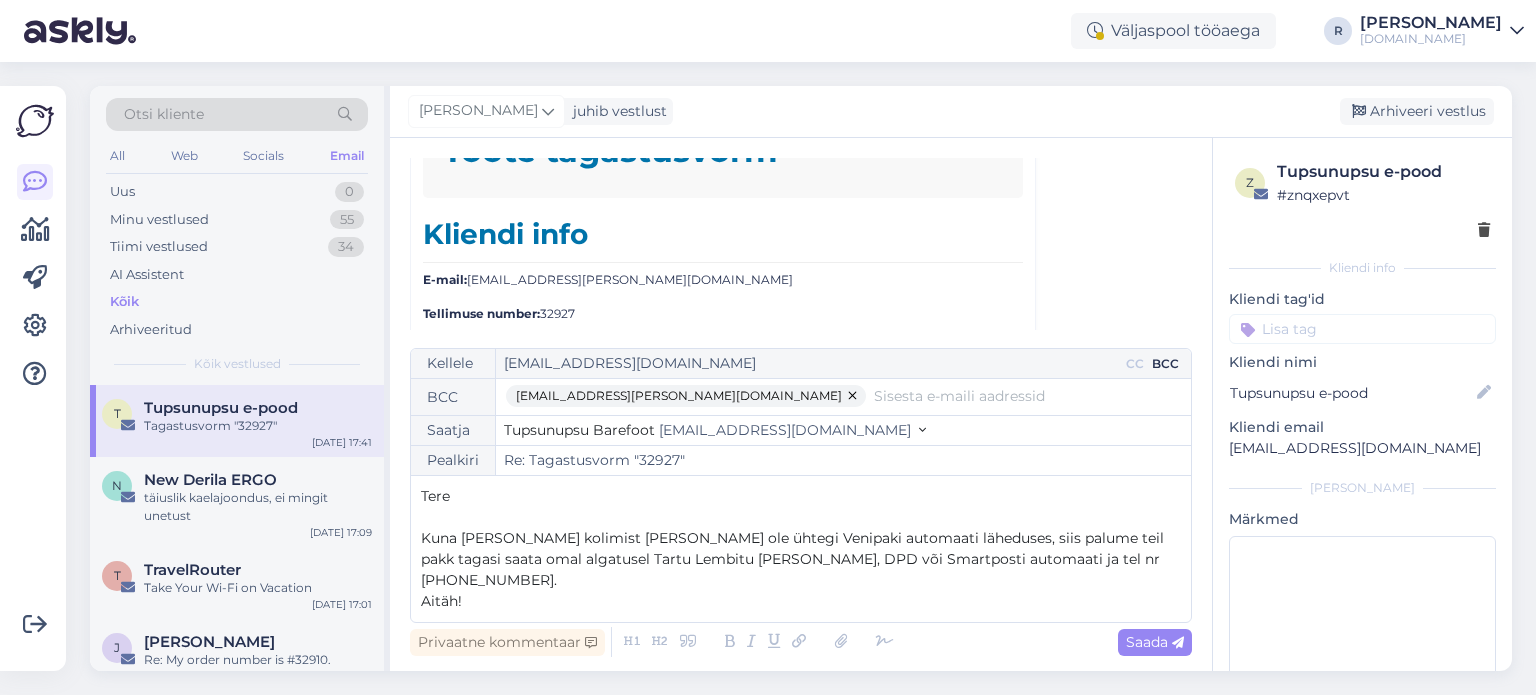 click on "Aitäh!" at bounding box center (801, 601) 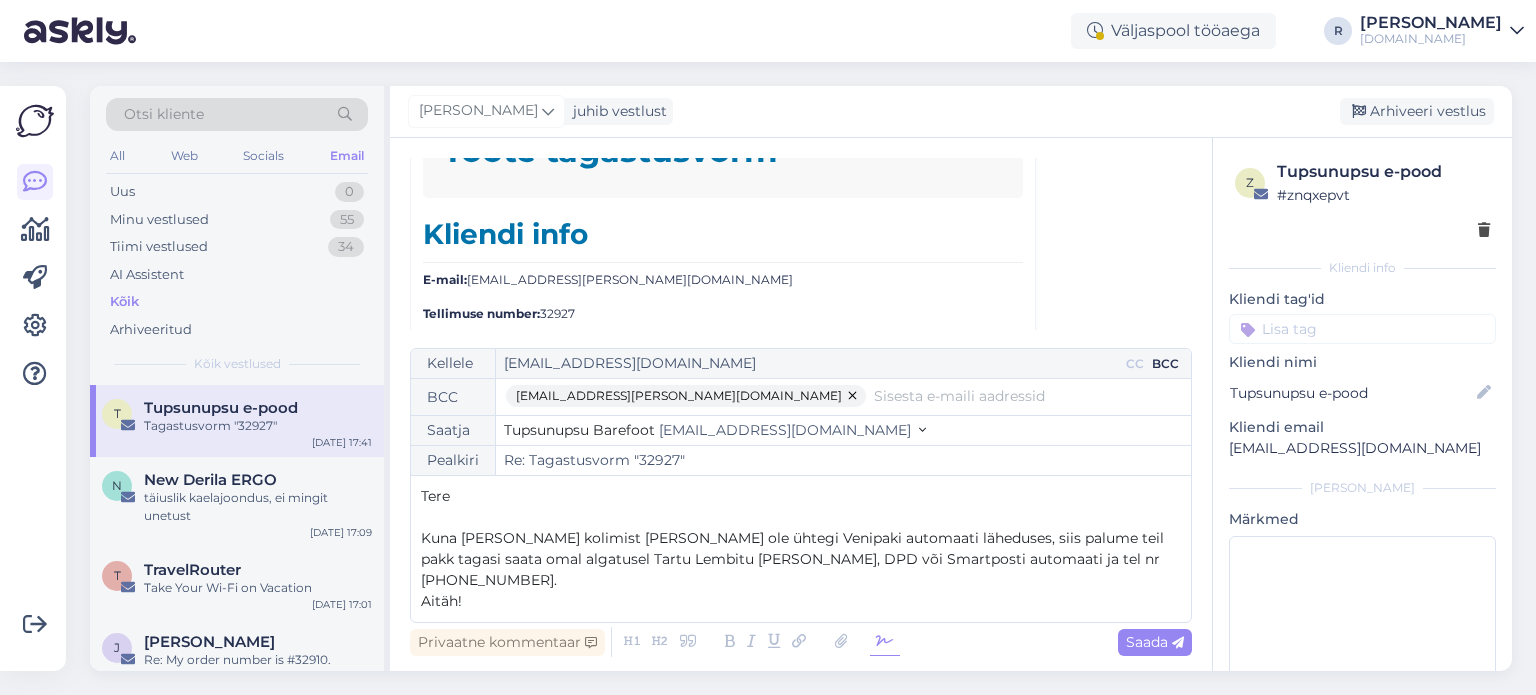 click at bounding box center [885, 642] 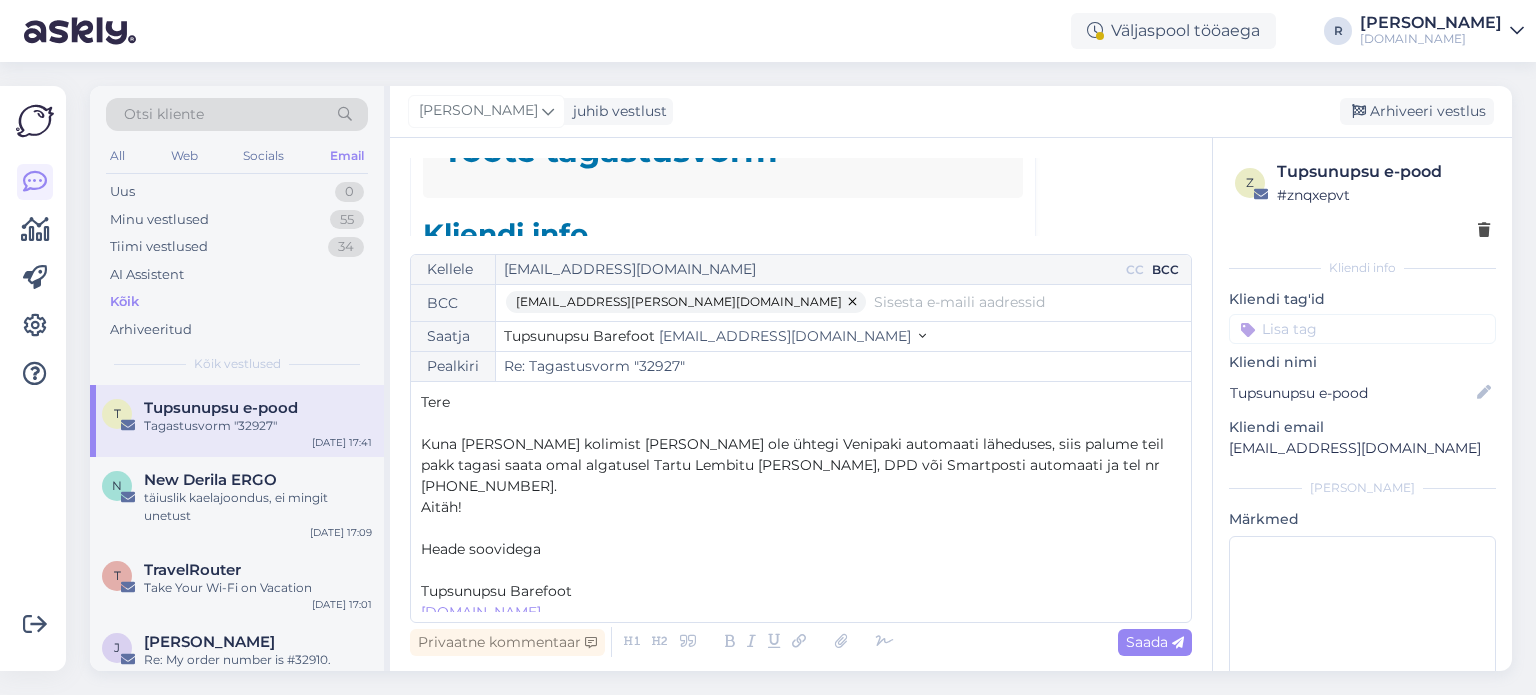 click on "﻿" at bounding box center (801, 570) 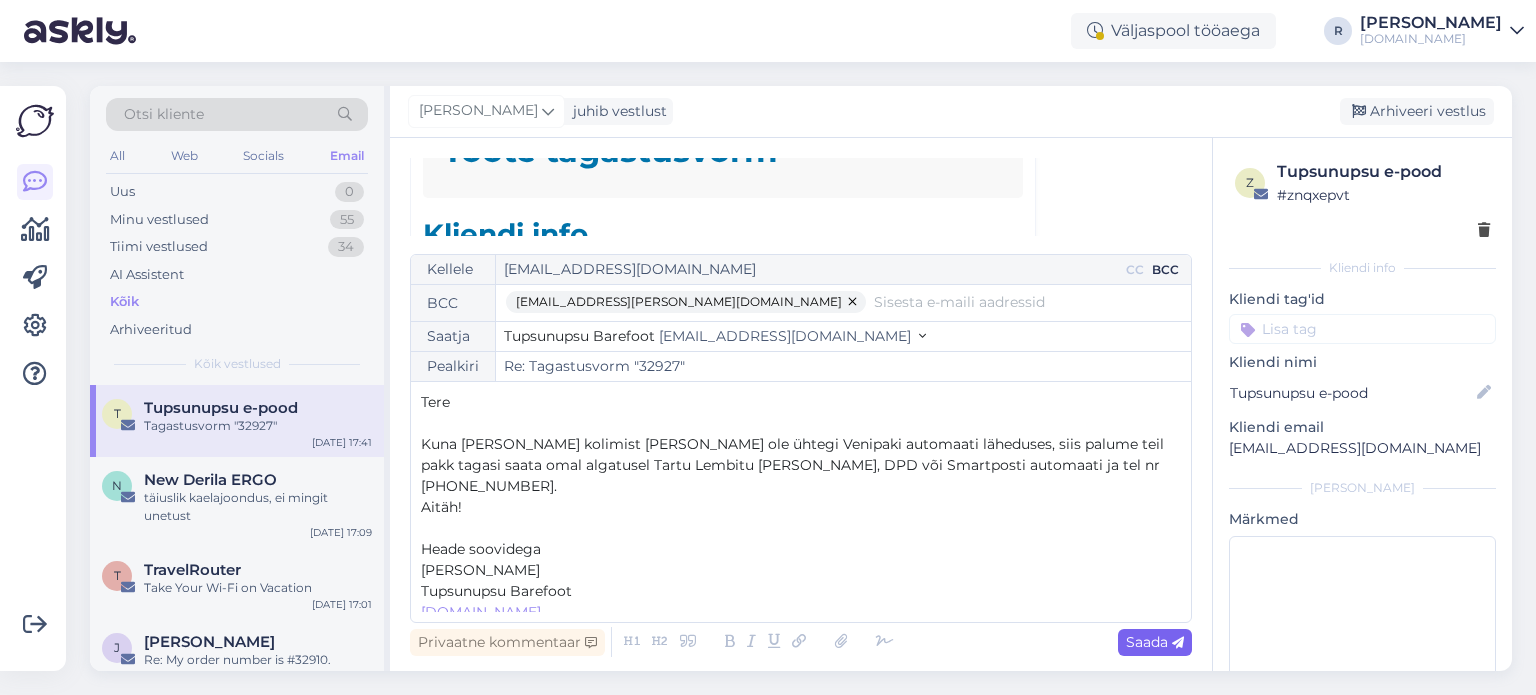 click on "Saada" at bounding box center [1155, 642] 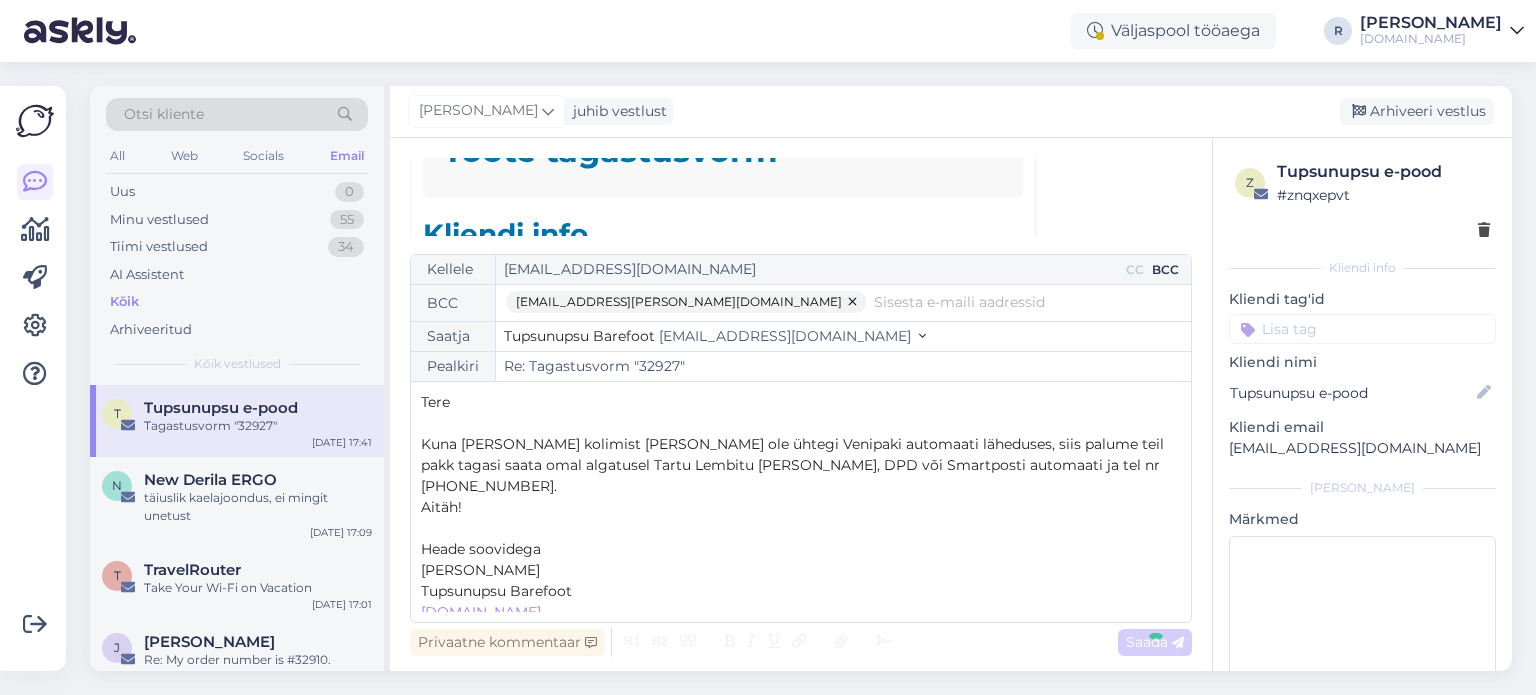 type on "Re: Re: Tagastusvorm "32927"" 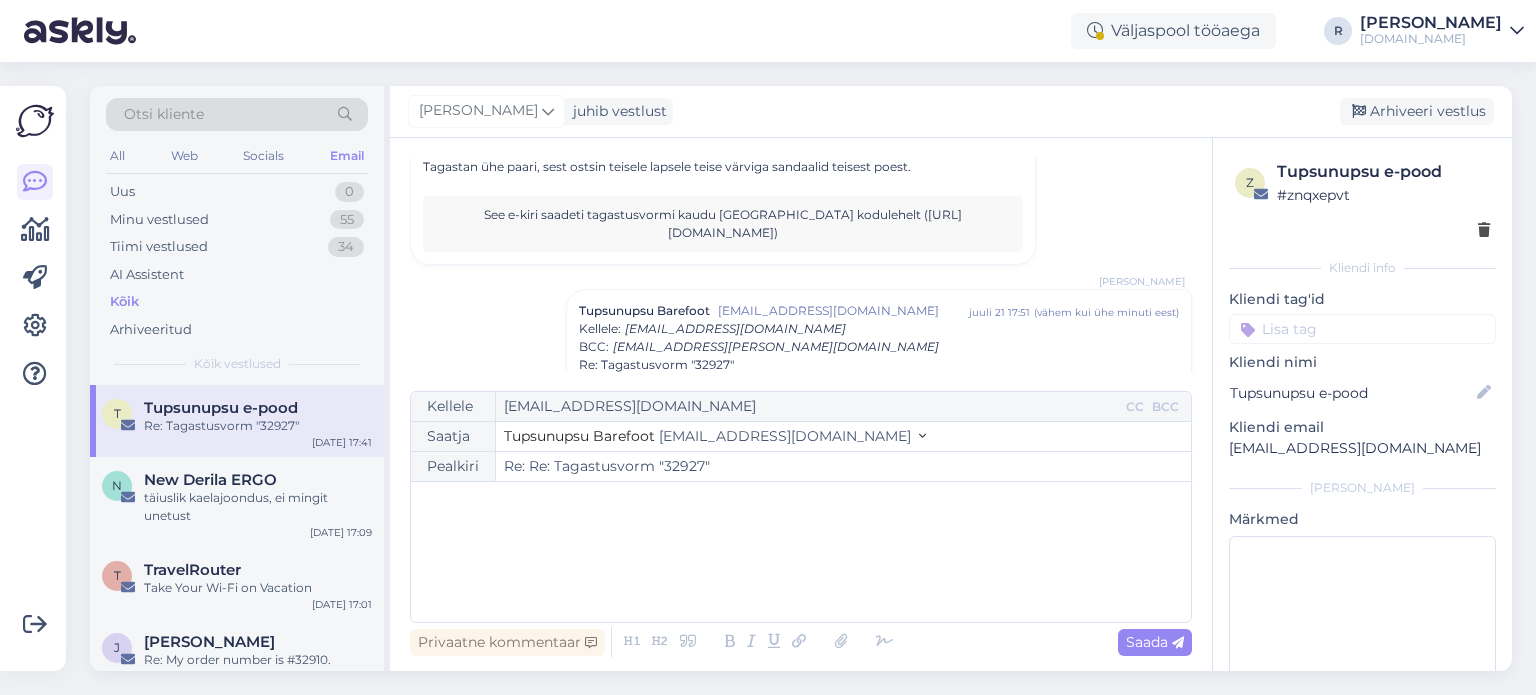 scroll, scrollTop: 4642, scrollLeft: 0, axis: vertical 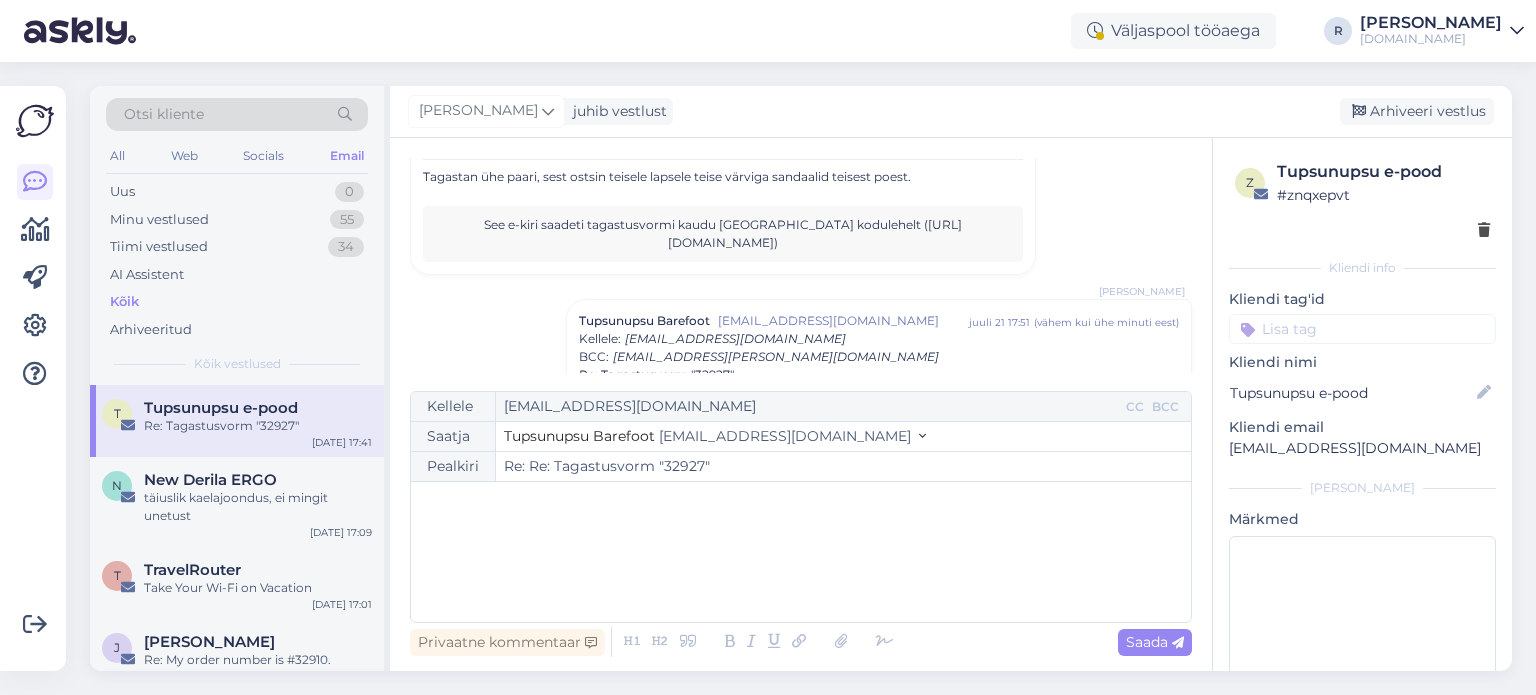 drag, startPoint x: 732, startPoint y: 470, endPoint x: 556, endPoint y: 475, distance: 176.07101 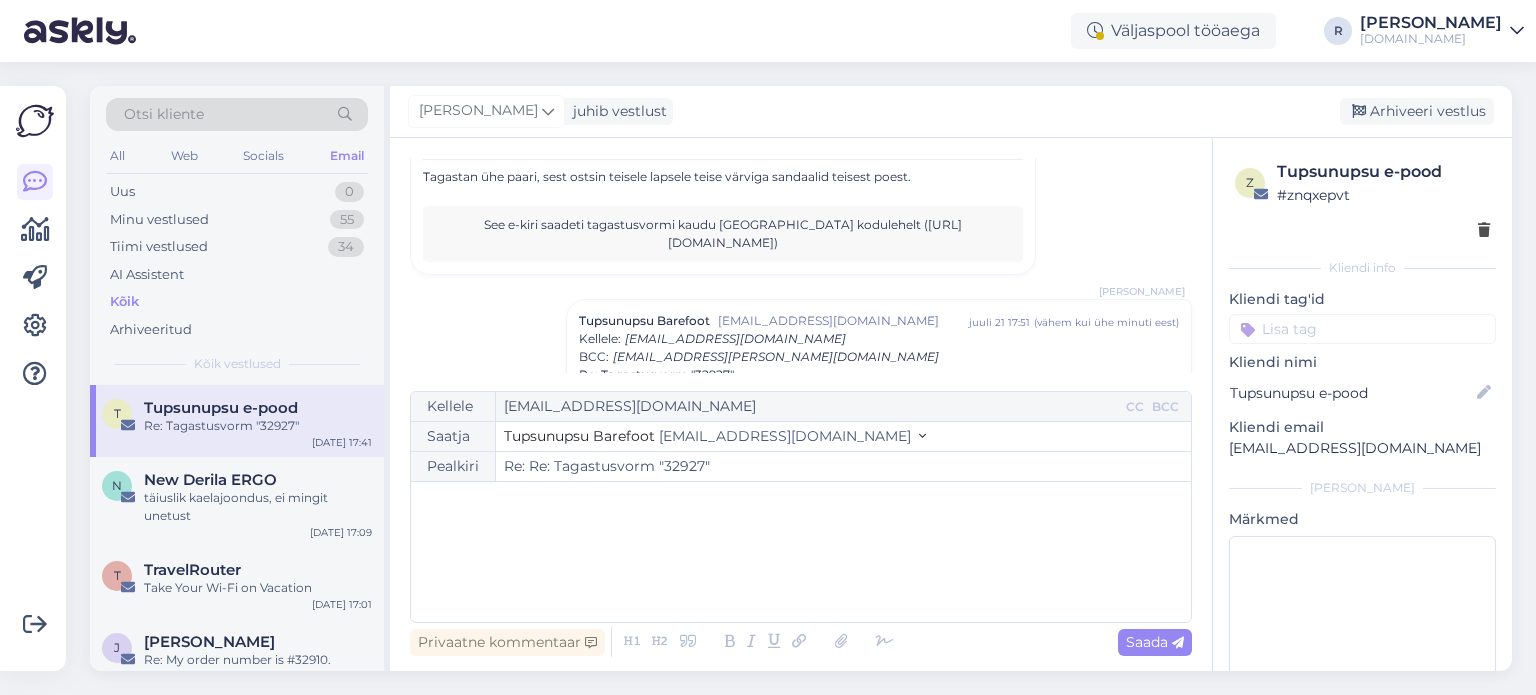 click on "Re: Re: Tagastusvorm "32927"" at bounding box center (843, 466) 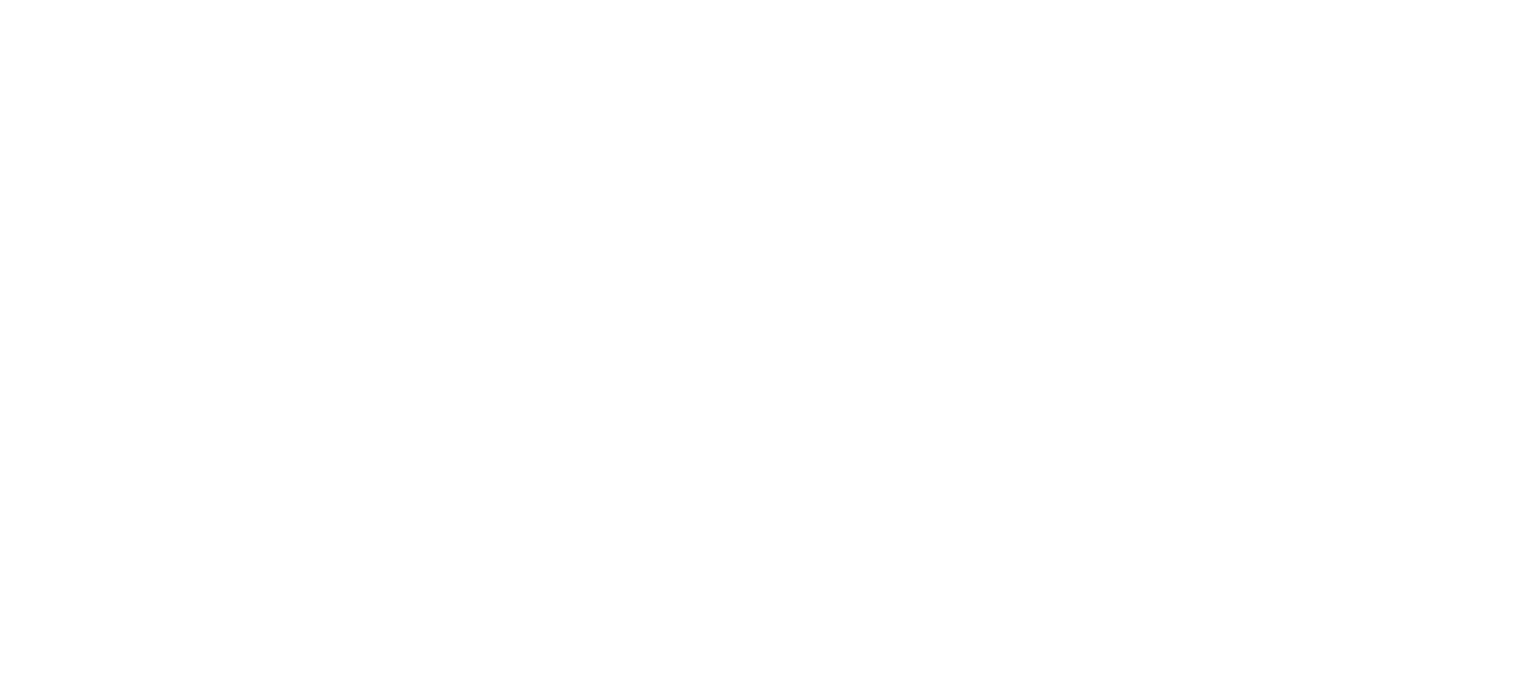 scroll, scrollTop: 0, scrollLeft: 0, axis: both 